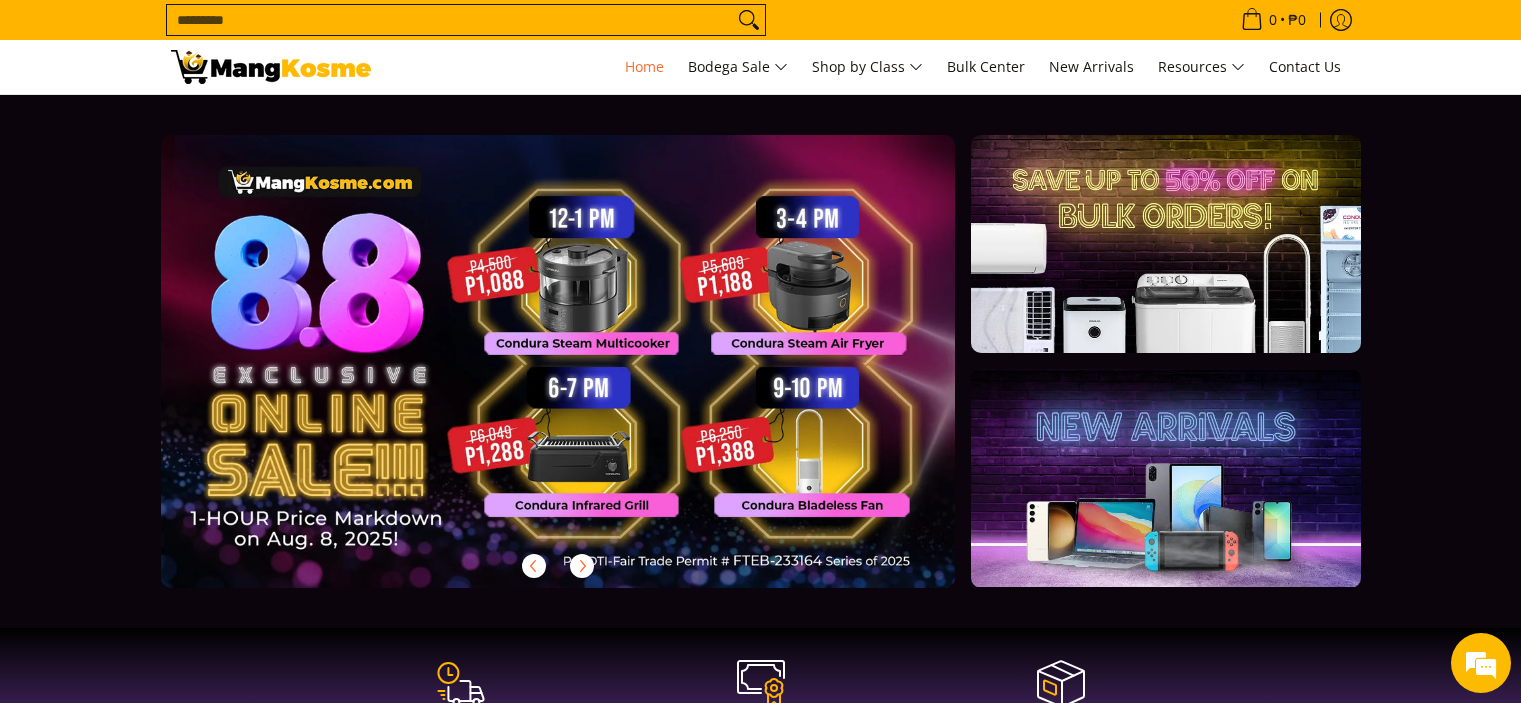 scroll, scrollTop: 0, scrollLeft: 0, axis: both 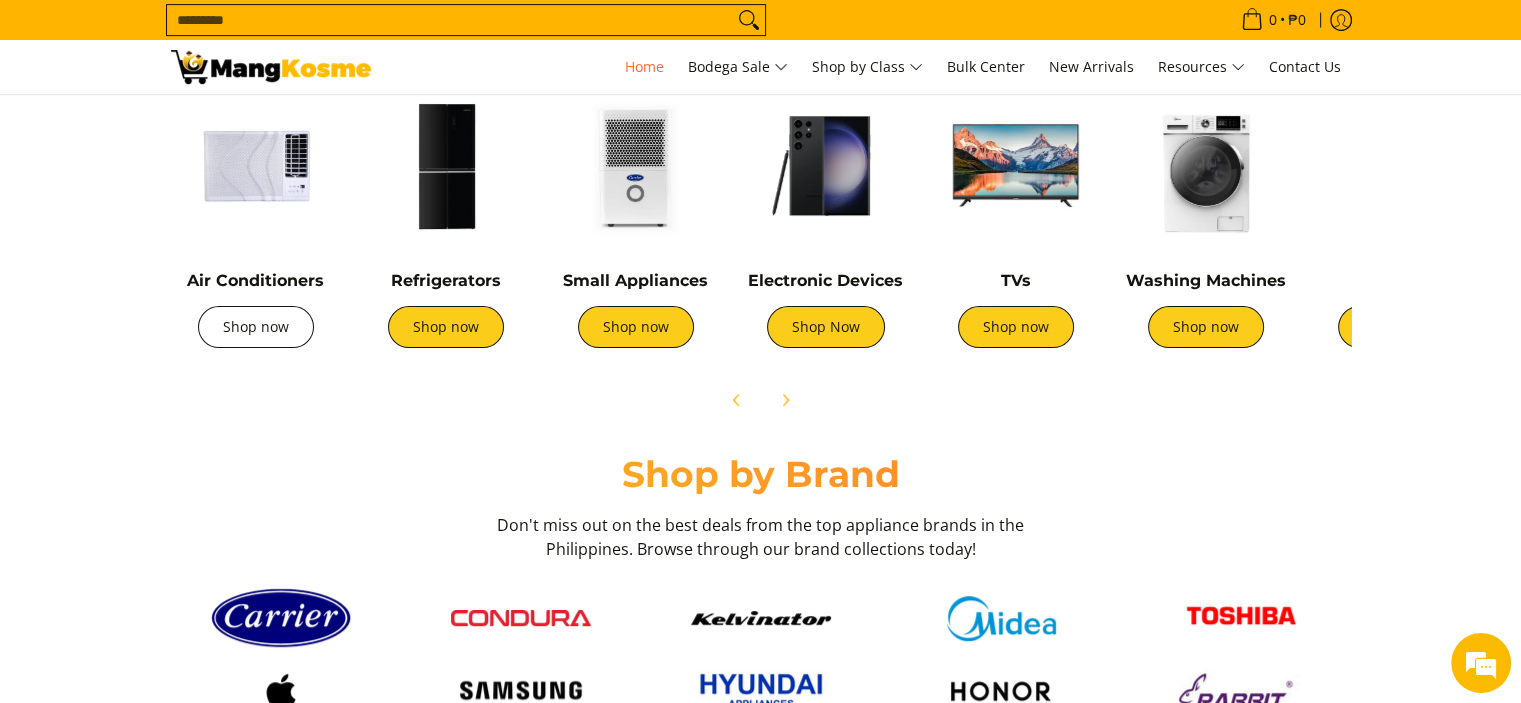 click on "Shop now" at bounding box center [256, 327] 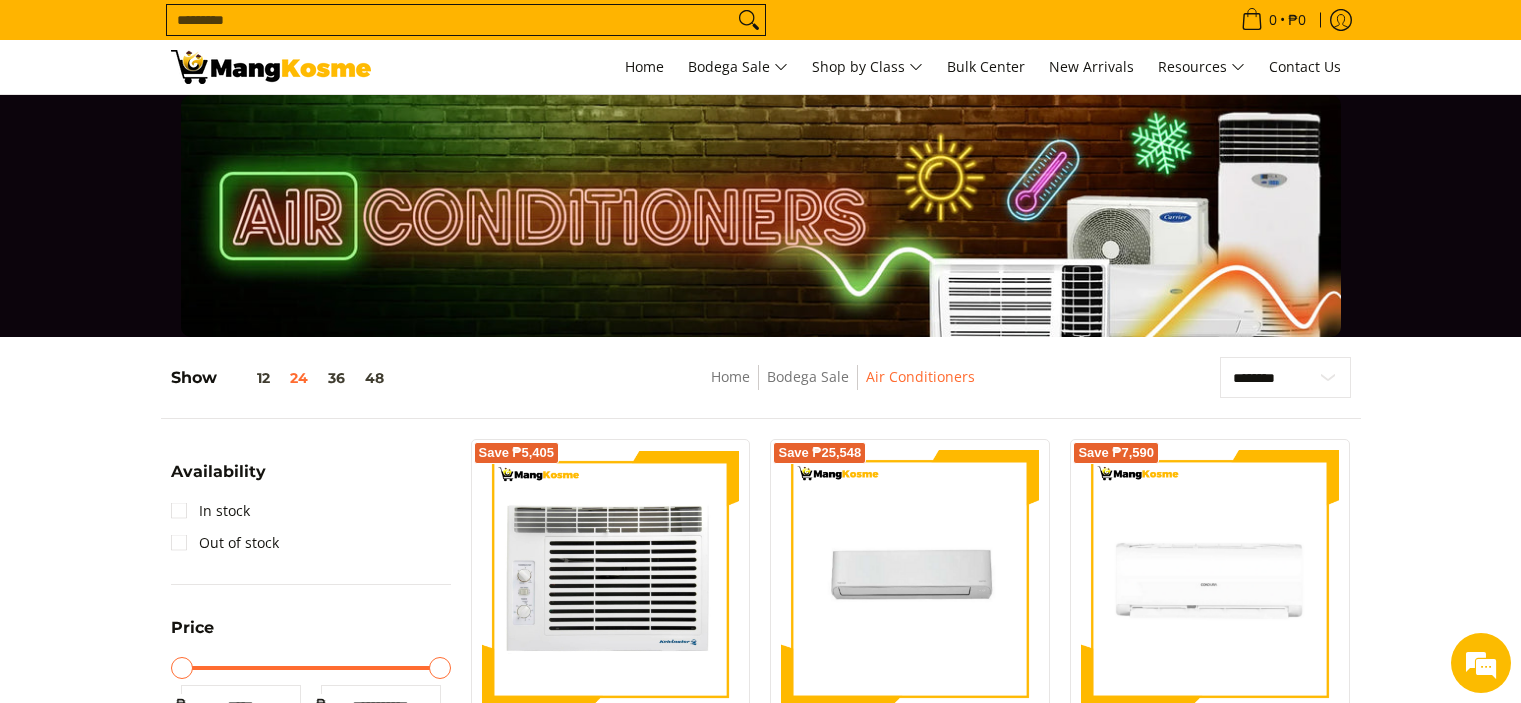 scroll, scrollTop: 300, scrollLeft: 0, axis: vertical 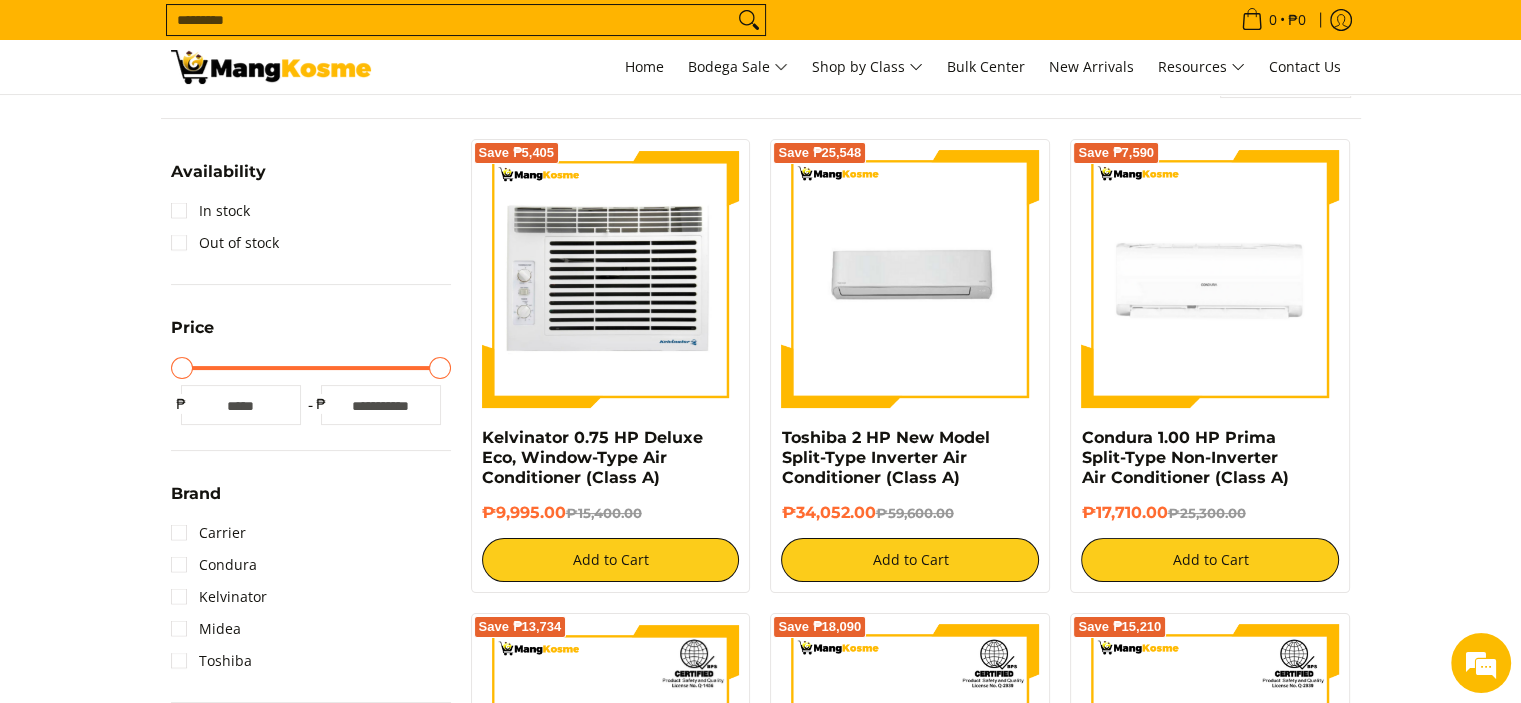 click at bounding box center (611, 279) 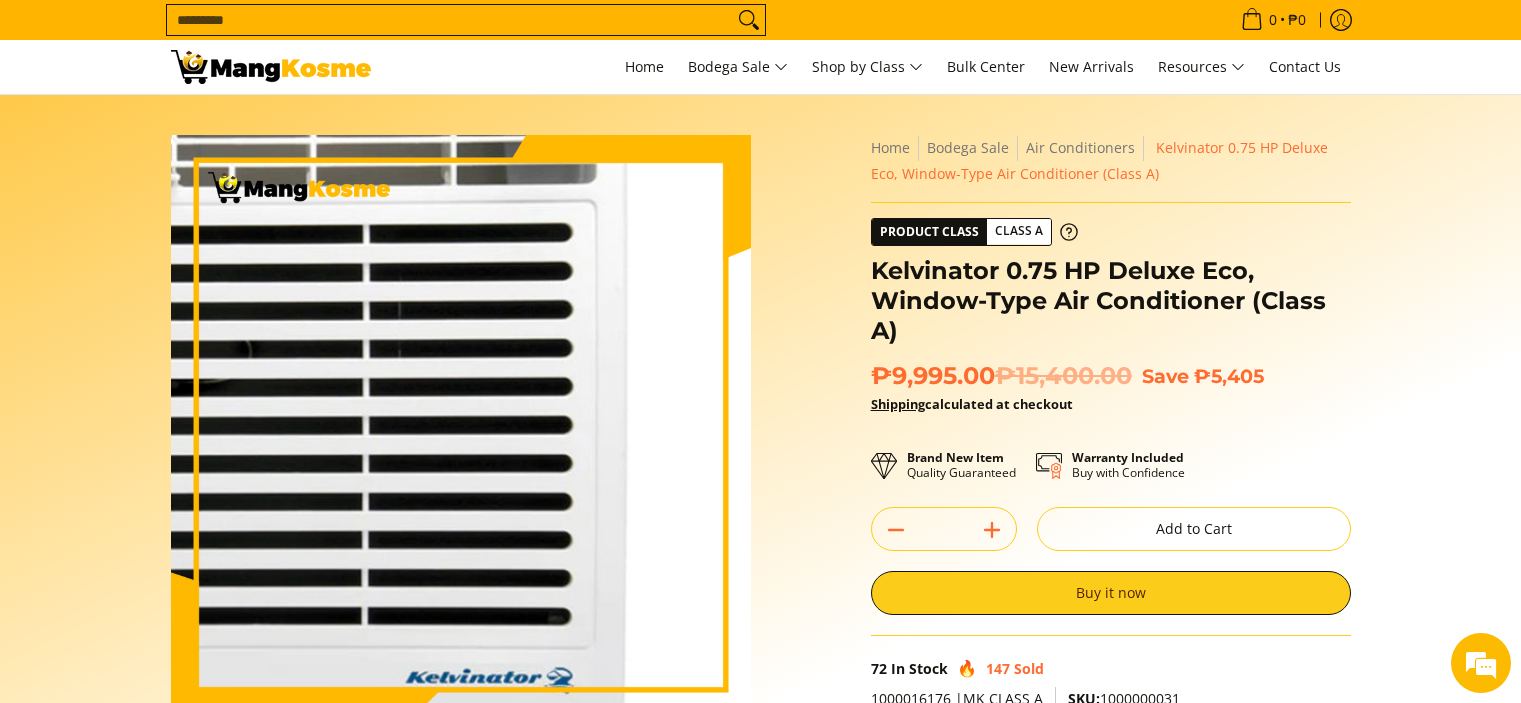 scroll, scrollTop: 0, scrollLeft: 0, axis: both 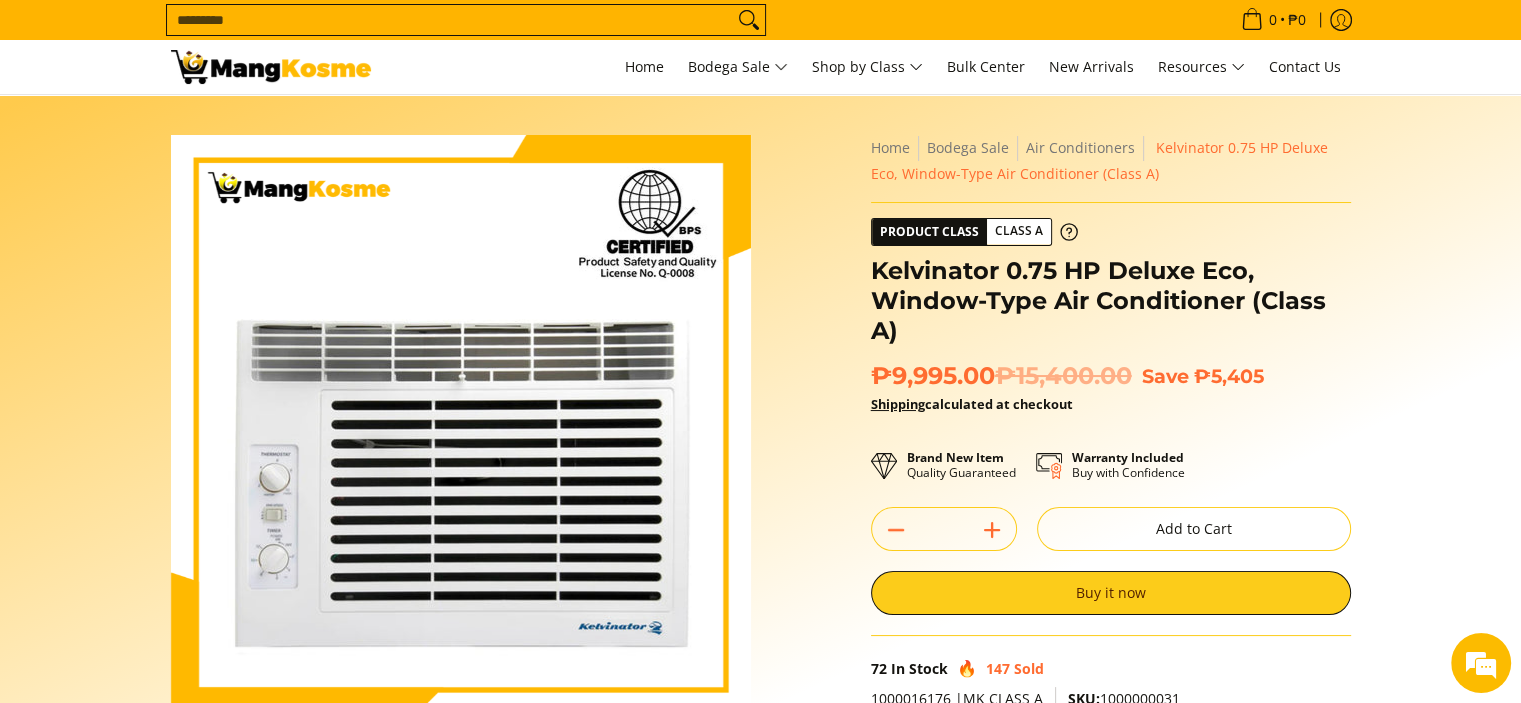 click on "Skip to Main Content
Enable zoom Disable zoom
Enable zoom Disable zoom
Enable zoom Disable zoom
Enable zoom Disable zoom
Enable zoom Disable zoom
Enable zoom Disable zoom" at bounding box center (760, 551) 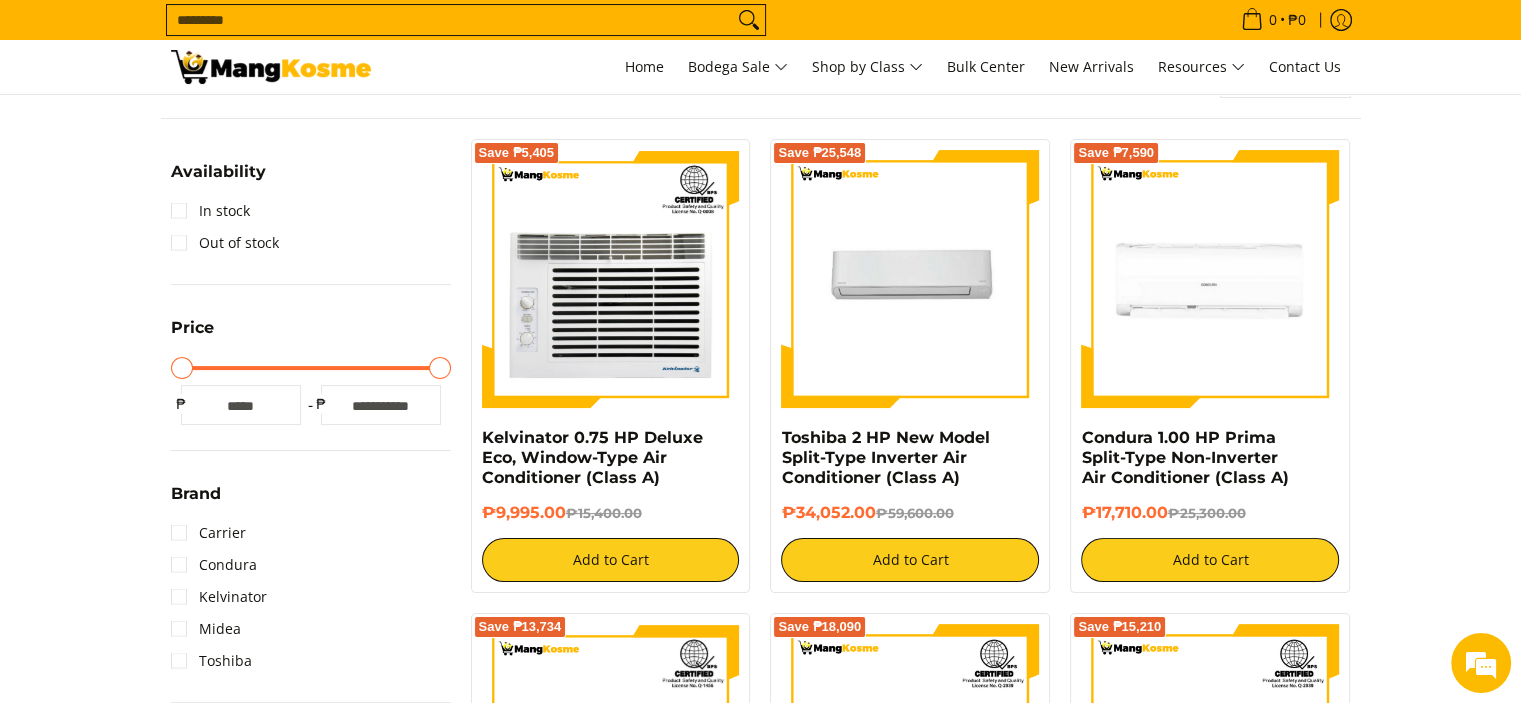 scroll, scrollTop: 300, scrollLeft: 0, axis: vertical 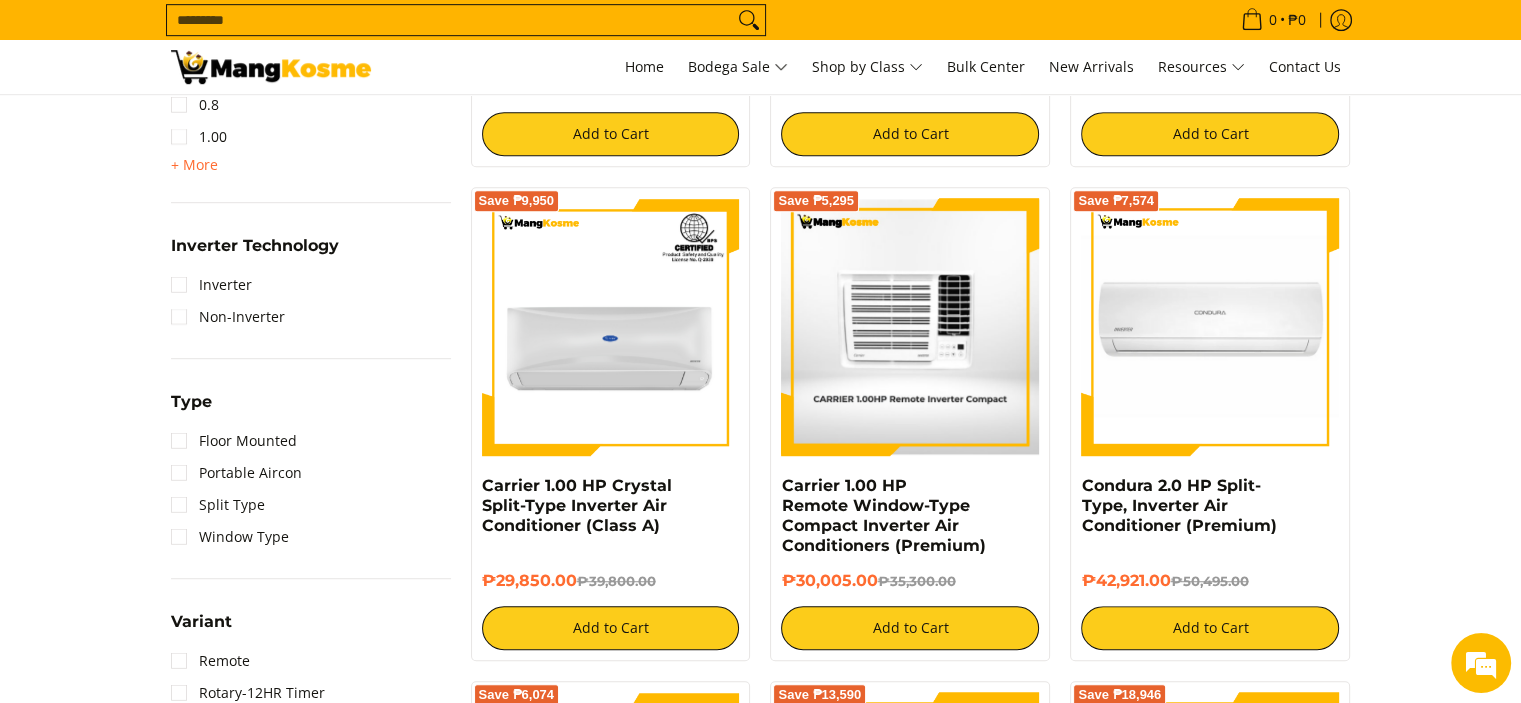 click at bounding box center (910, 327) 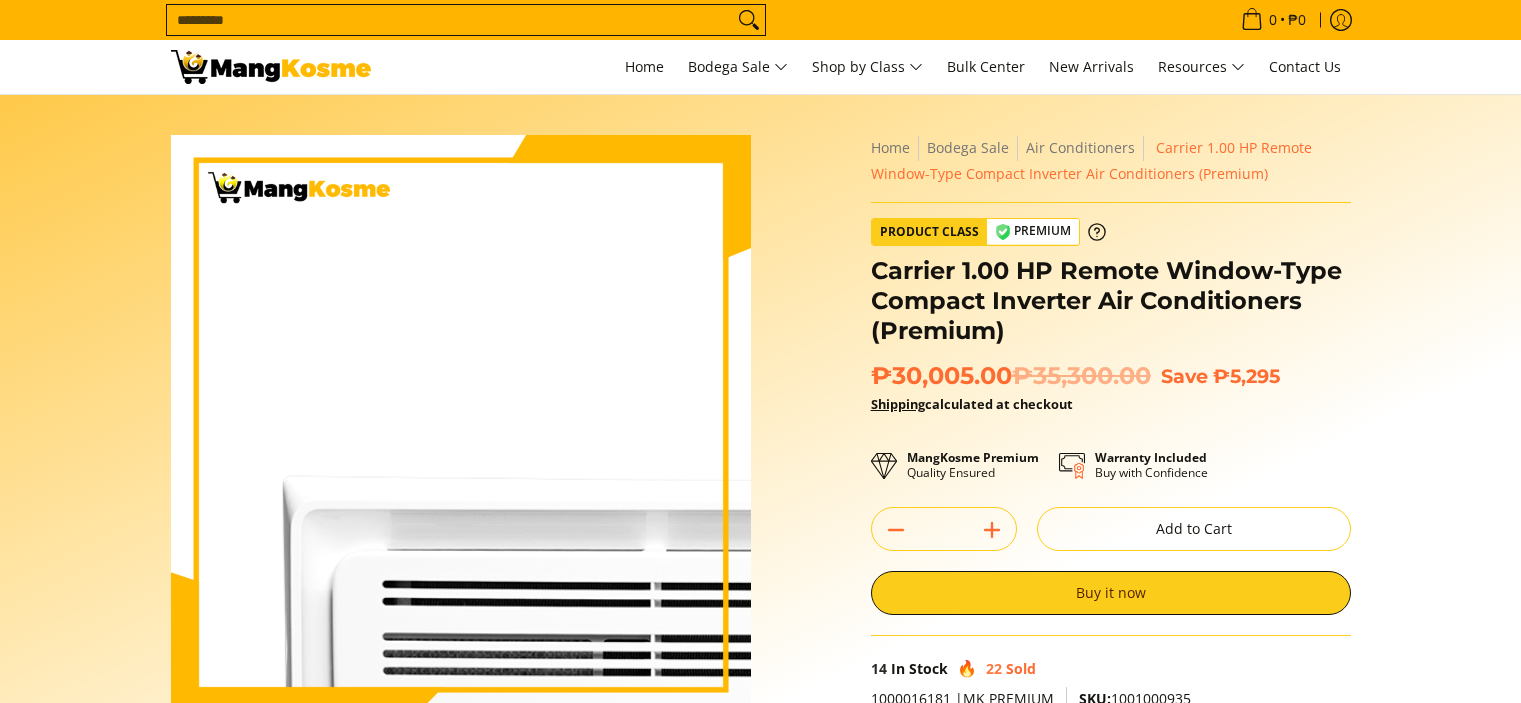 scroll, scrollTop: 0, scrollLeft: 0, axis: both 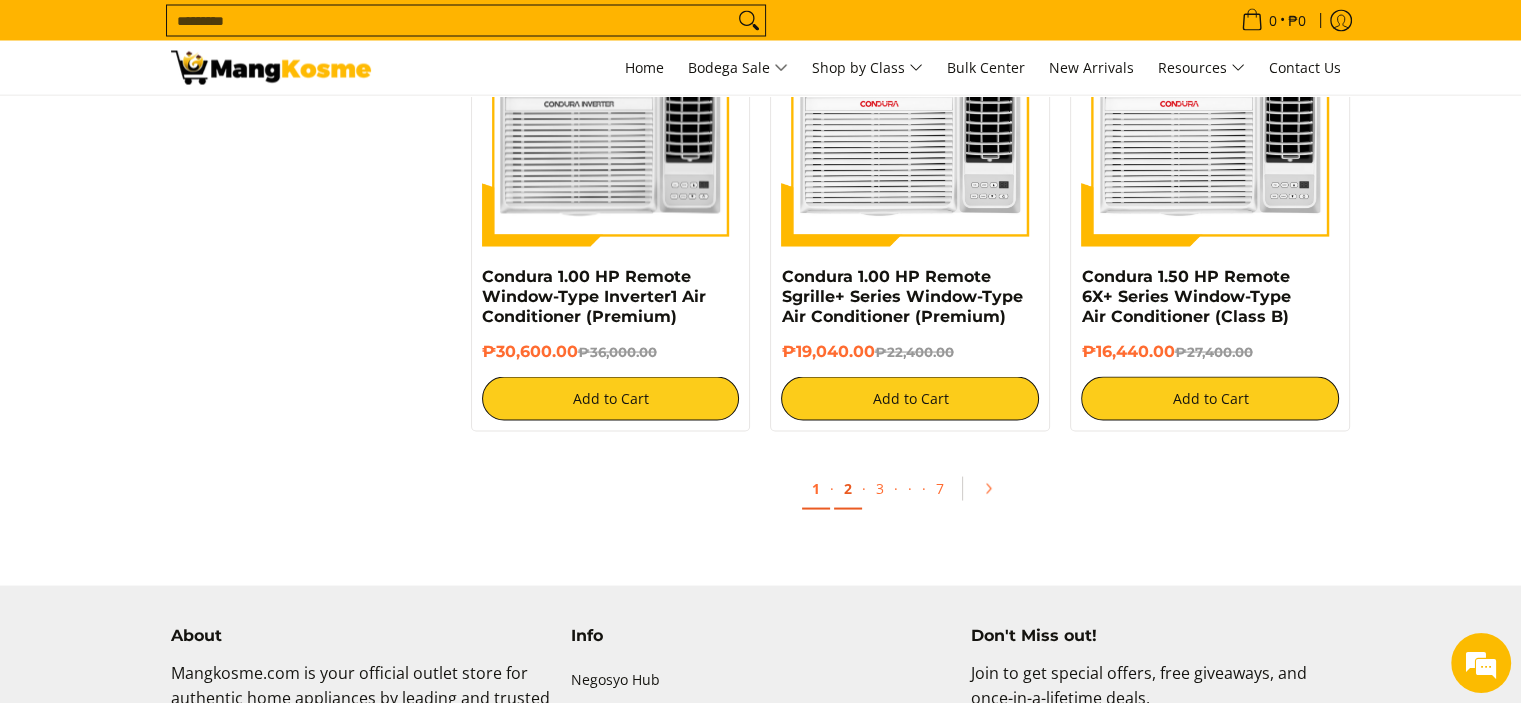 click on "2" at bounding box center (848, 488) 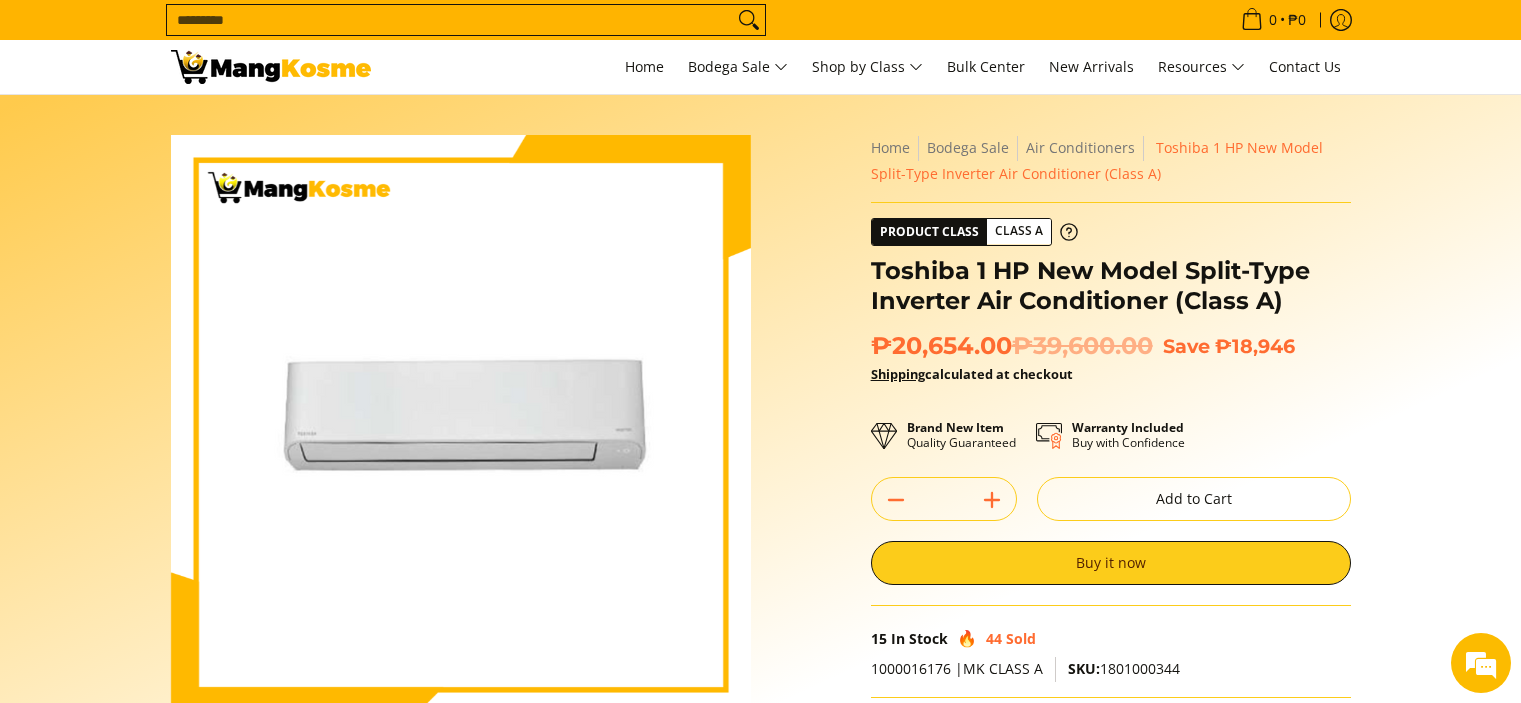 scroll, scrollTop: 0, scrollLeft: 0, axis: both 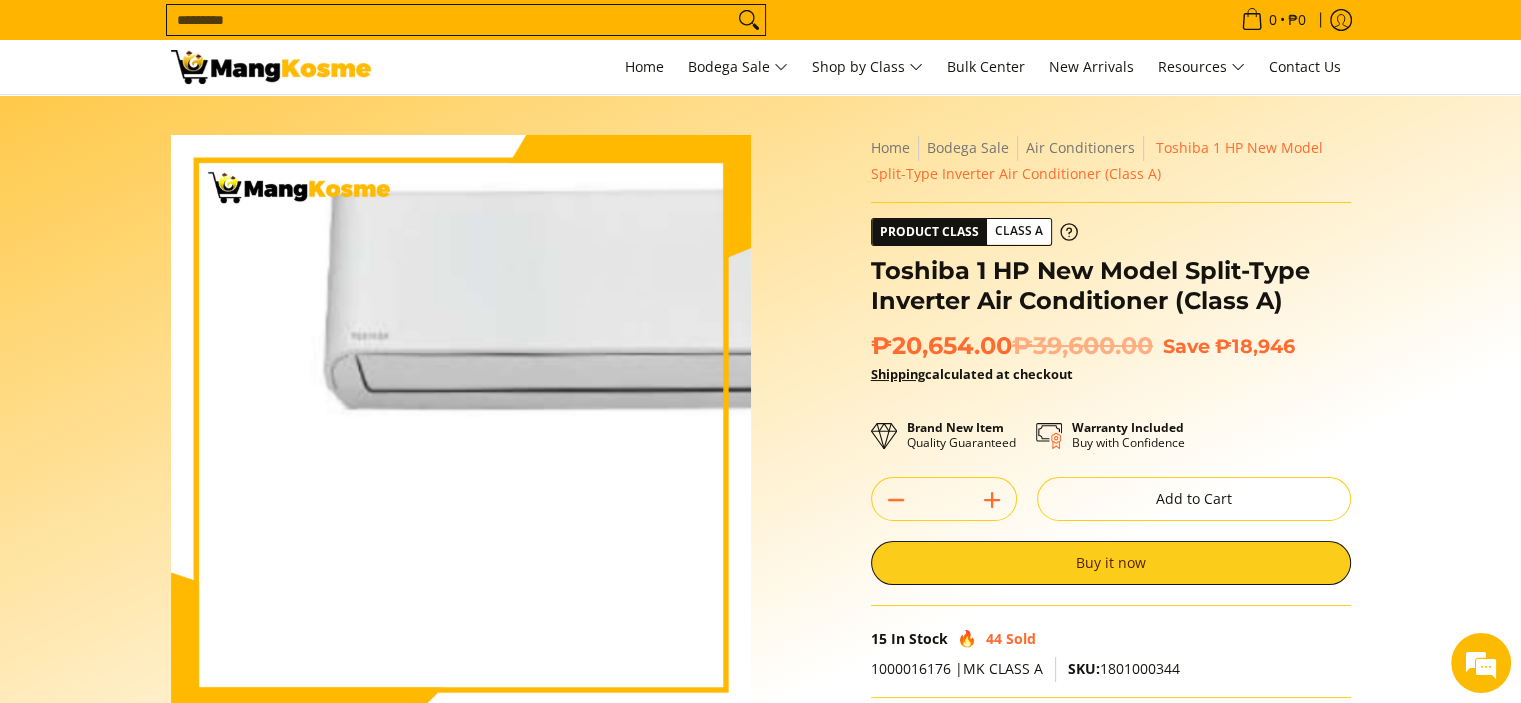 click at bounding box center (461, 425) 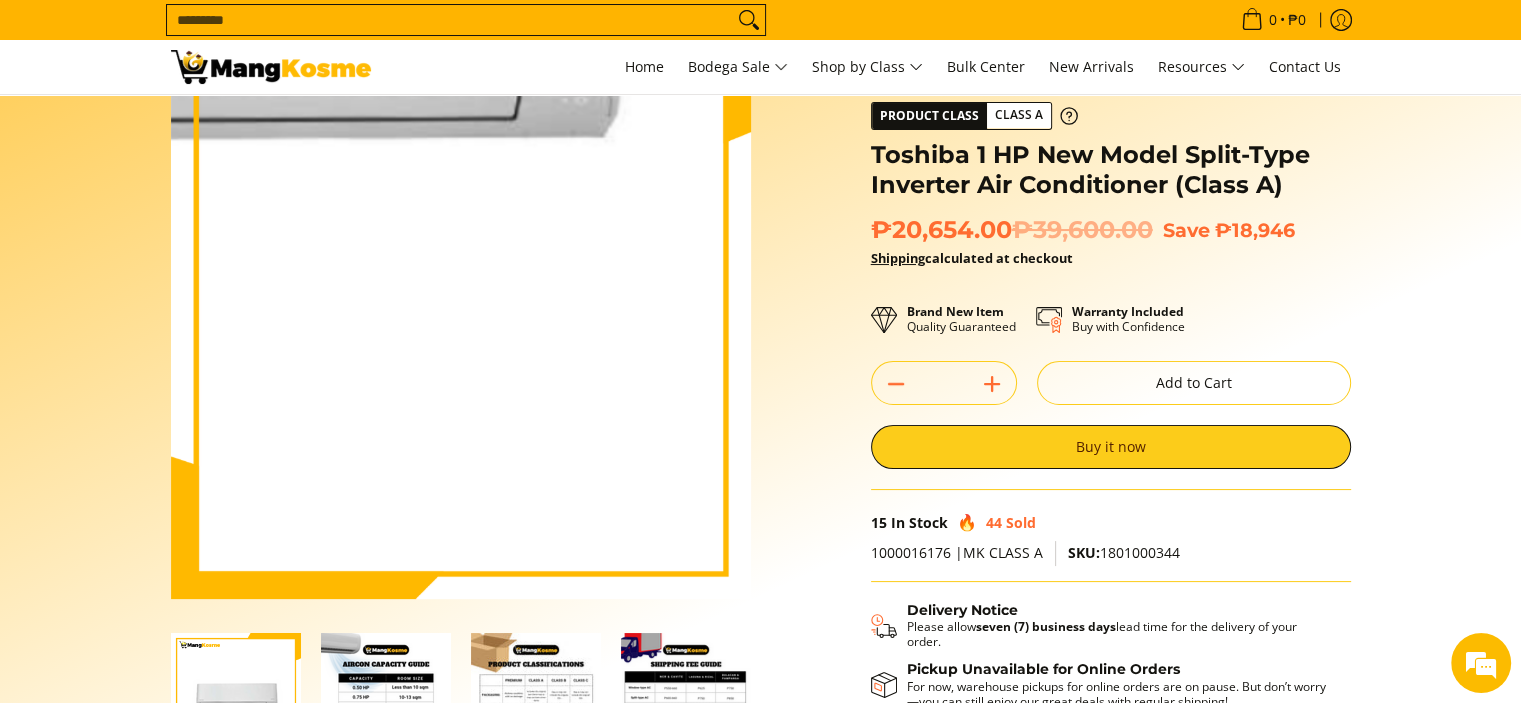 scroll, scrollTop: 0, scrollLeft: 0, axis: both 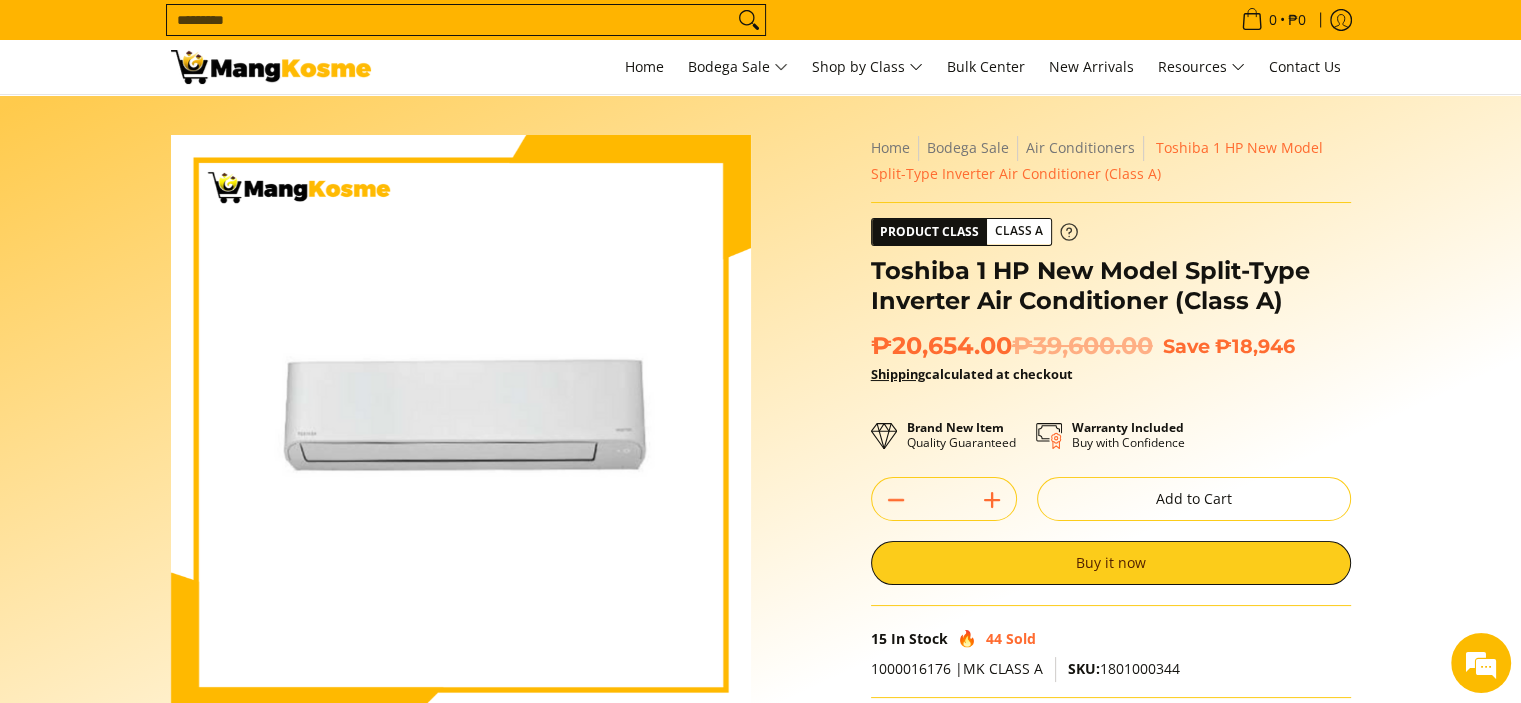 click 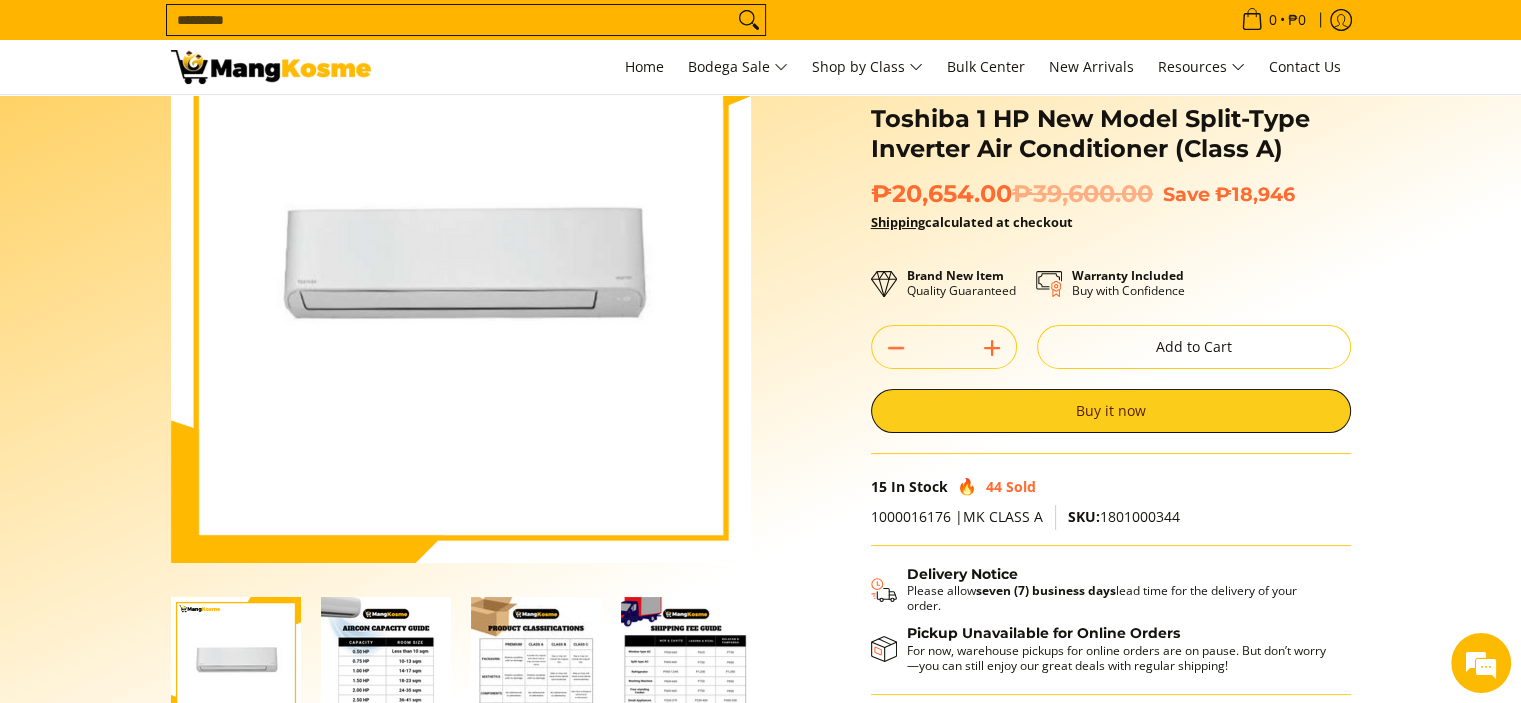 scroll, scrollTop: 300, scrollLeft: 0, axis: vertical 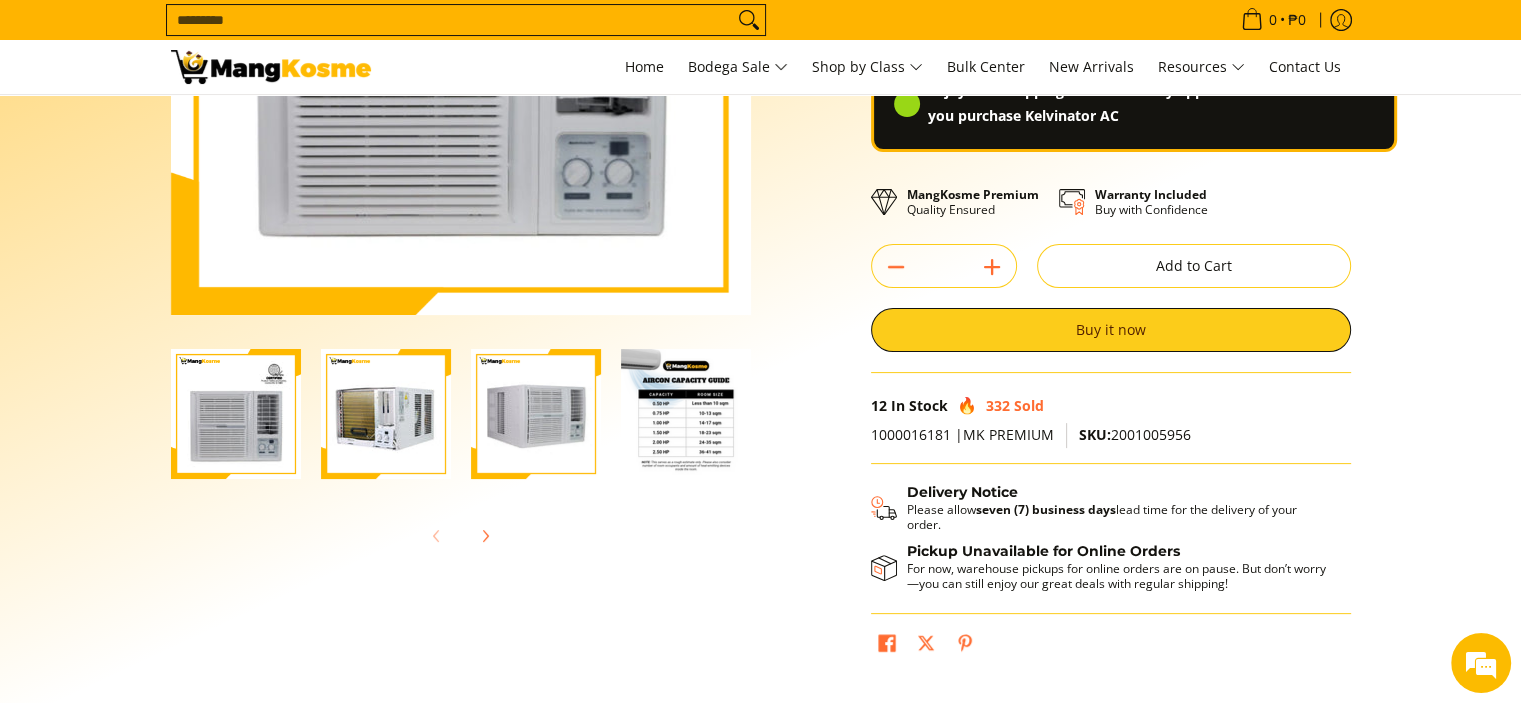 click at bounding box center (386, 414) 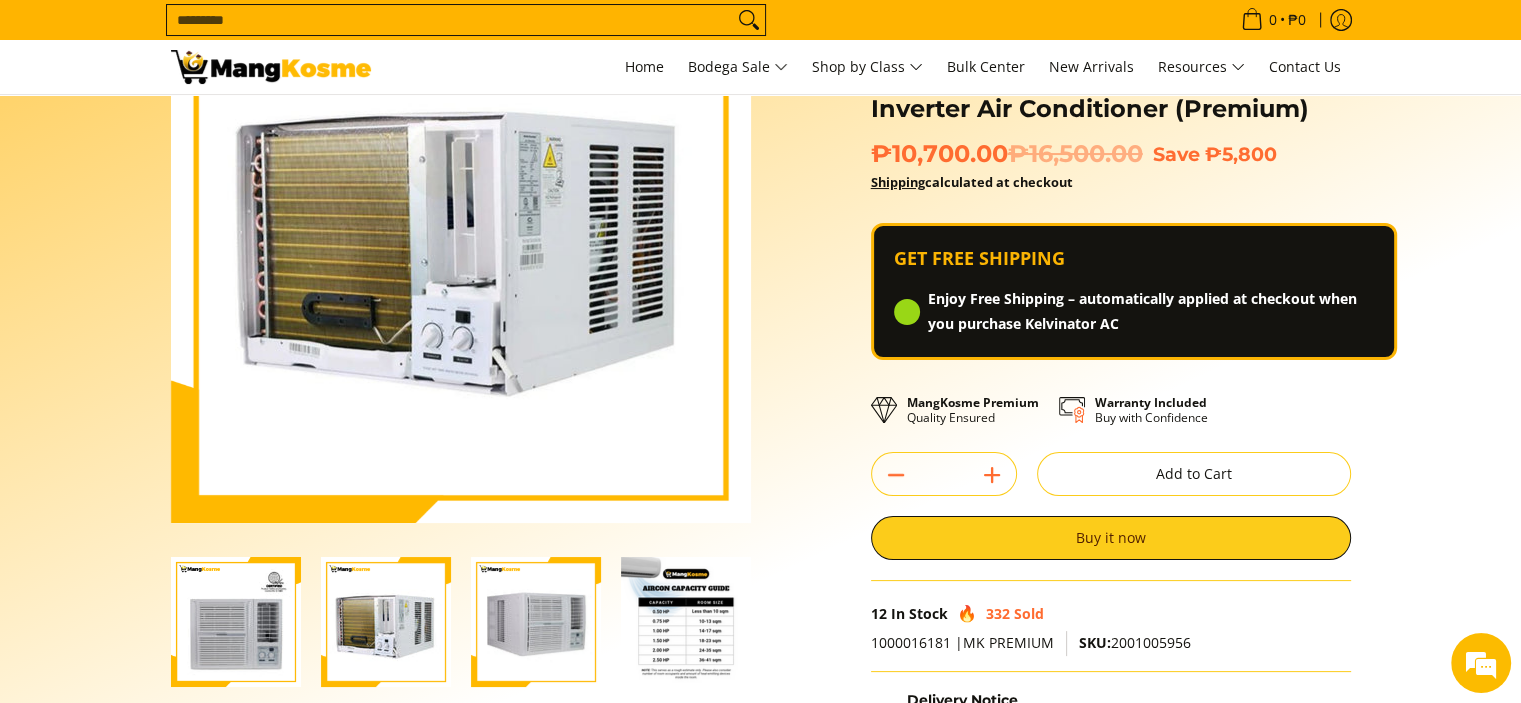 scroll, scrollTop: 300, scrollLeft: 0, axis: vertical 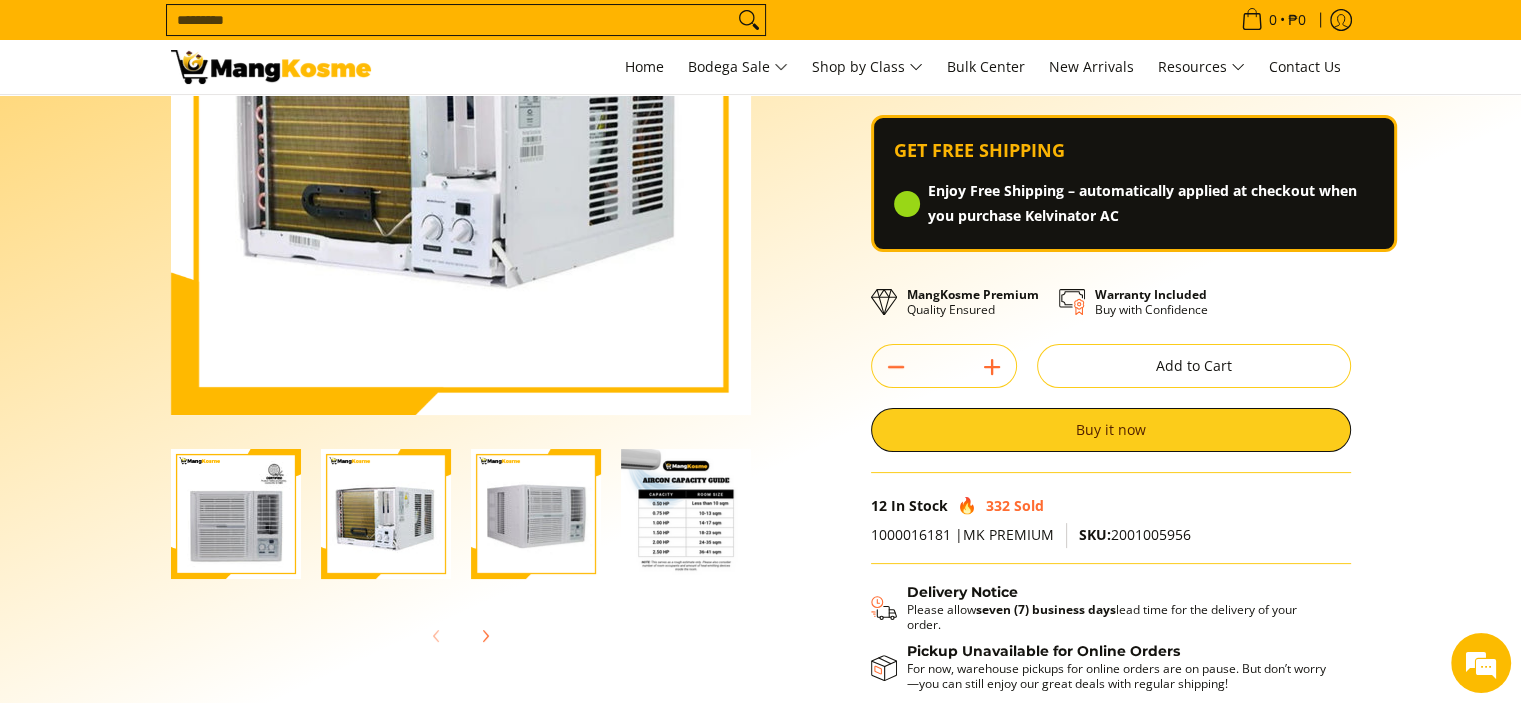 click at bounding box center [536, 514] 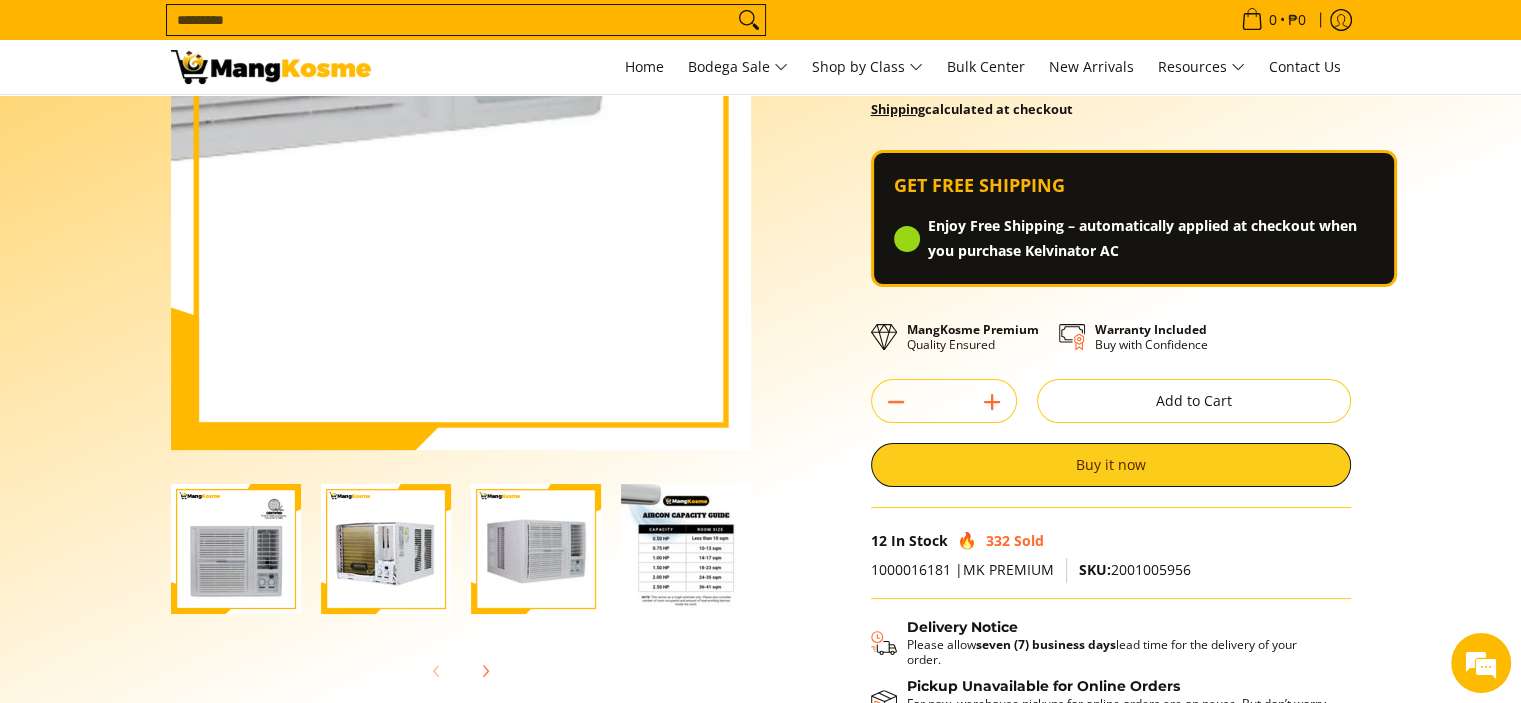 scroll, scrollTop: 300, scrollLeft: 0, axis: vertical 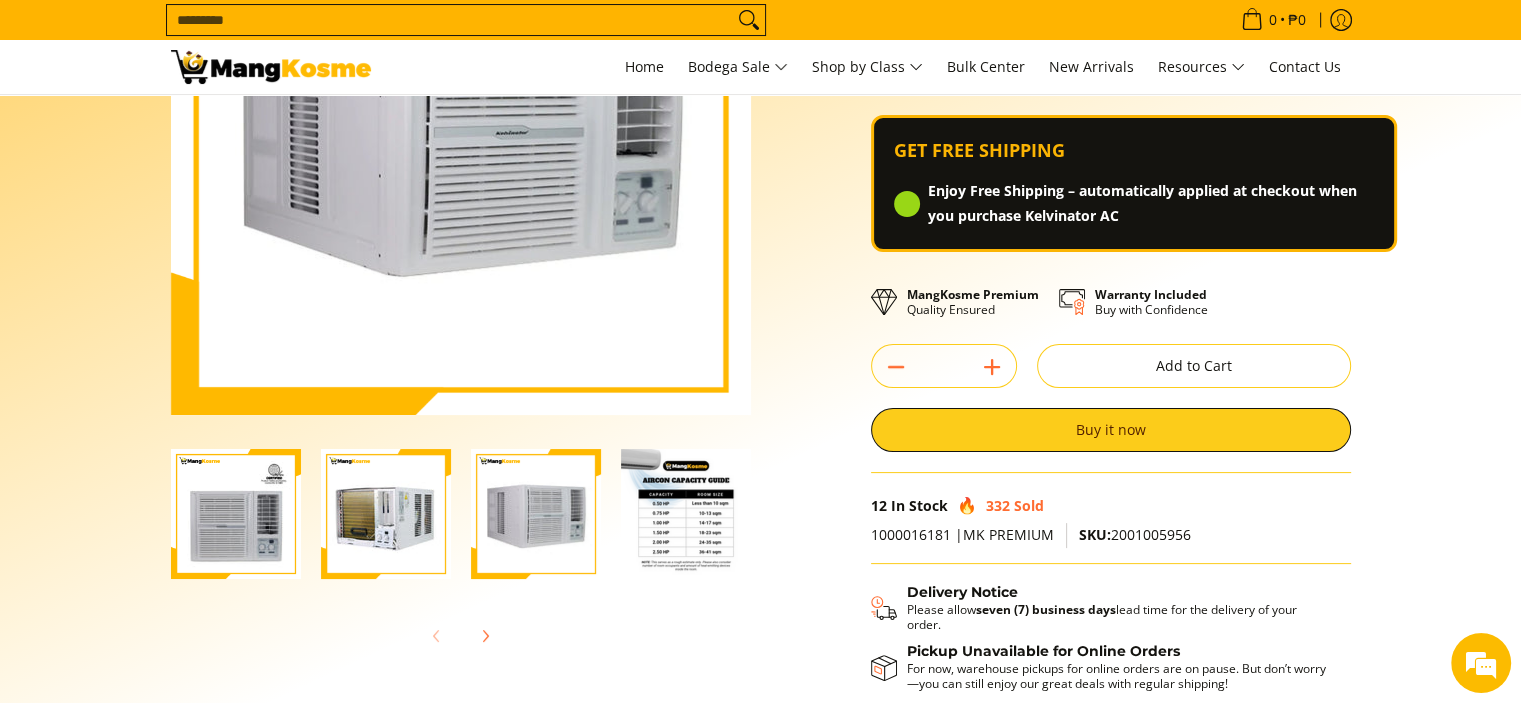 click at bounding box center [686, 514] 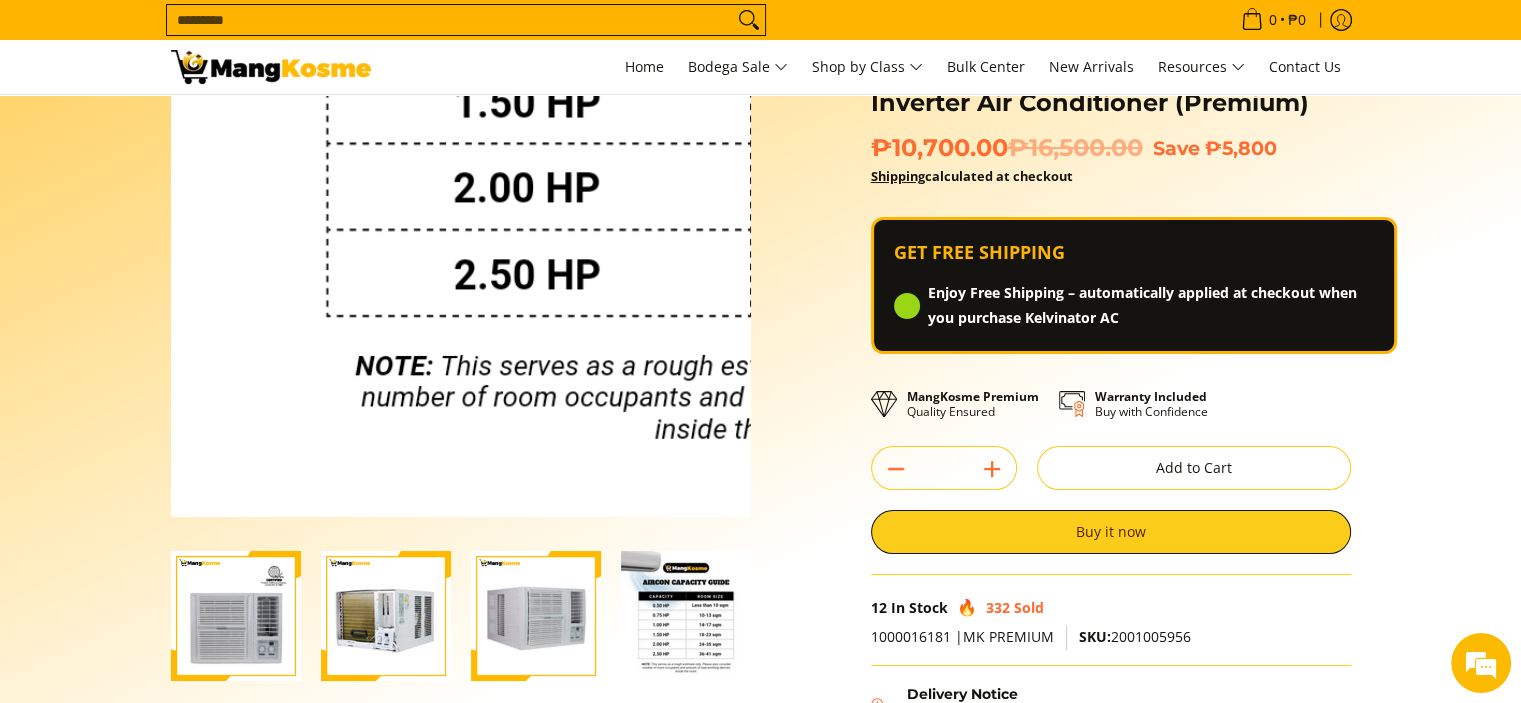 scroll, scrollTop: 200, scrollLeft: 0, axis: vertical 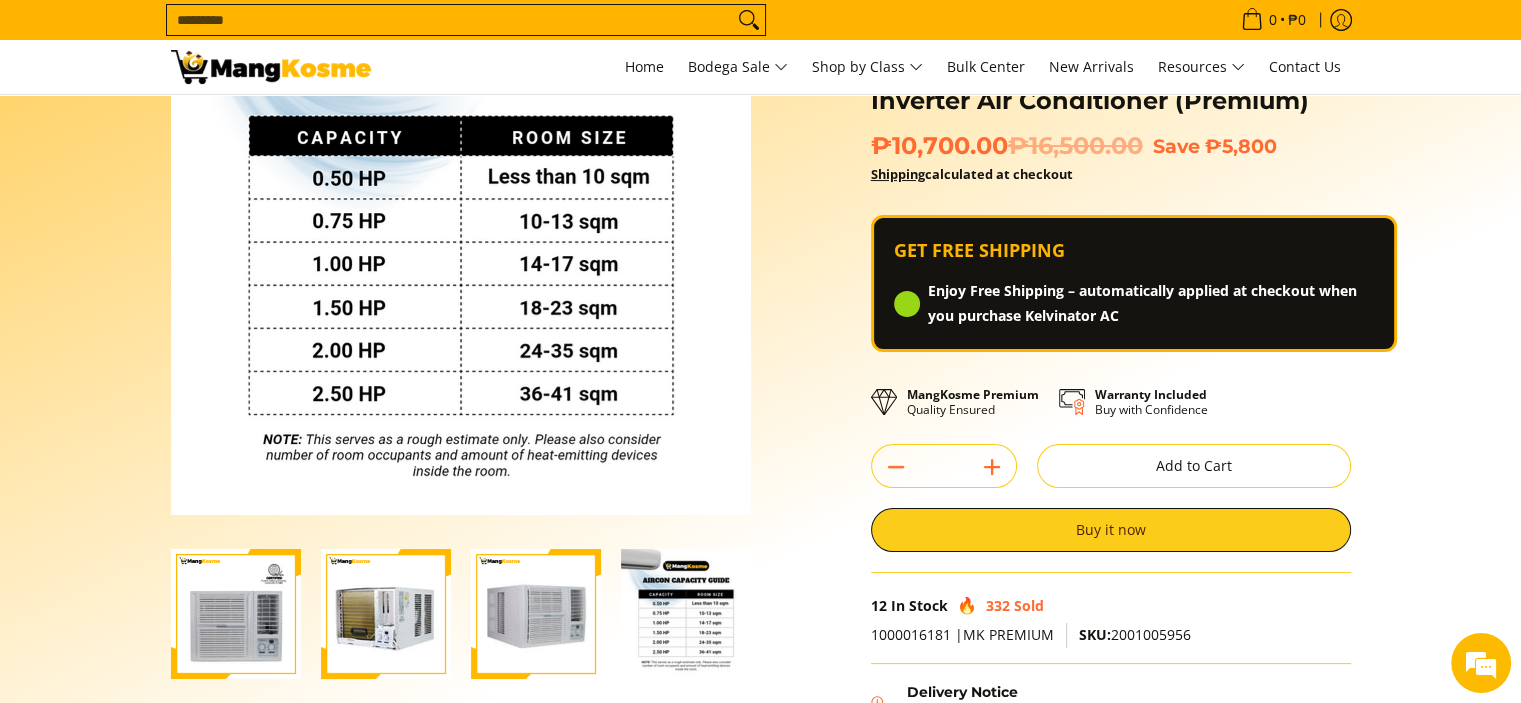 click at bounding box center (236, 614) 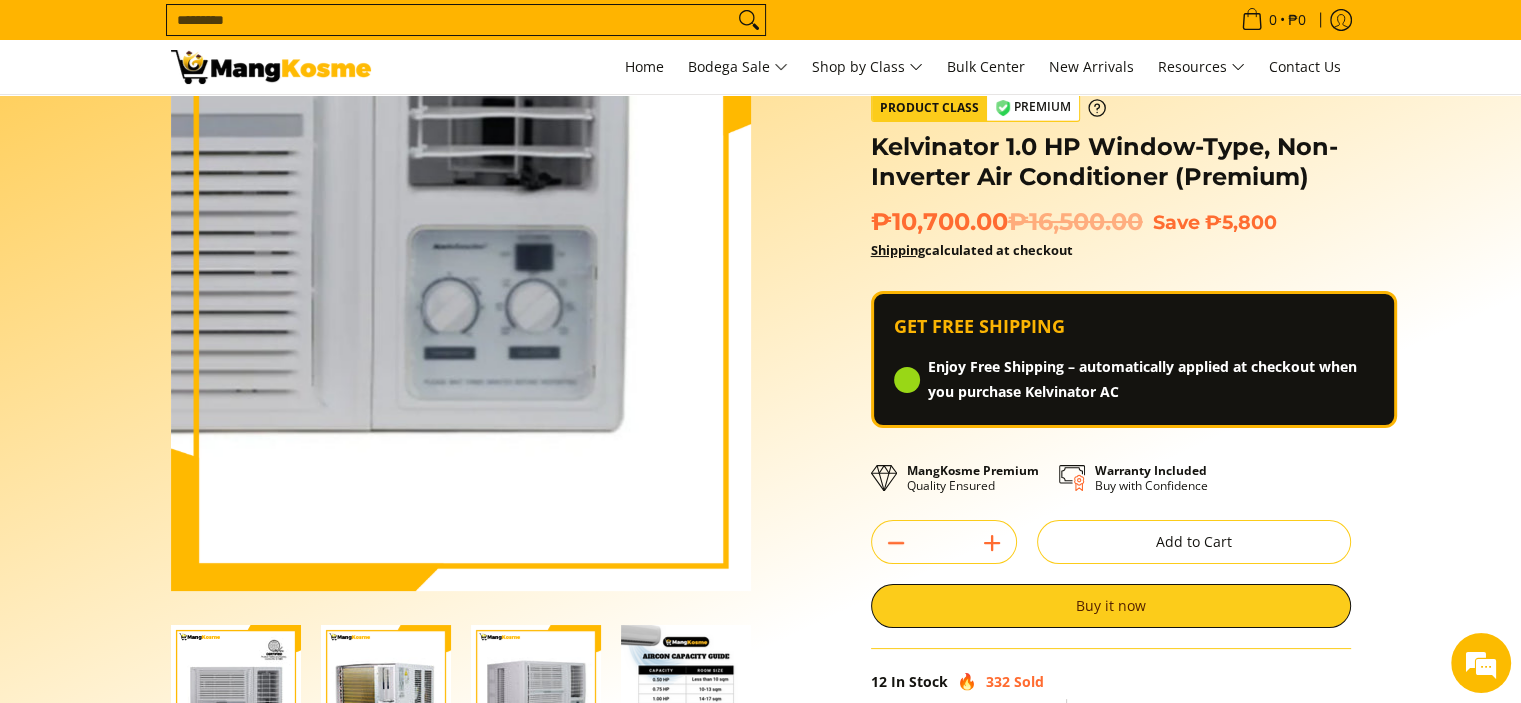 scroll, scrollTop: 200, scrollLeft: 0, axis: vertical 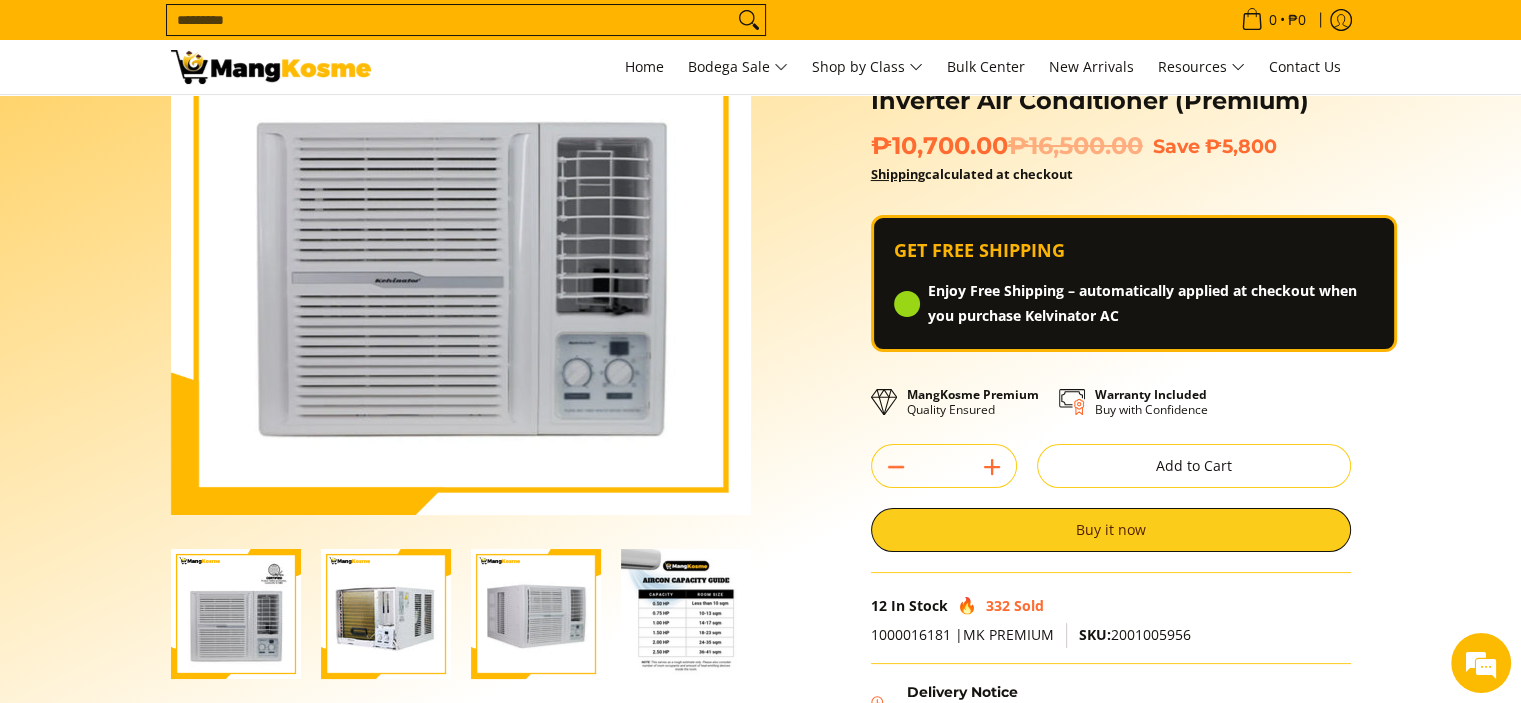 click at bounding box center [386, 614] 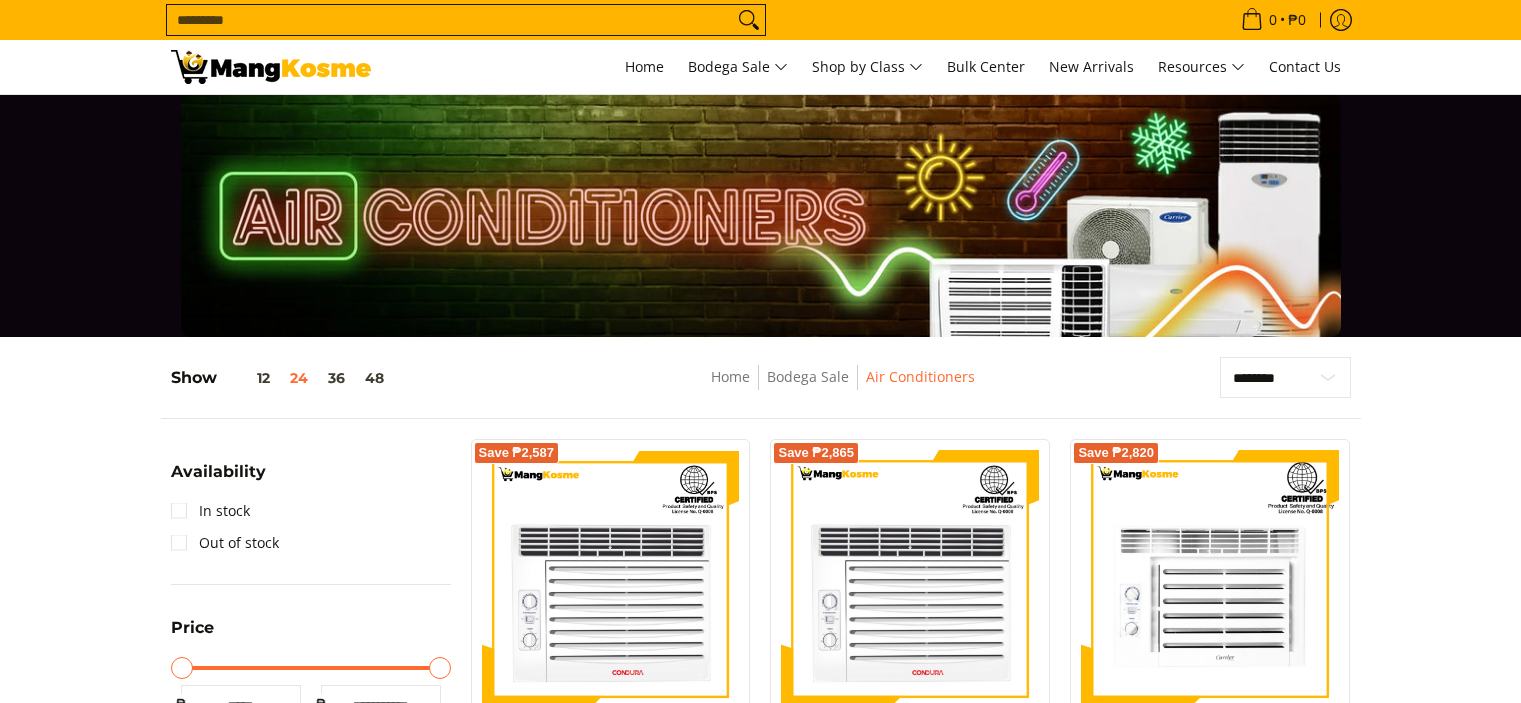 scroll, scrollTop: 400, scrollLeft: 0, axis: vertical 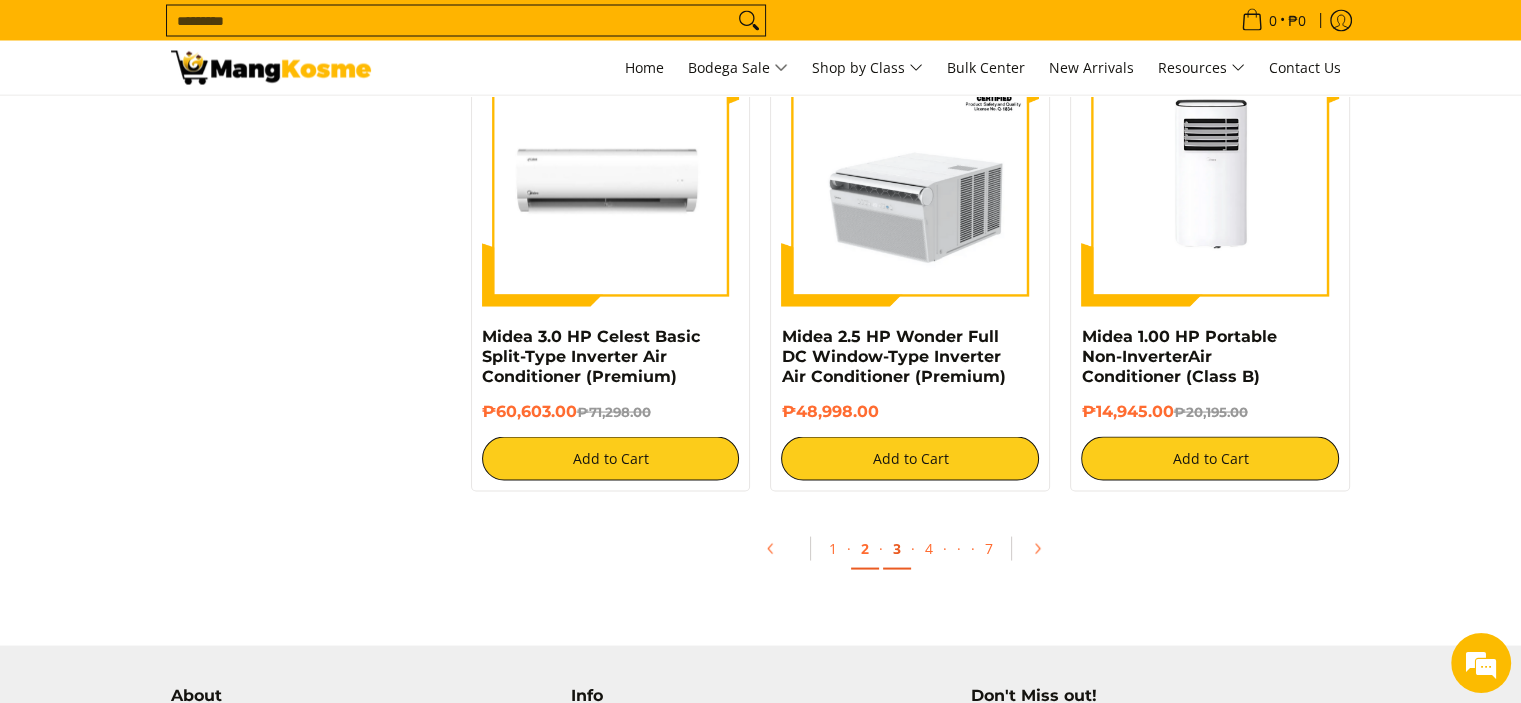 click on "3" at bounding box center (897, 548) 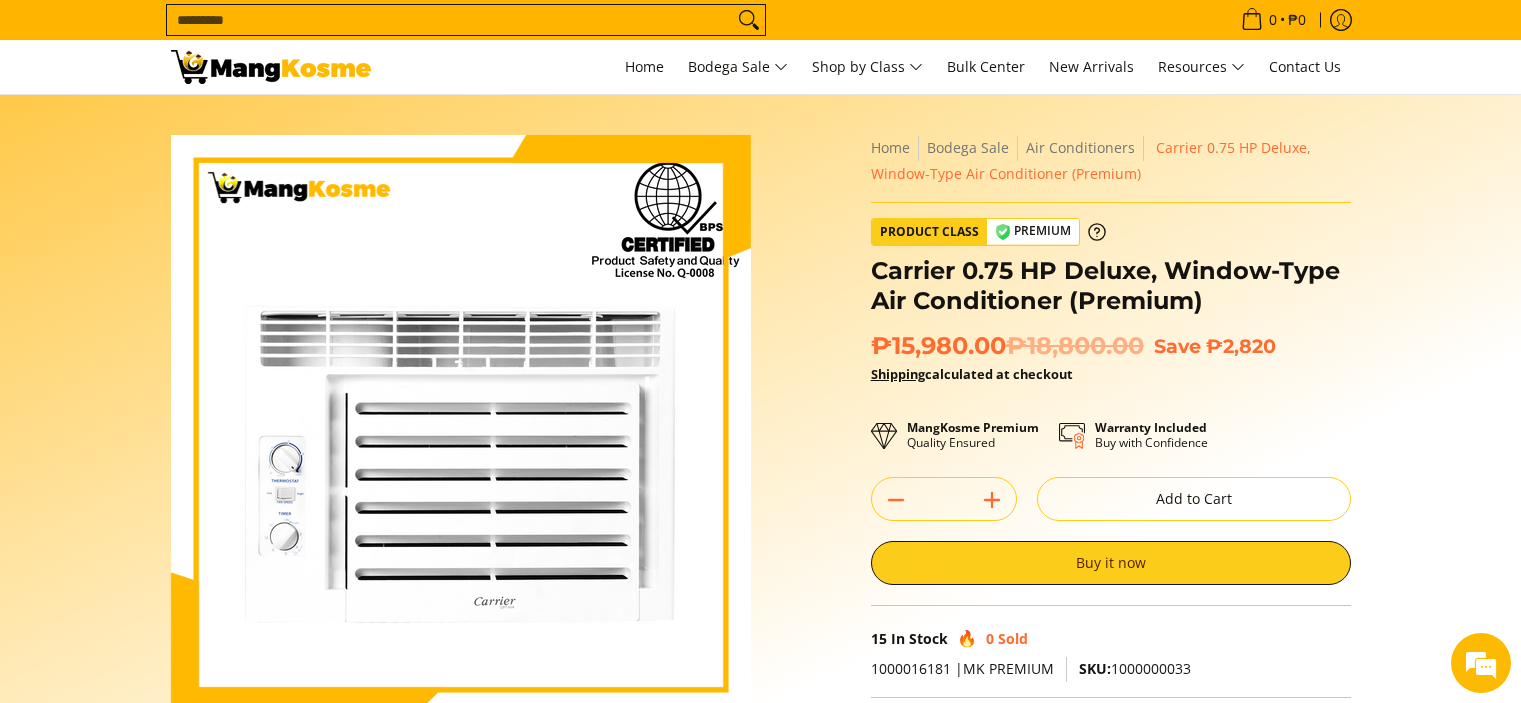 scroll, scrollTop: 0, scrollLeft: 0, axis: both 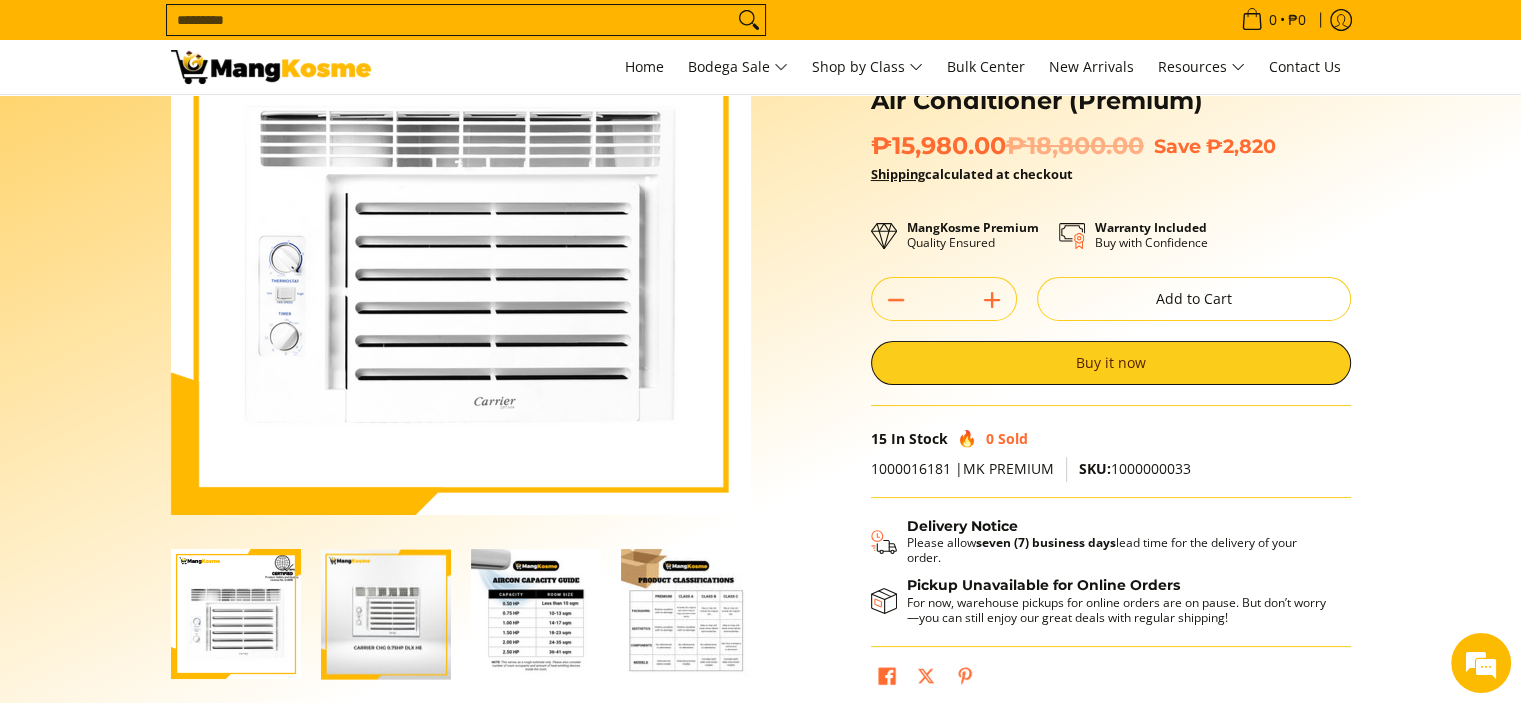 click at bounding box center (386, 614) 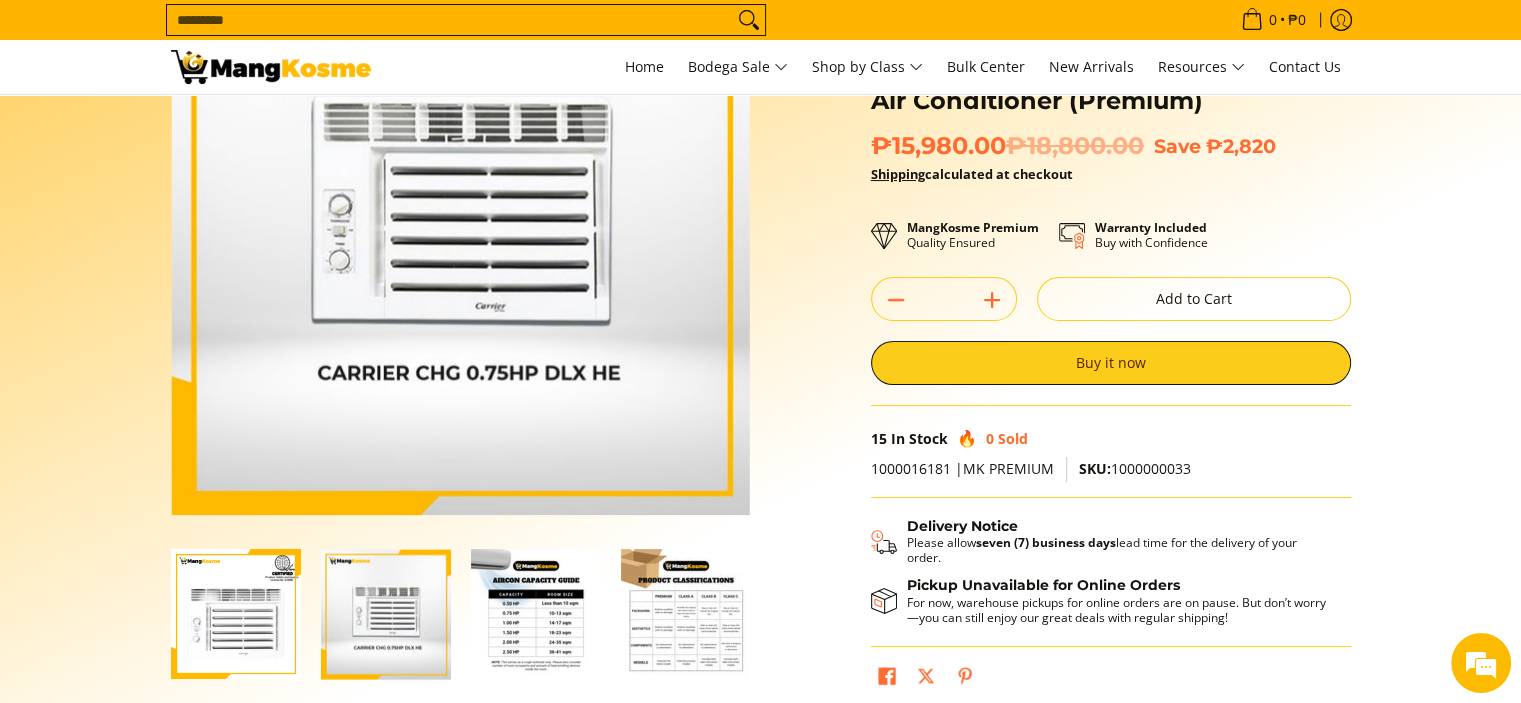 click at bounding box center [536, 614] 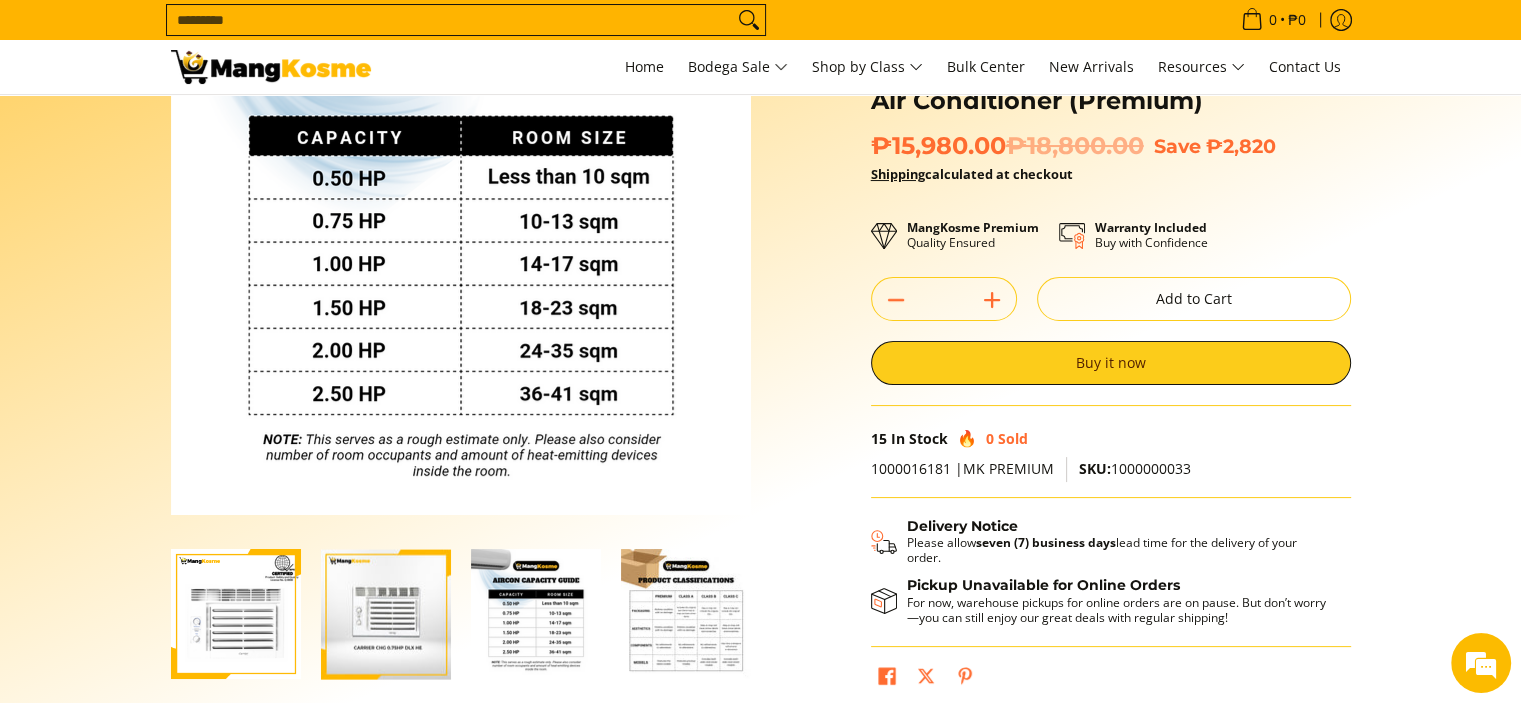 click at bounding box center (386, 614) 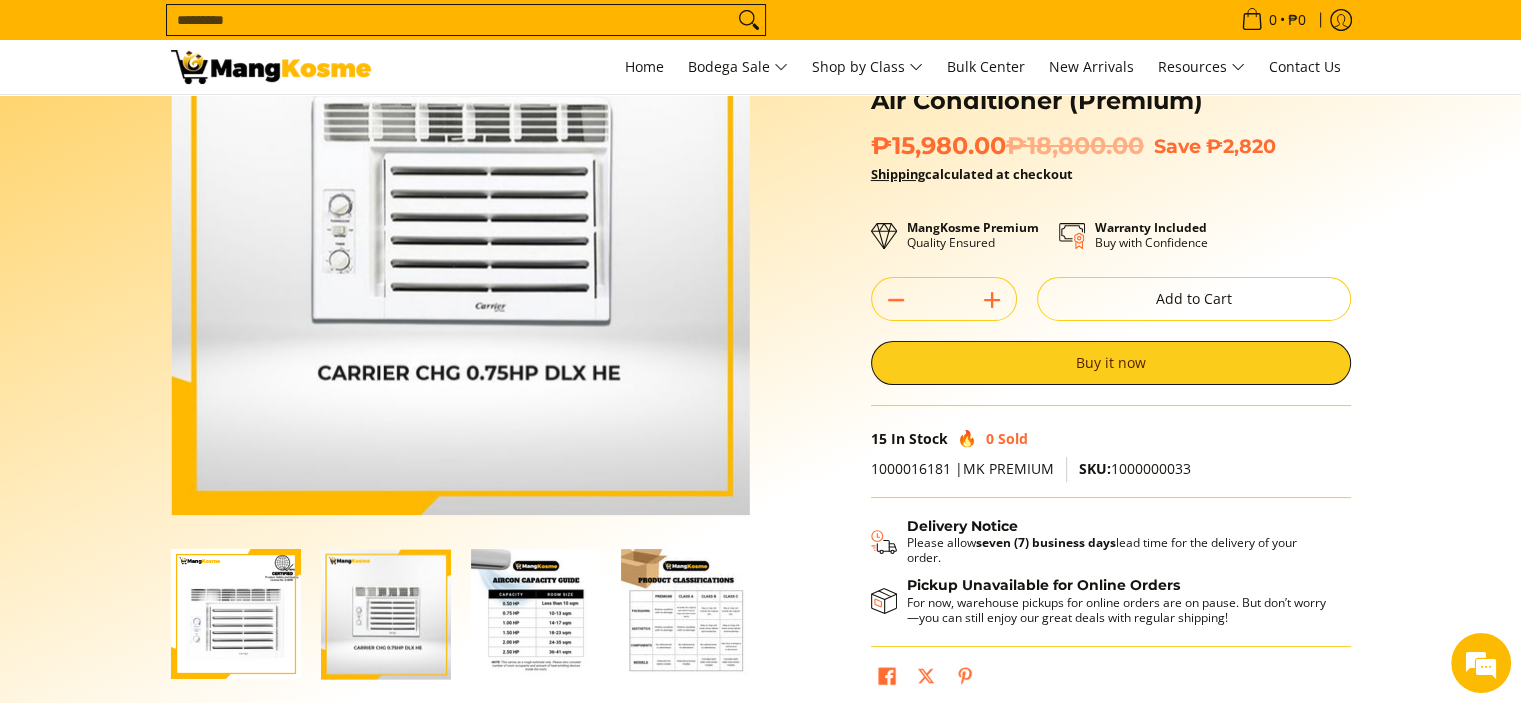 click at bounding box center [686, 614] 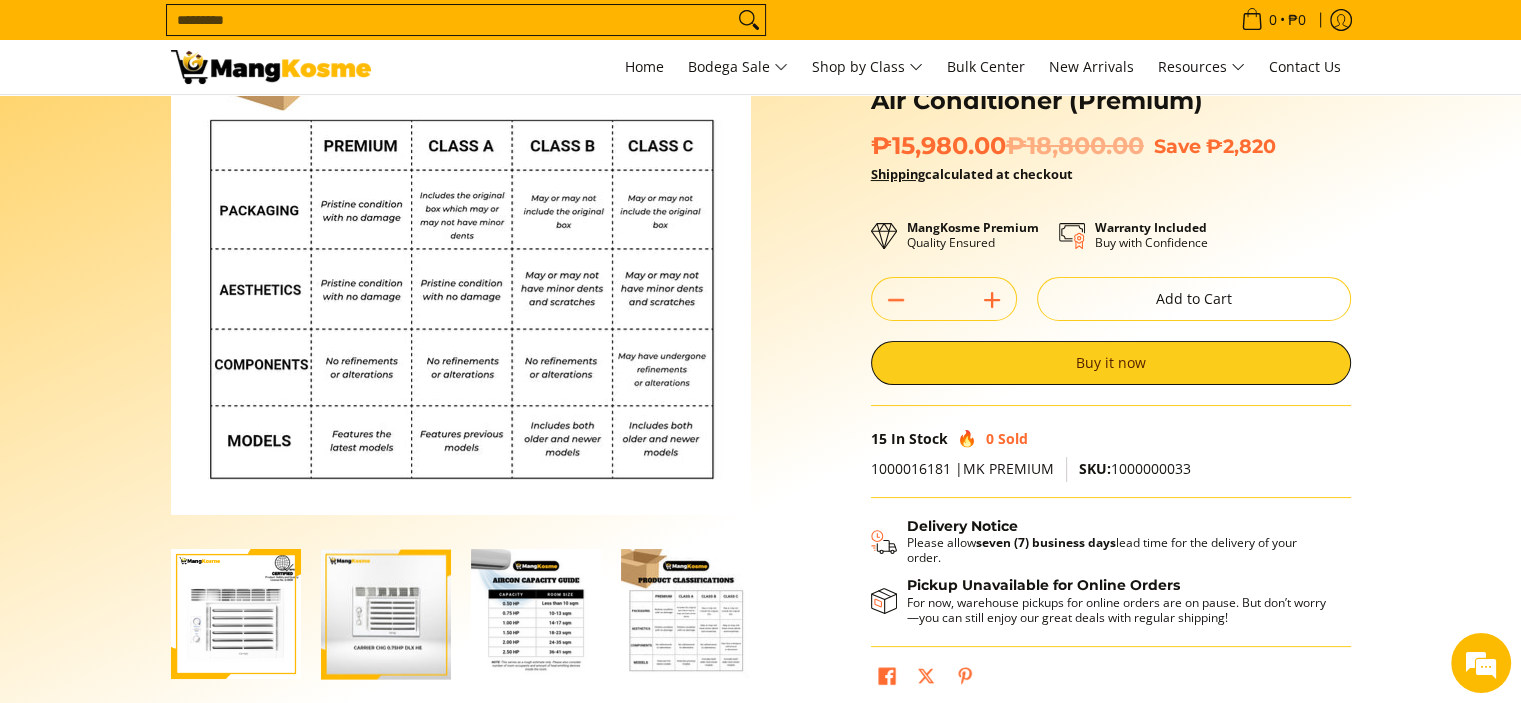 click at bounding box center [386, 614] 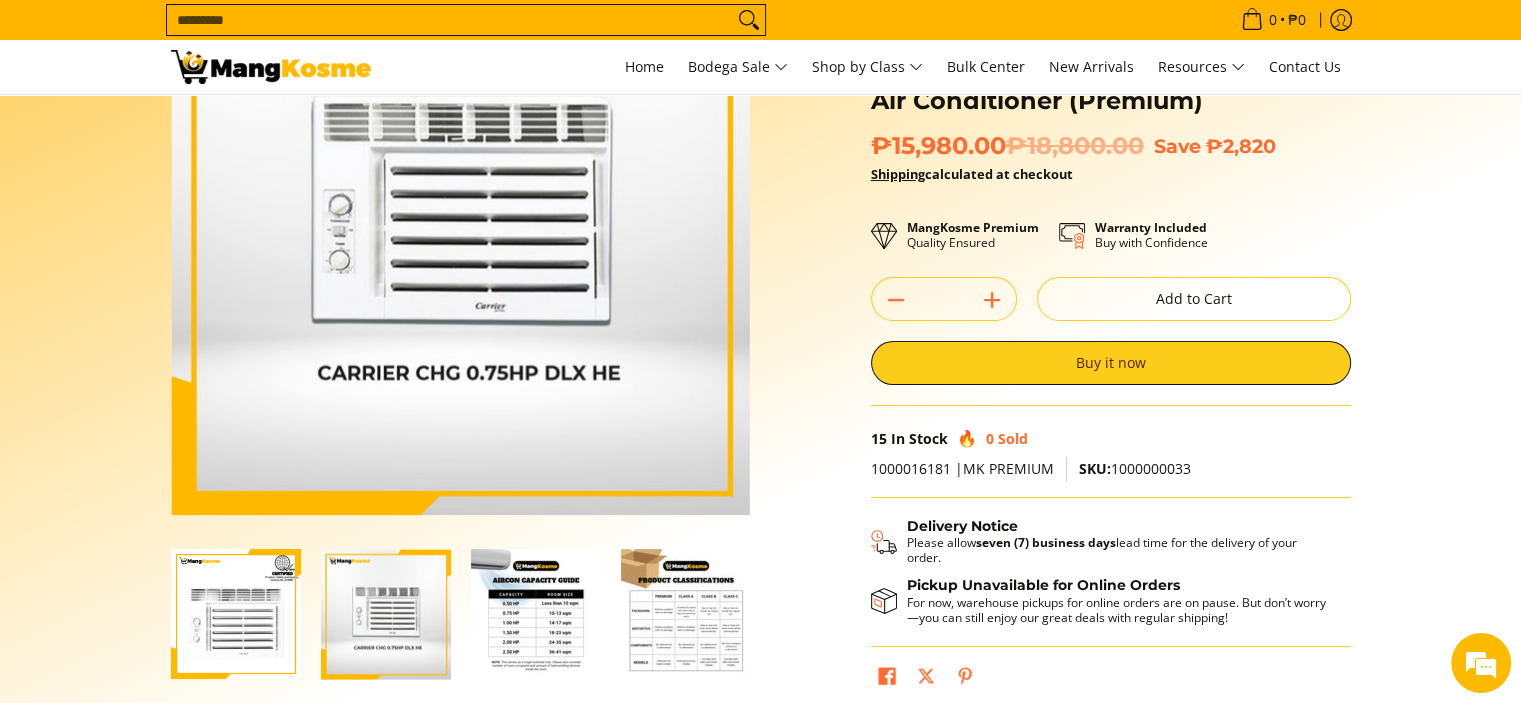 click at bounding box center [236, 614] 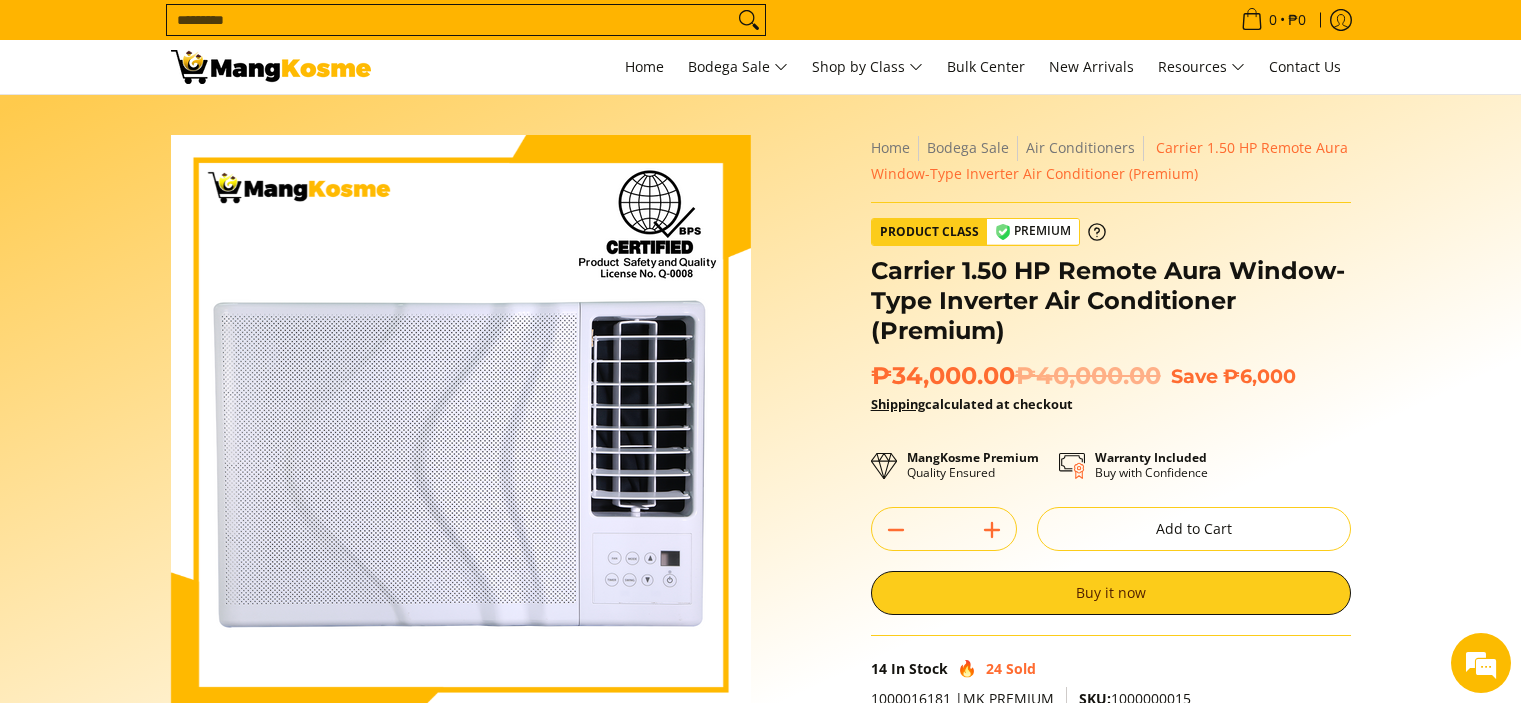 scroll, scrollTop: 0, scrollLeft: 0, axis: both 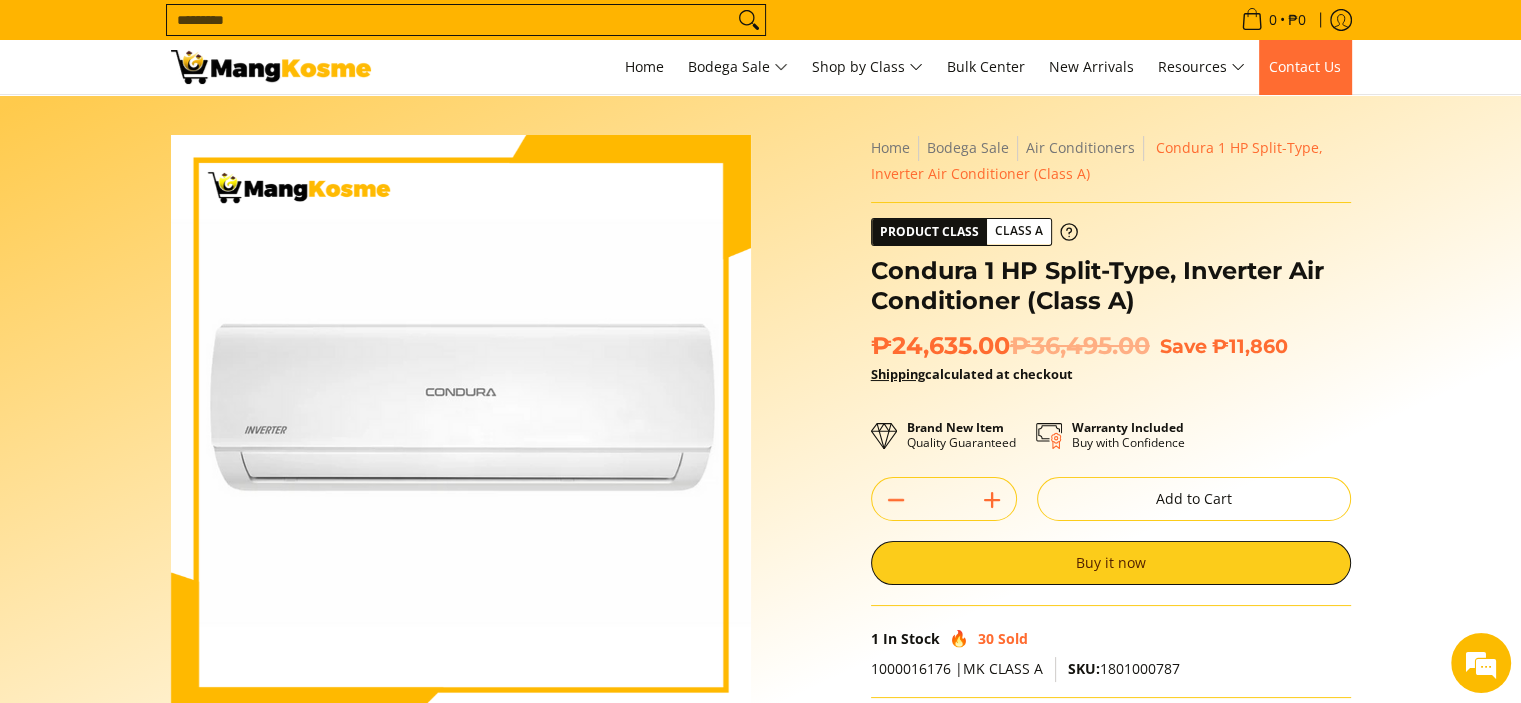 click on "Contact Us" at bounding box center [1305, 66] 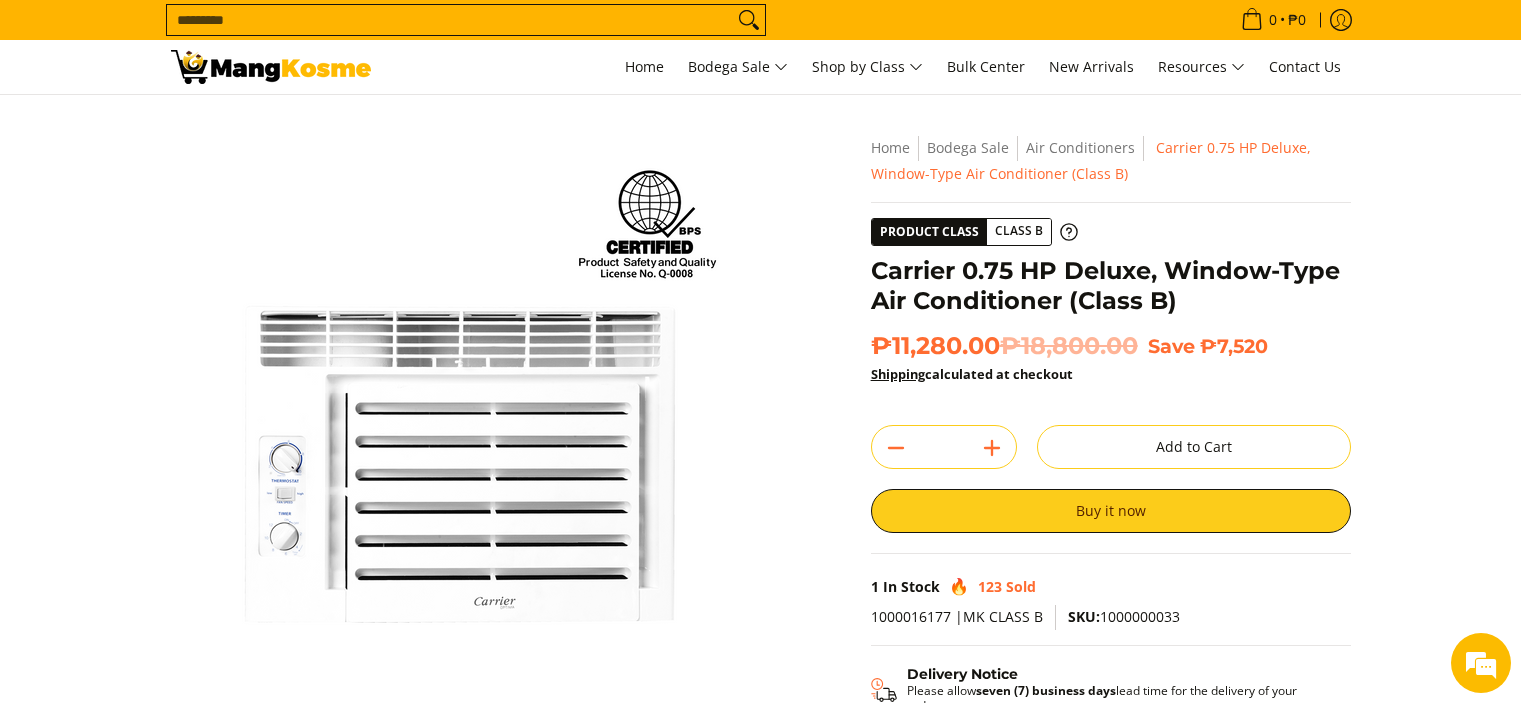 scroll, scrollTop: 0, scrollLeft: 0, axis: both 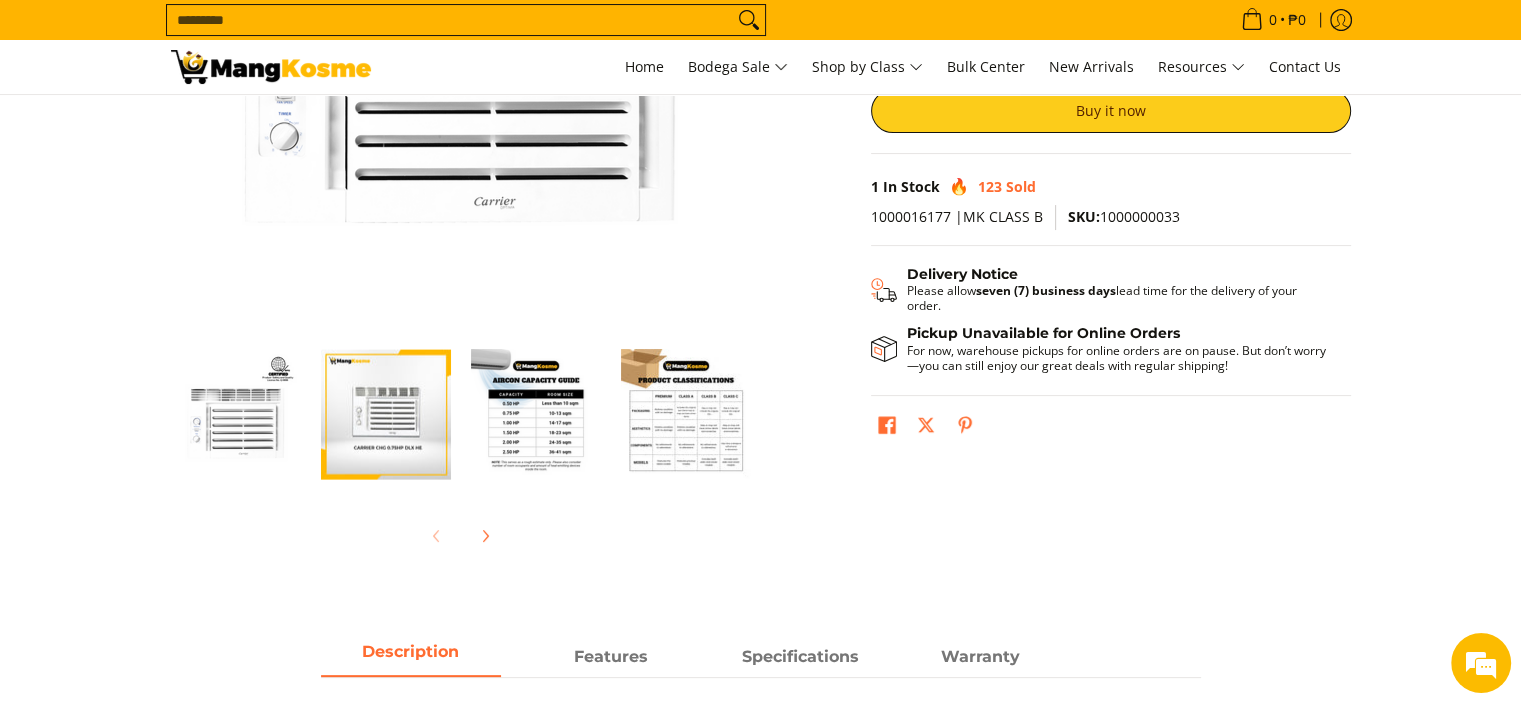 click at bounding box center [686, 414] 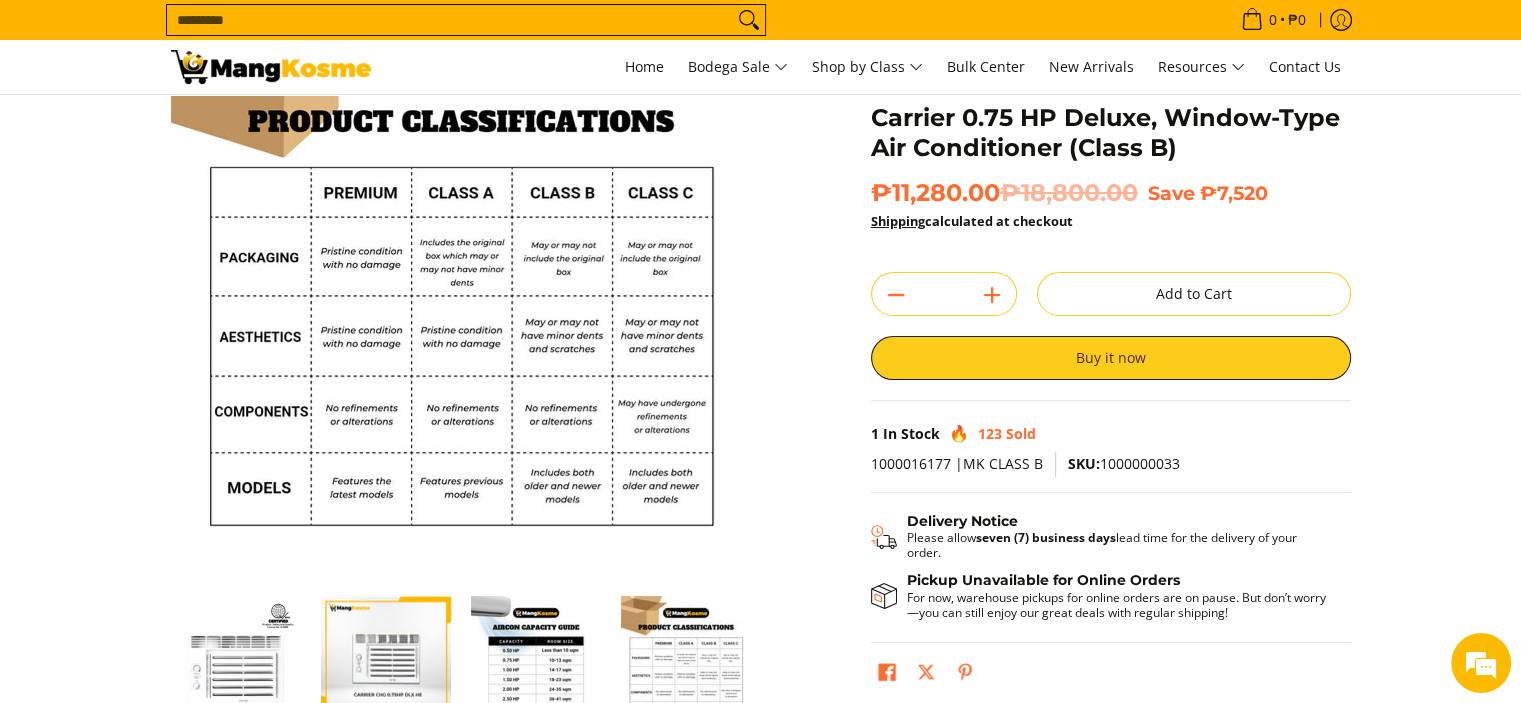 scroll, scrollTop: 0, scrollLeft: 0, axis: both 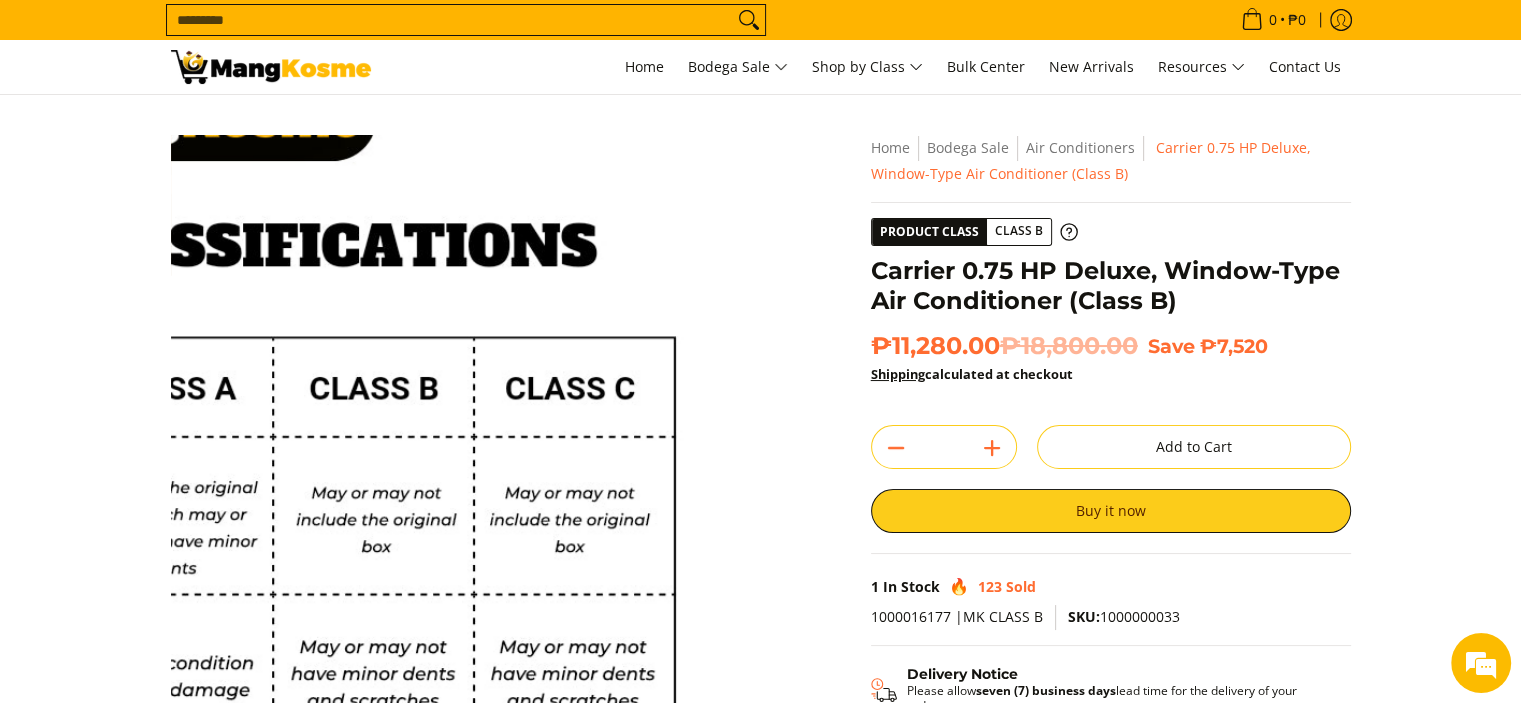 click at bounding box center [461, 425] 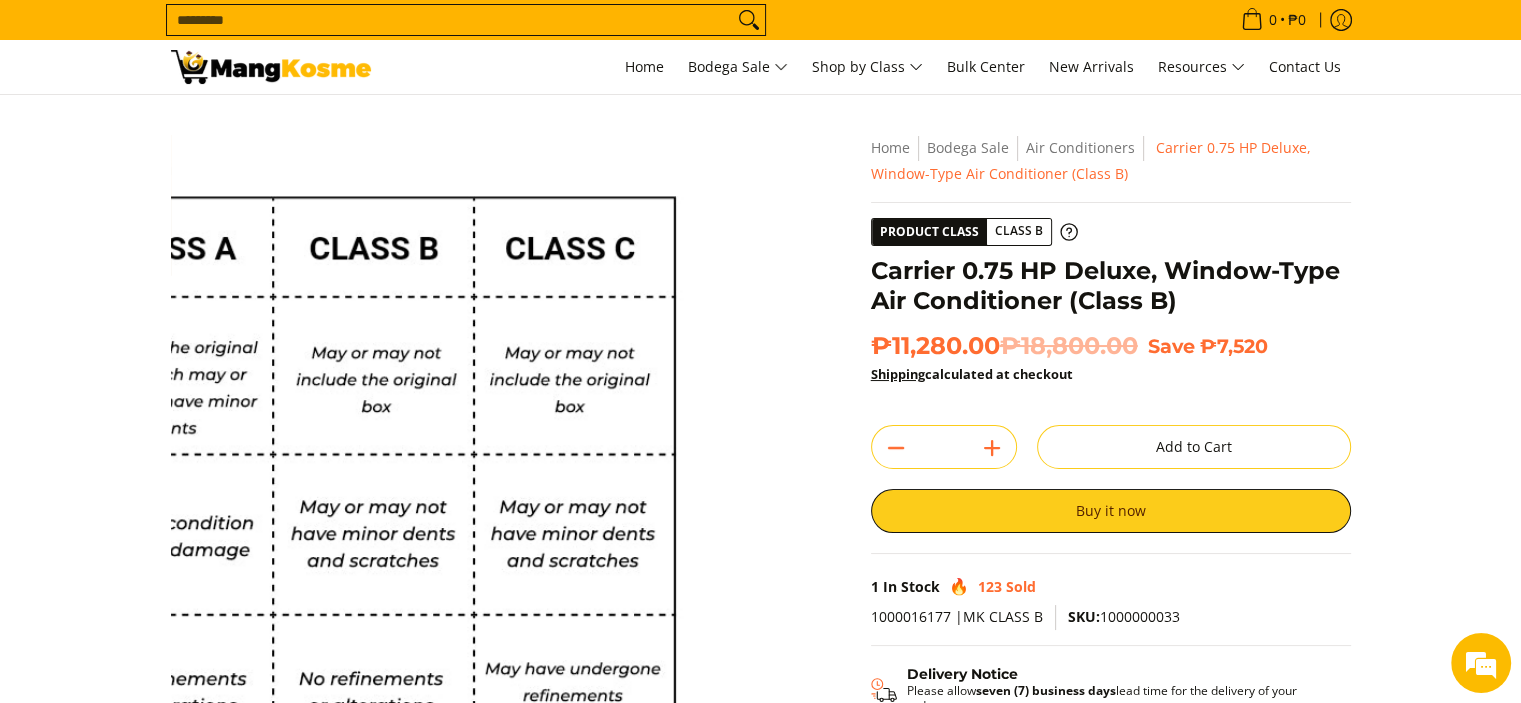 click at bounding box center (461, 425) 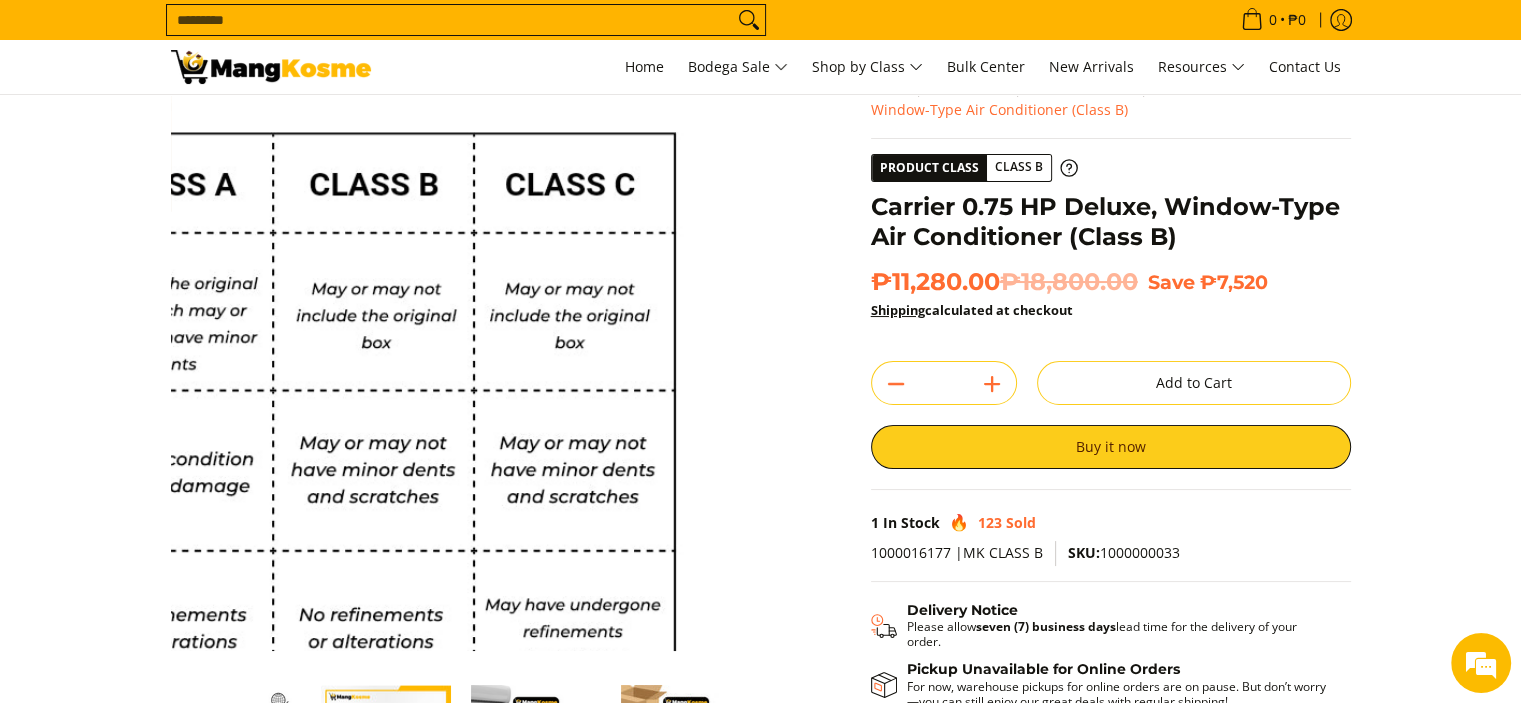 scroll, scrollTop: 100, scrollLeft: 0, axis: vertical 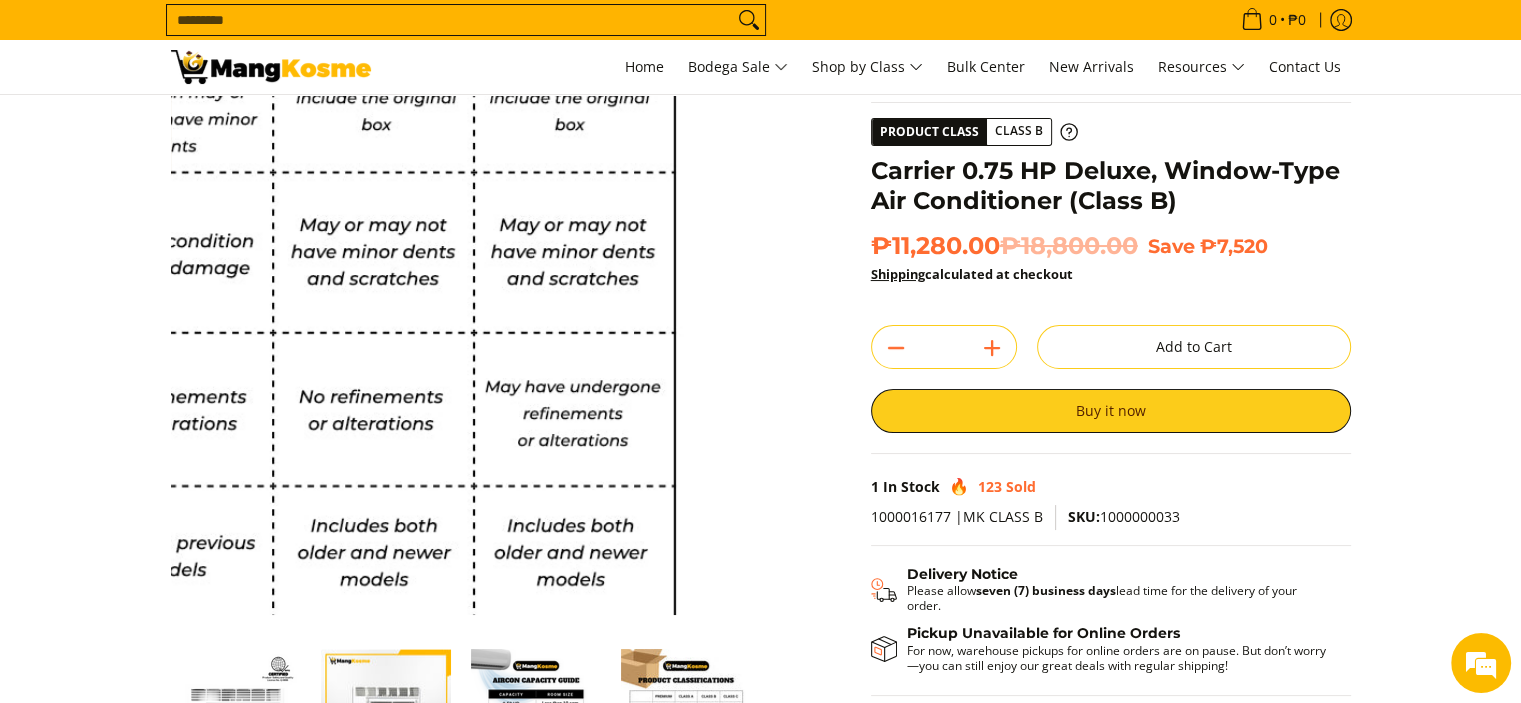 click at bounding box center [461, 325] 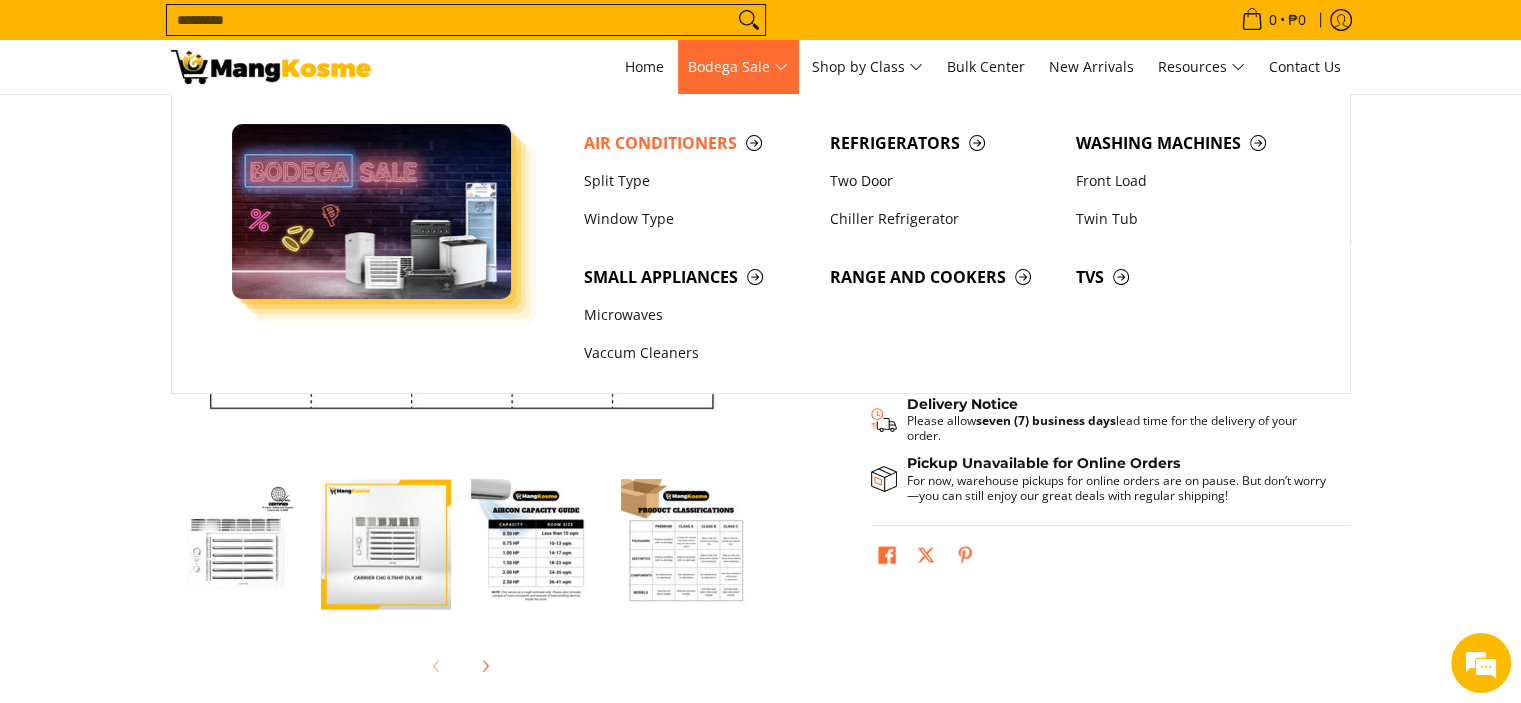 scroll, scrollTop: 0, scrollLeft: 0, axis: both 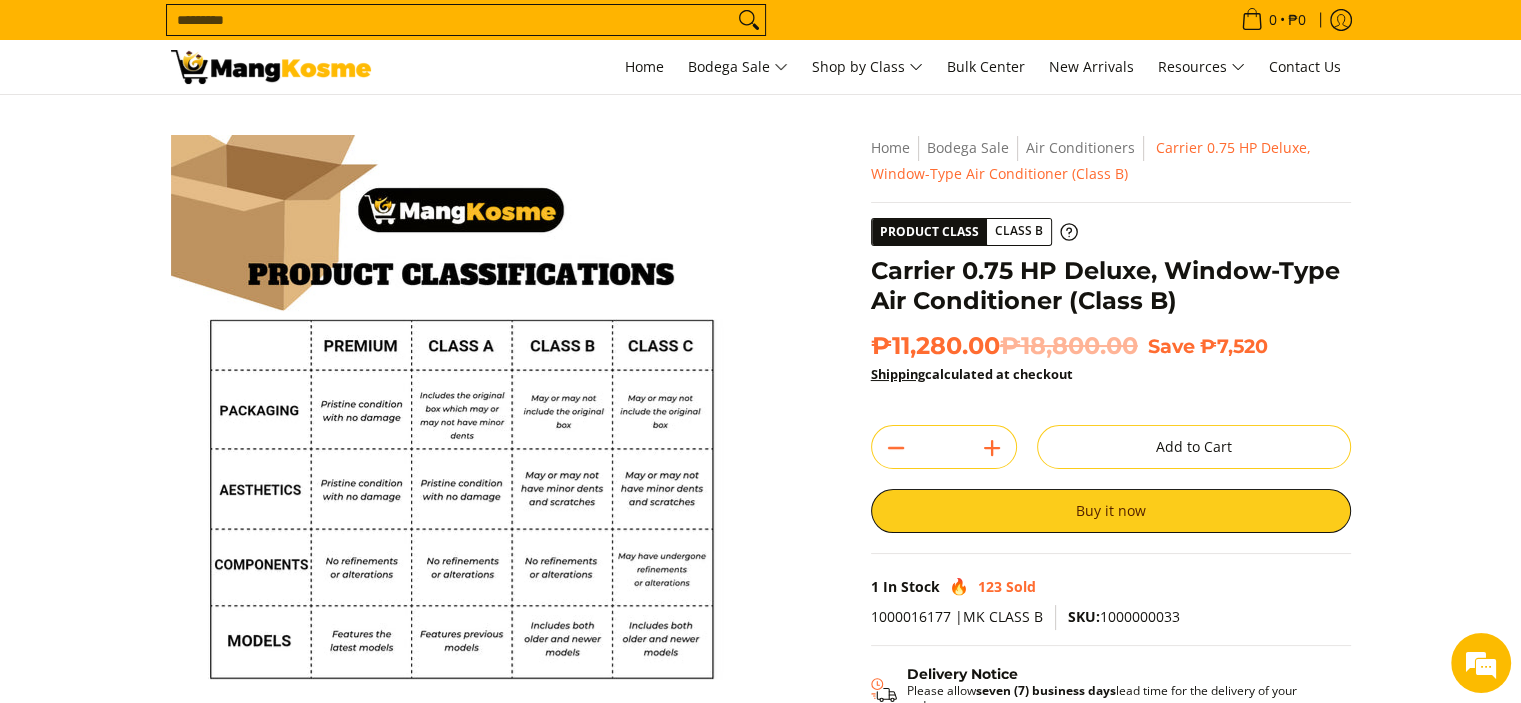 click on "Skip to Main Content
Enable zoom Disable zoom
Enable zoom Disable zoom
Enable zoom Disable zoom
Enable zoom Disable zoom
Enable zoom Disable zoom
Enable zoom Disable zoom" at bounding box center [760, 551] 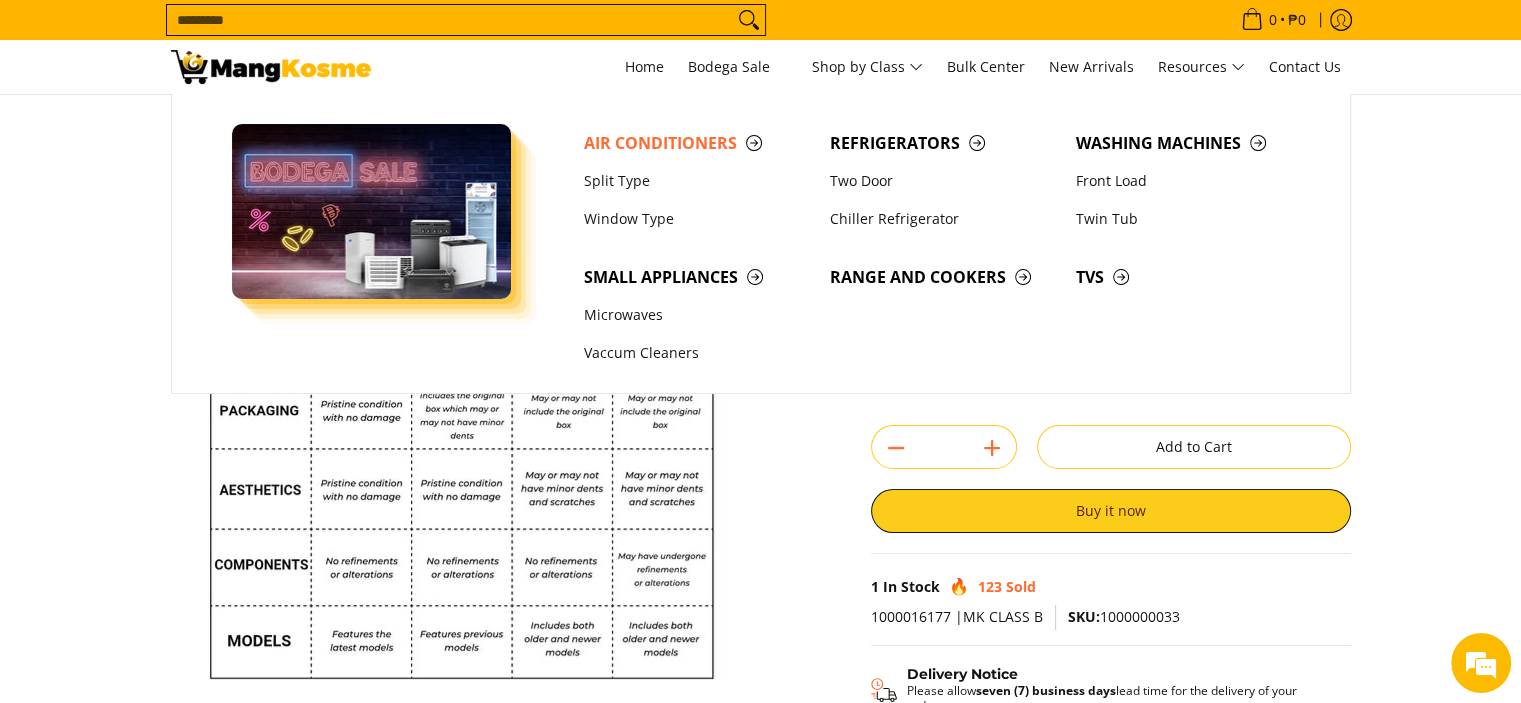 drag, startPoint x: 1374, startPoint y: 278, endPoint x: 1346, endPoint y: 326, distance: 55.569775 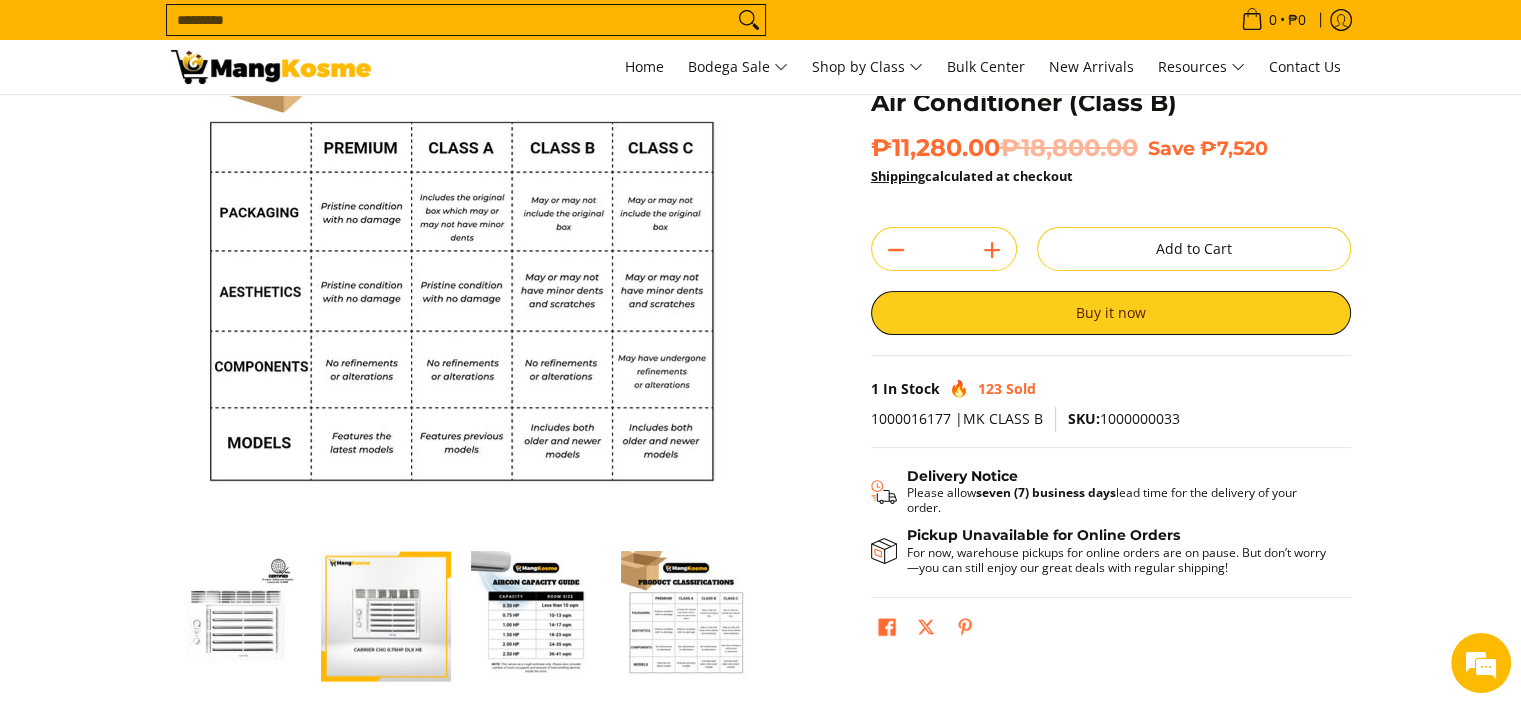 scroll, scrollTop: 300, scrollLeft: 0, axis: vertical 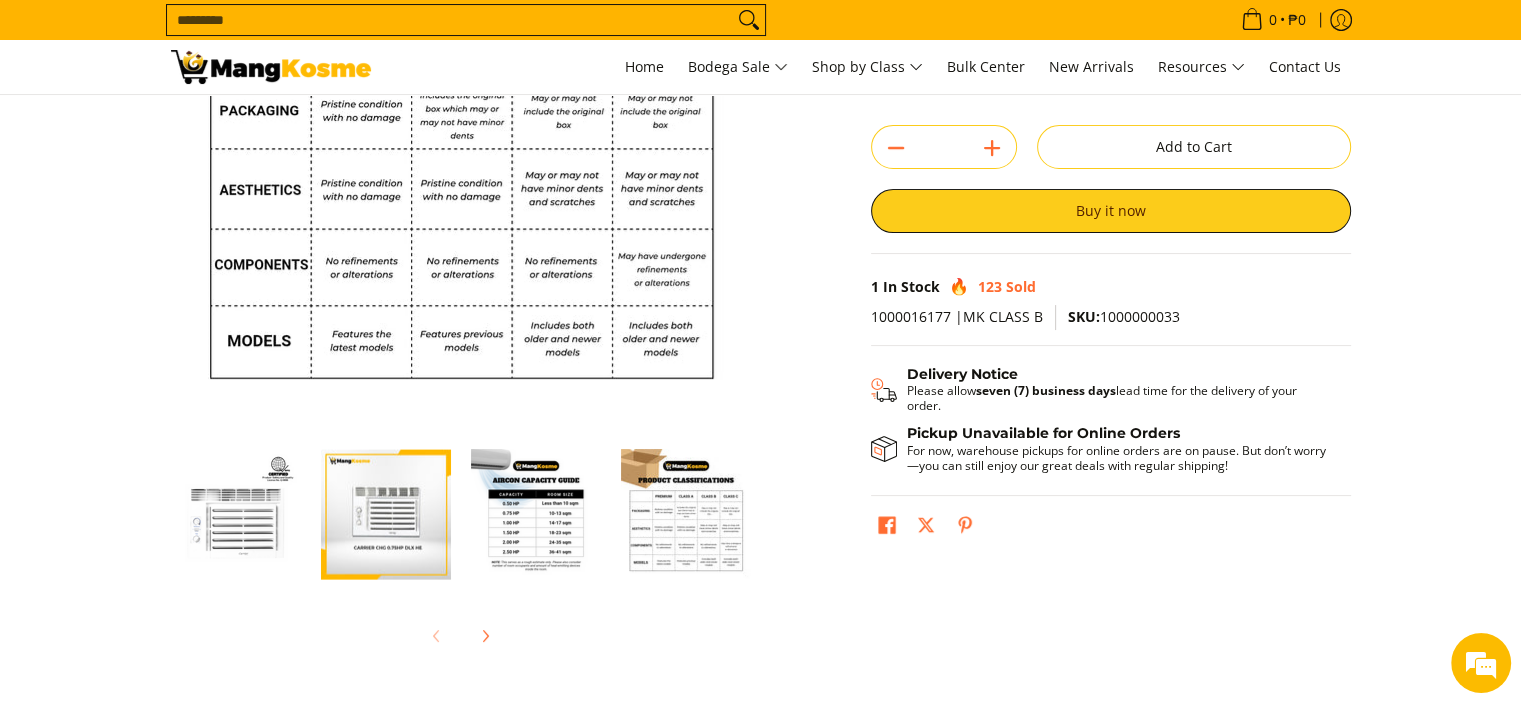click at bounding box center (386, 514) 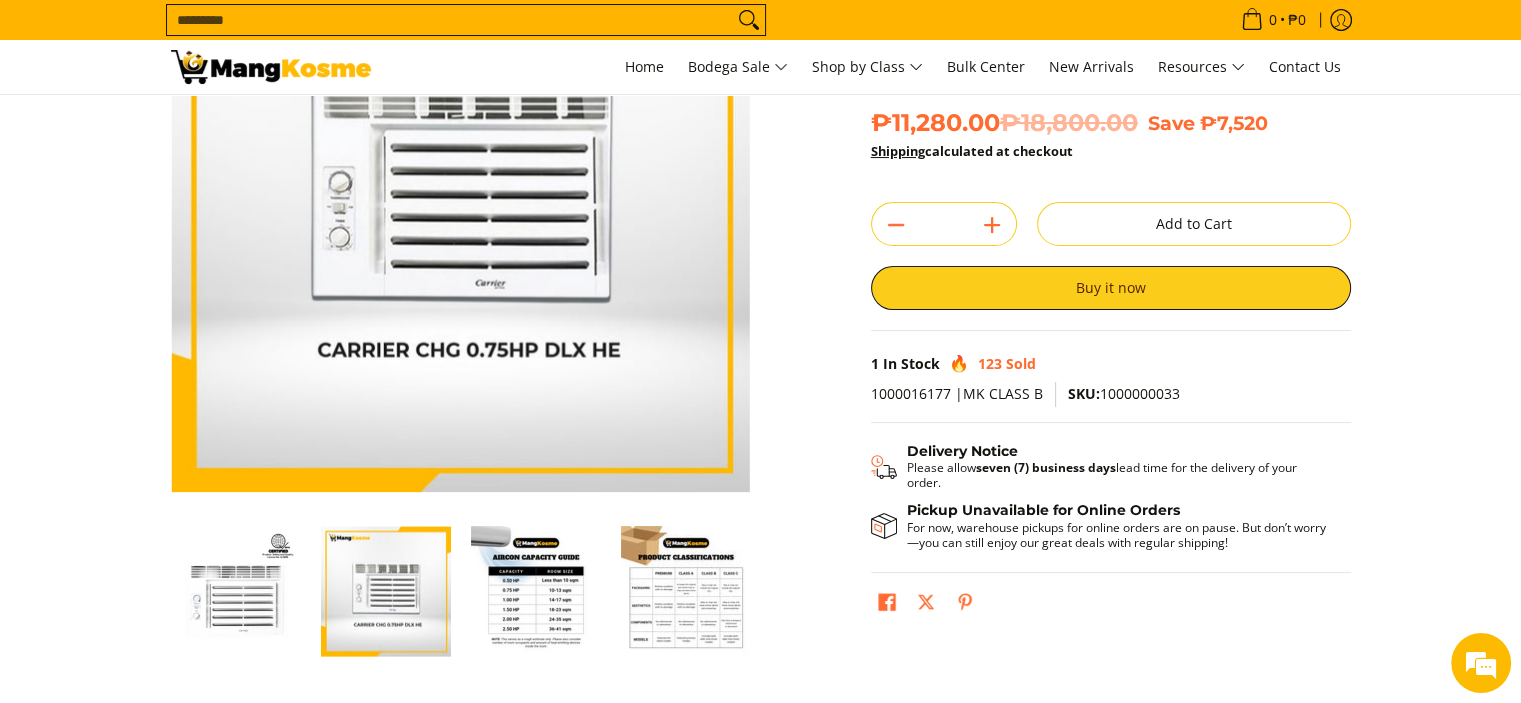 scroll, scrollTop: 100, scrollLeft: 0, axis: vertical 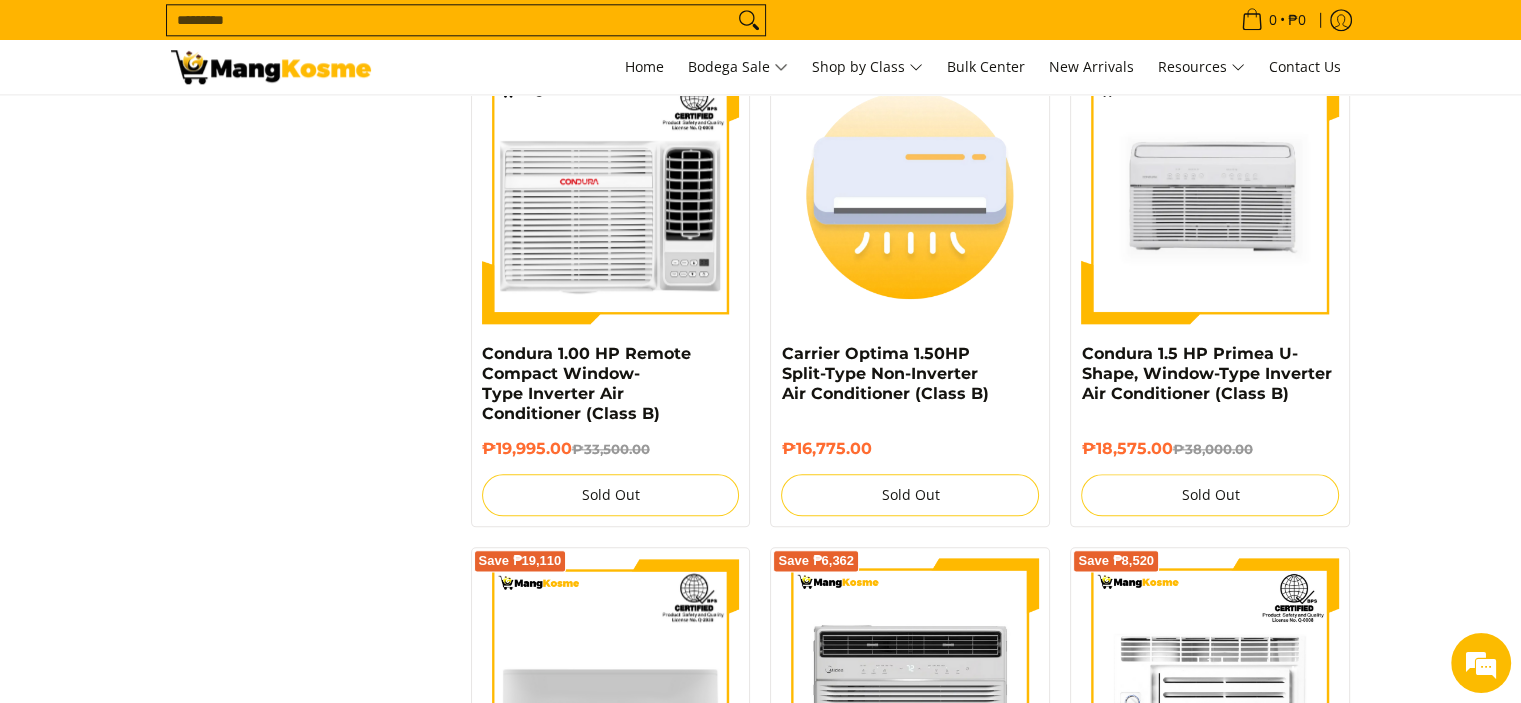 drag, startPoint x: 851, startPoint y: 265, endPoint x: 1416, endPoint y: 328, distance: 568.5015 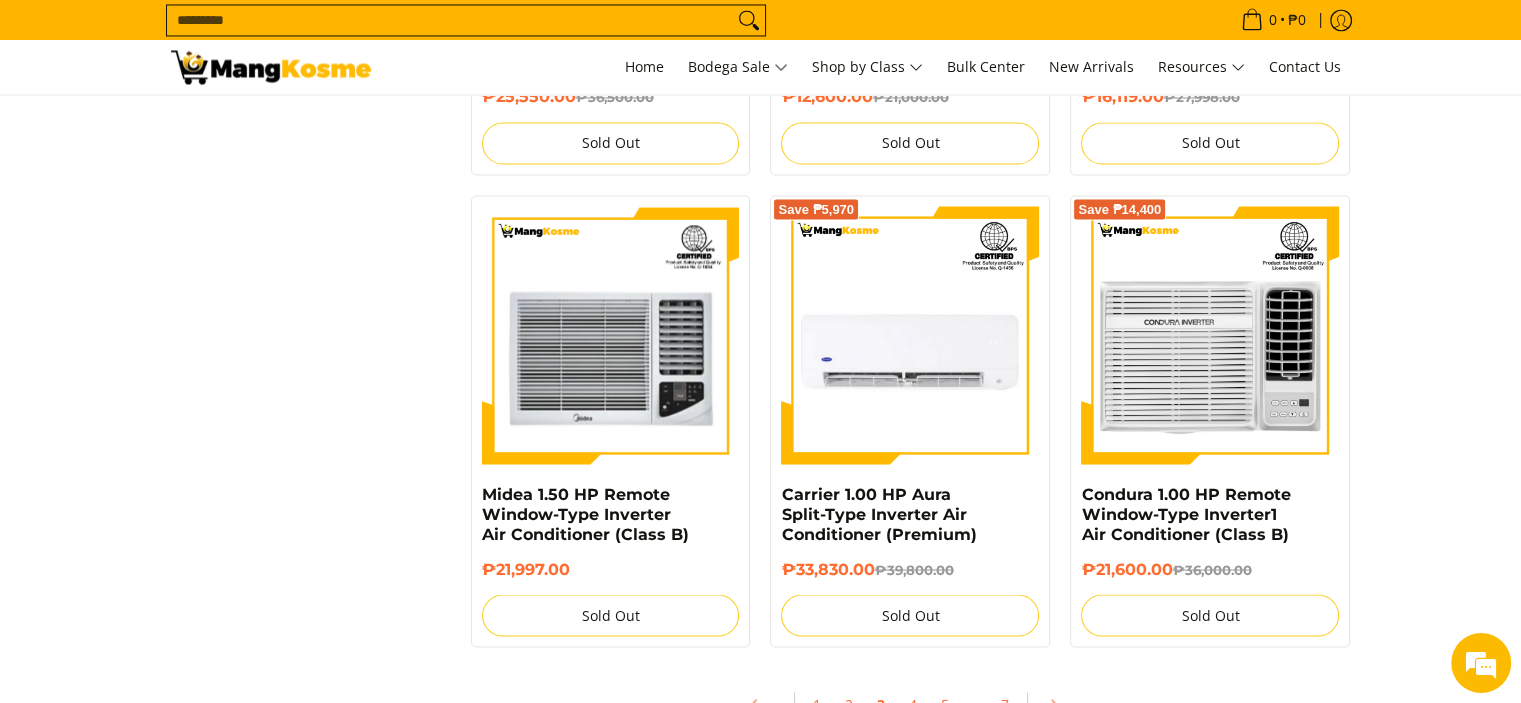 scroll, scrollTop: 3700, scrollLeft: 0, axis: vertical 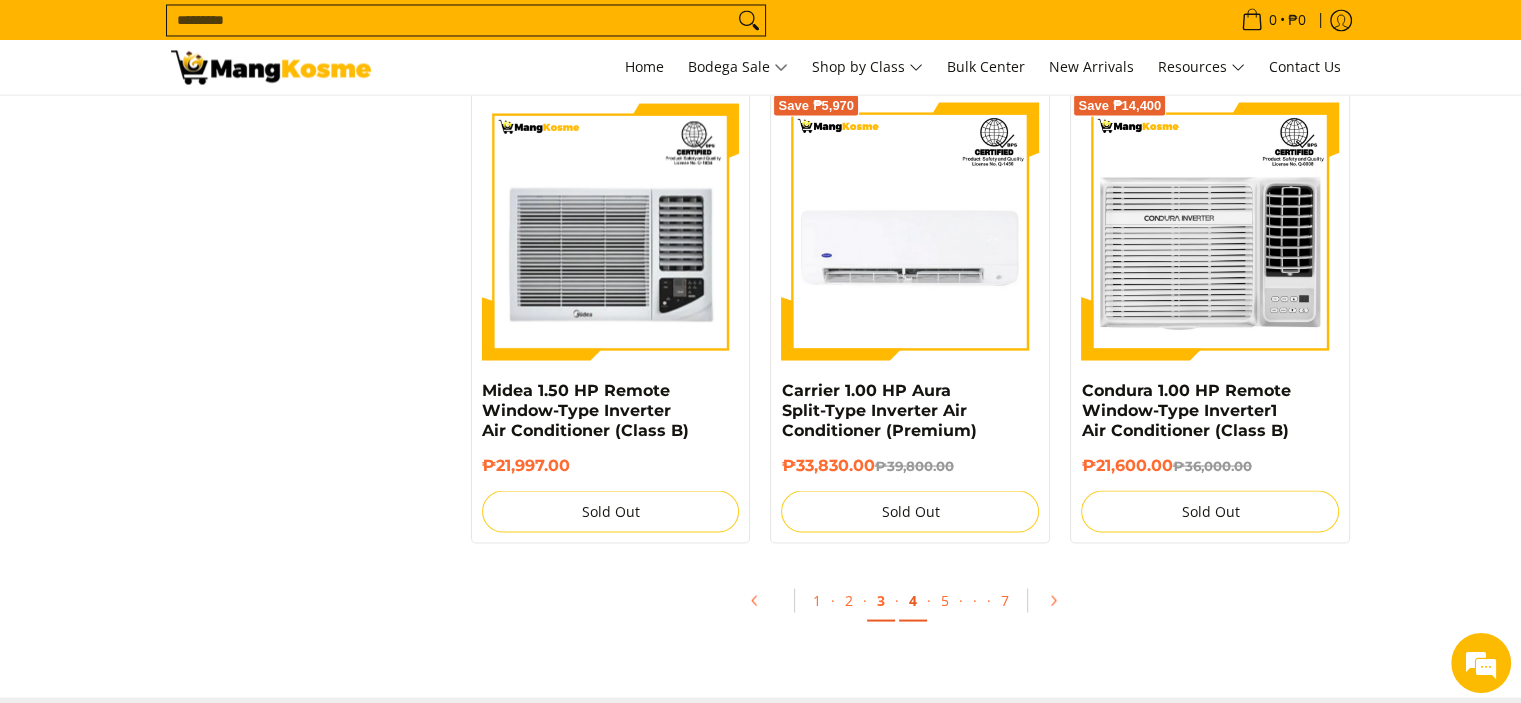 click on "4" at bounding box center (913, 600) 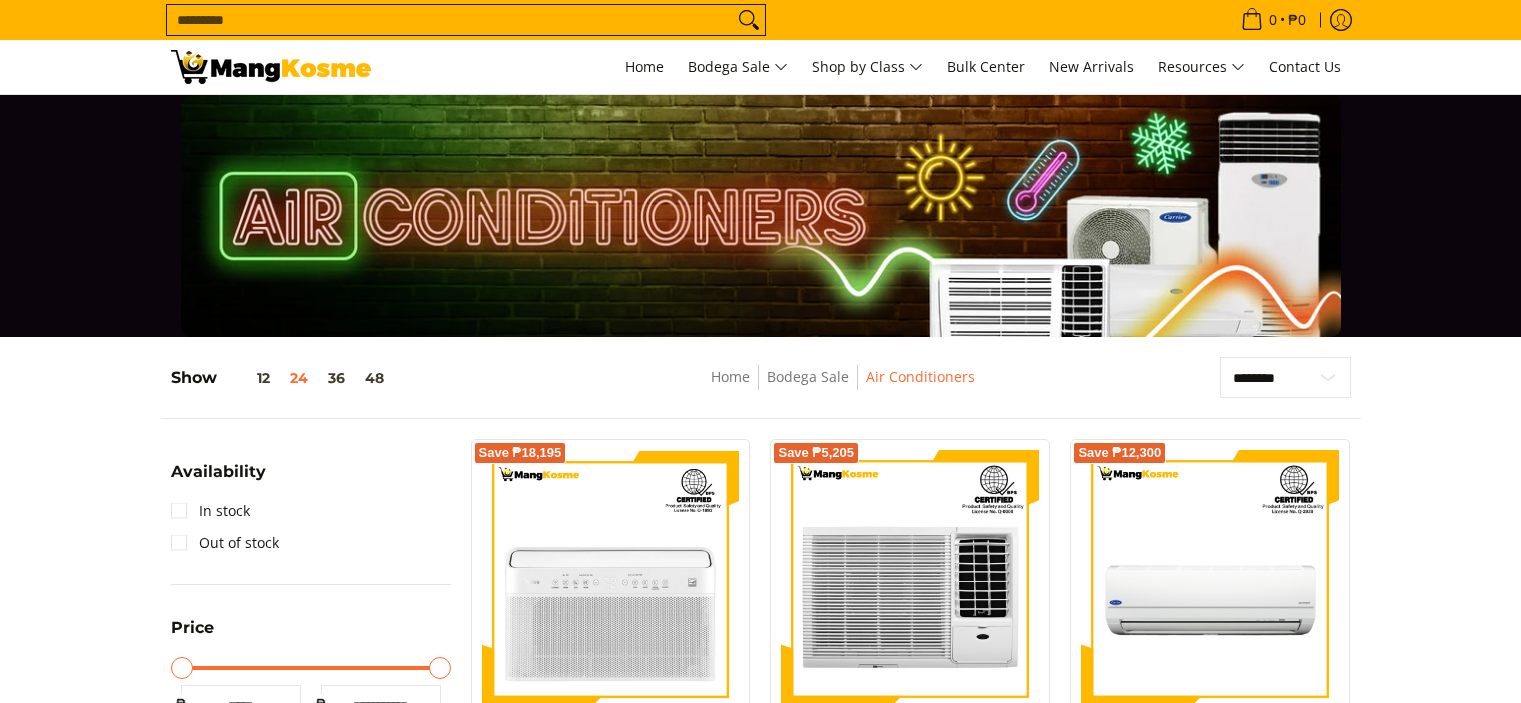 scroll, scrollTop: 1100, scrollLeft: 0, axis: vertical 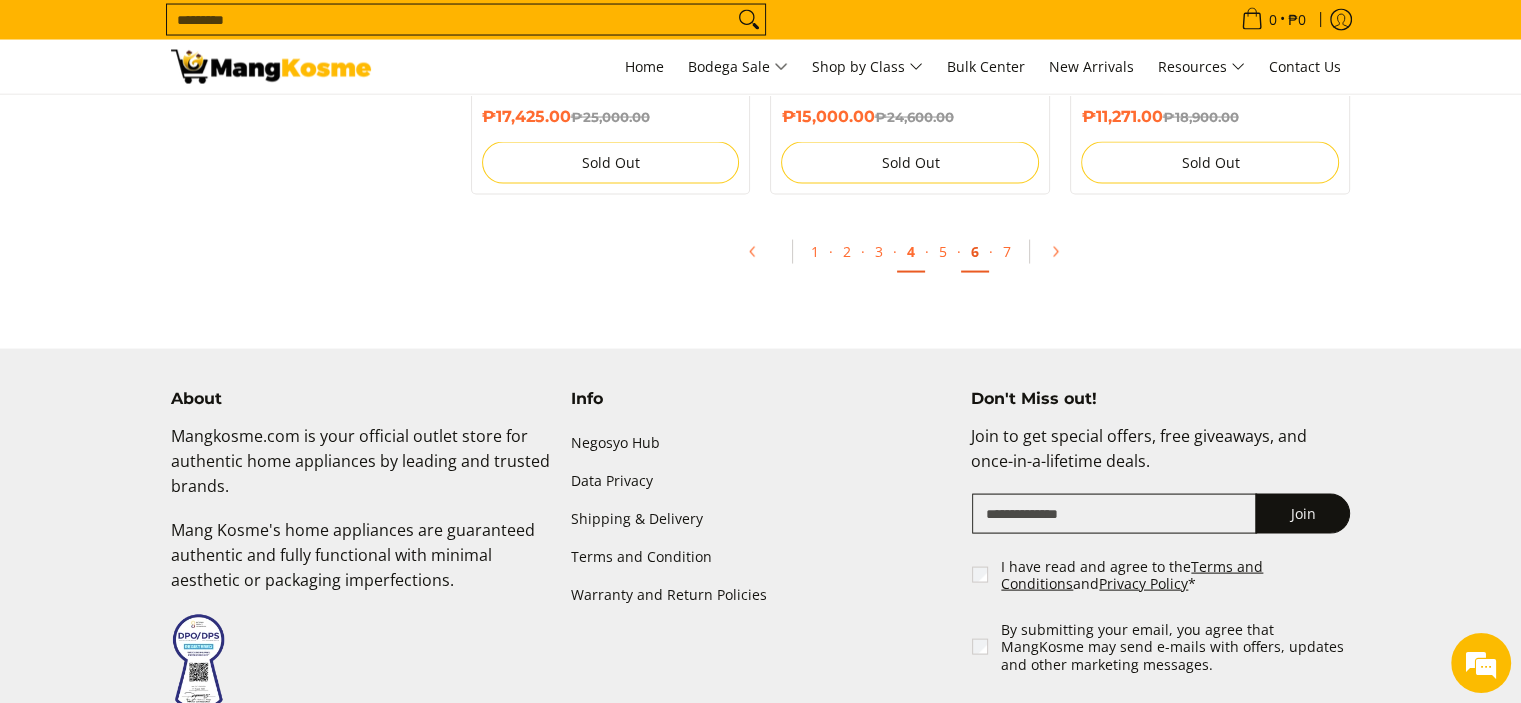 click on "6" at bounding box center (975, 252) 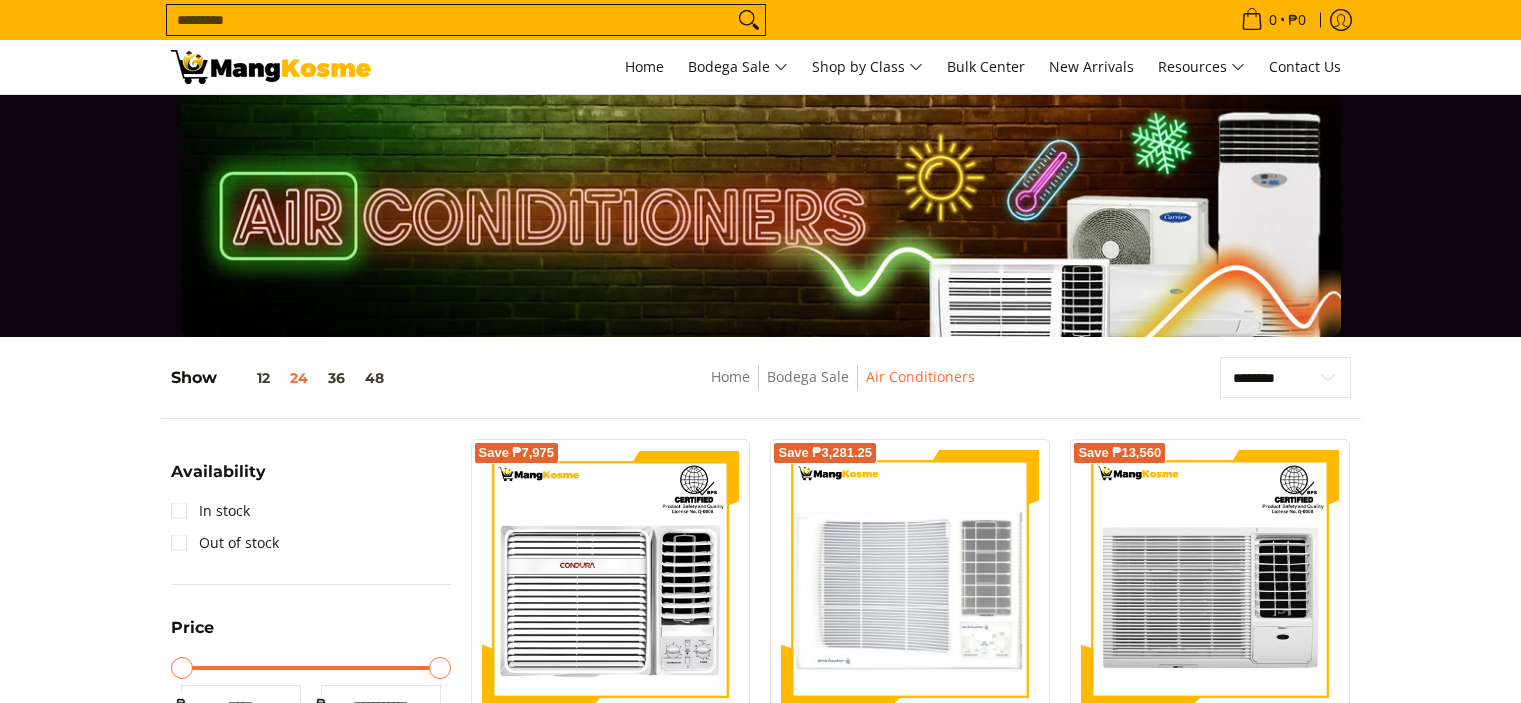 scroll, scrollTop: 961, scrollLeft: 0, axis: vertical 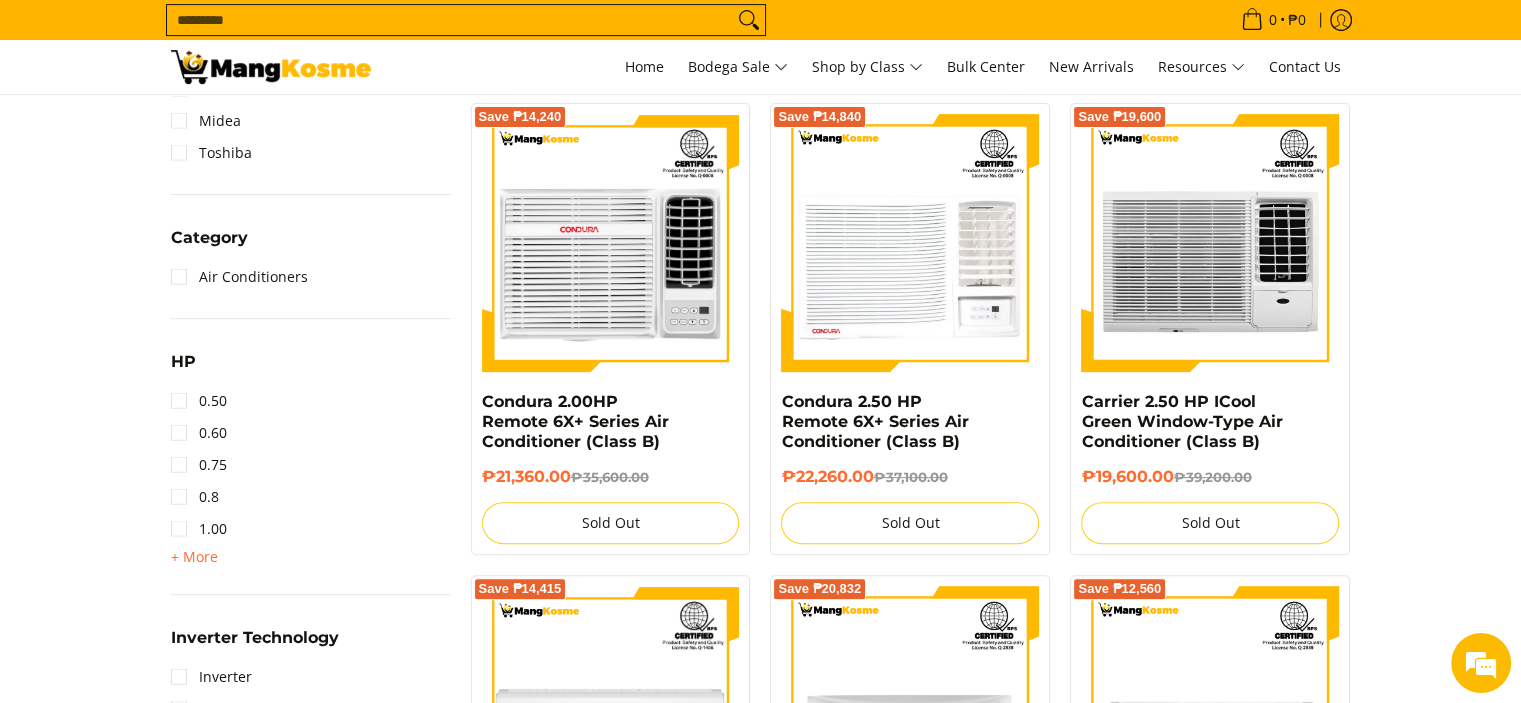 click on "Search..." at bounding box center [450, 20] 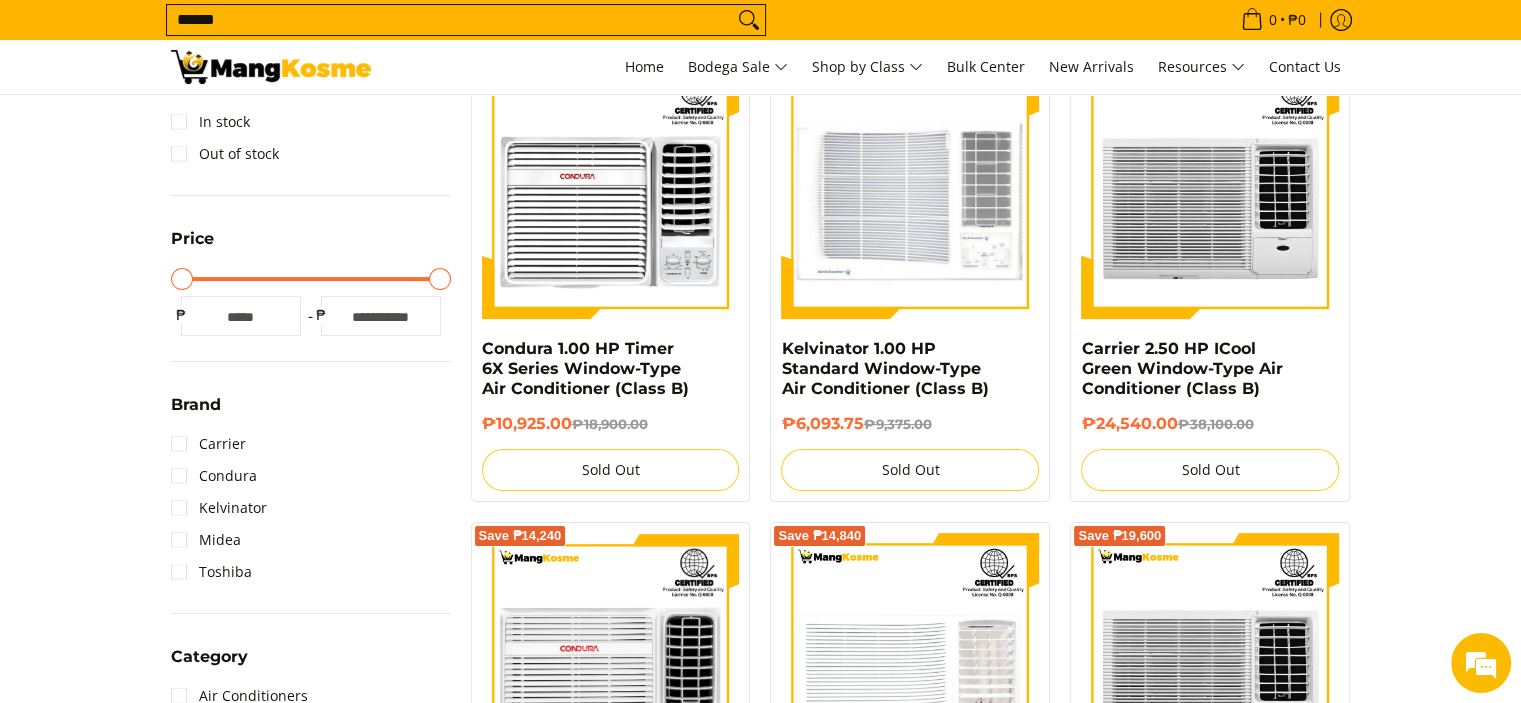 scroll, scrollTop: 321, scrollLeft: 0, axis: vertical 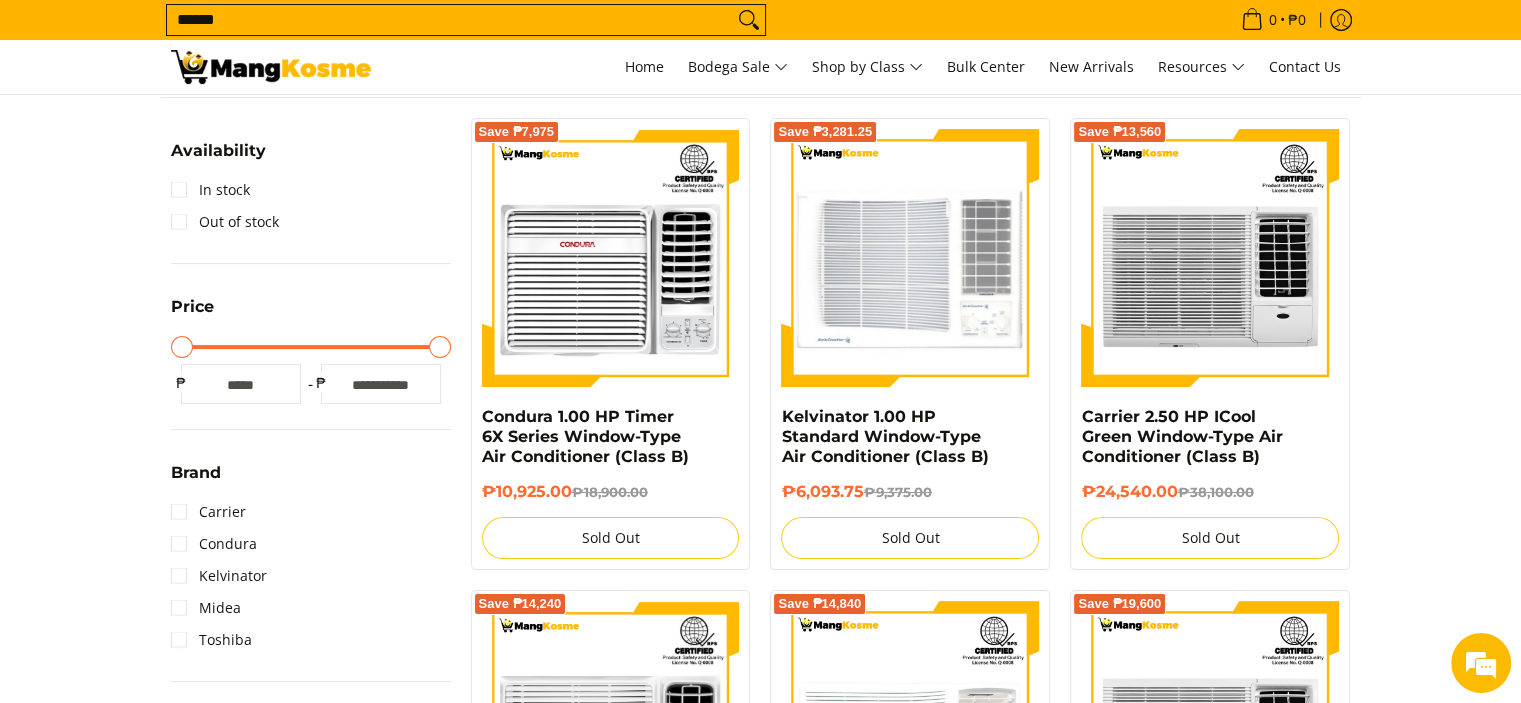 type on "******" 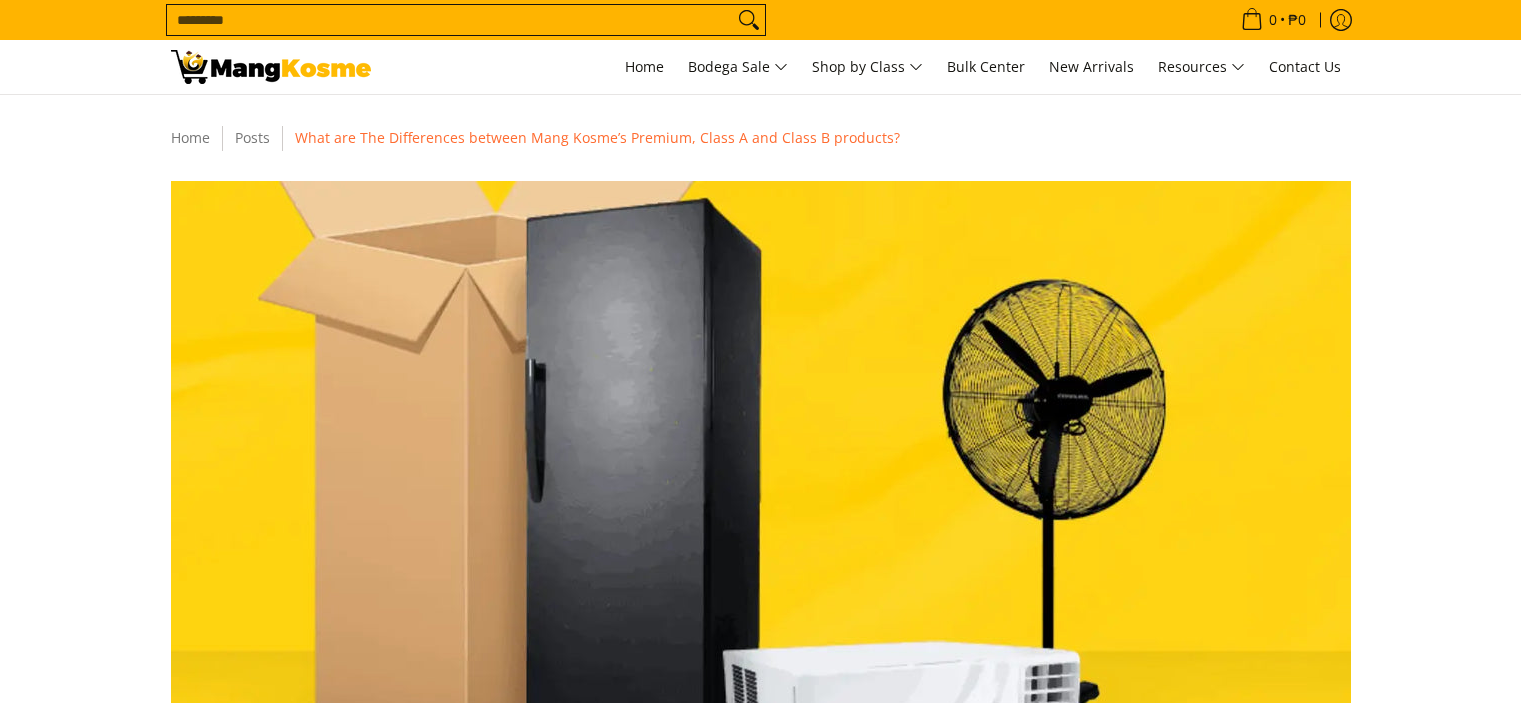 scroll, scrollTop: 0, scrollLeft: 0, axis: both 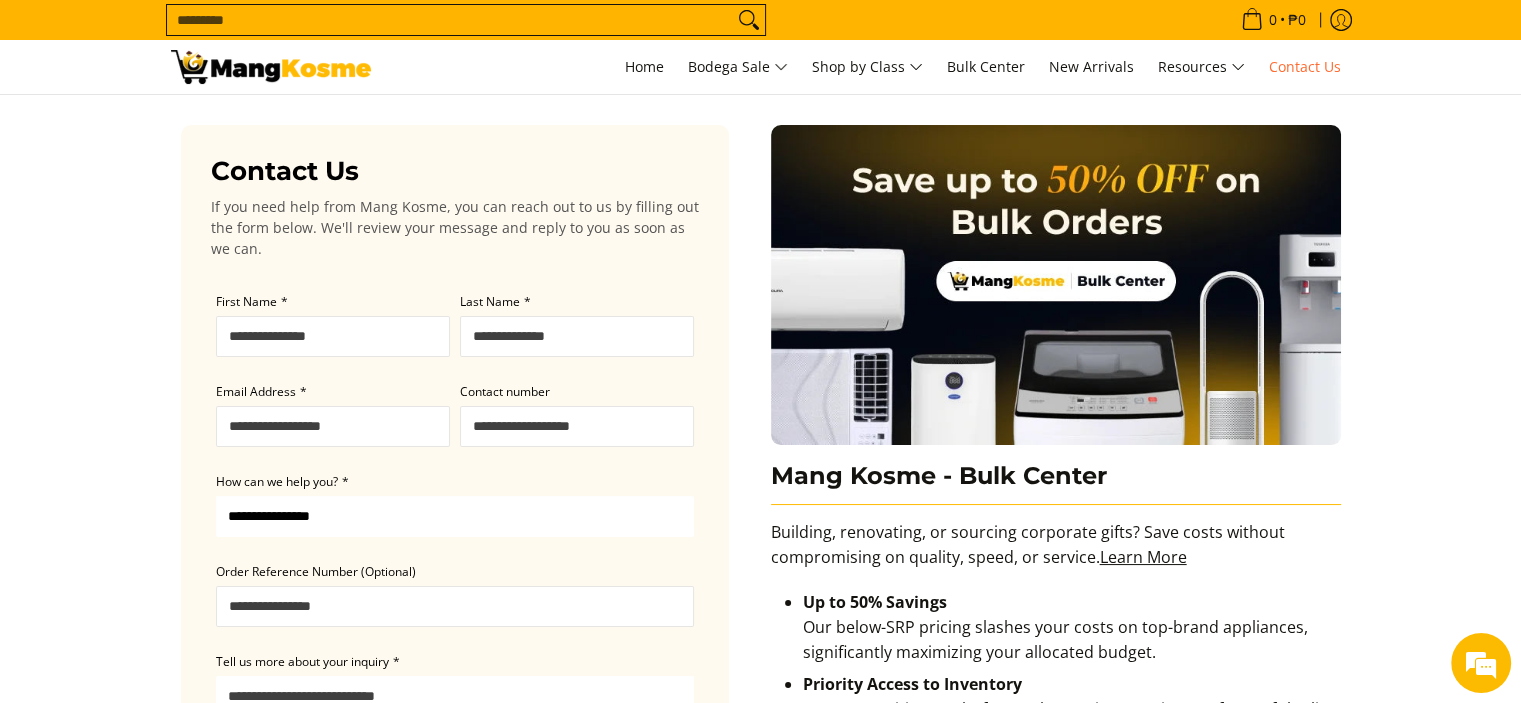 click on "Order Reference Number (Optional)" at bounding box center [455, 606] 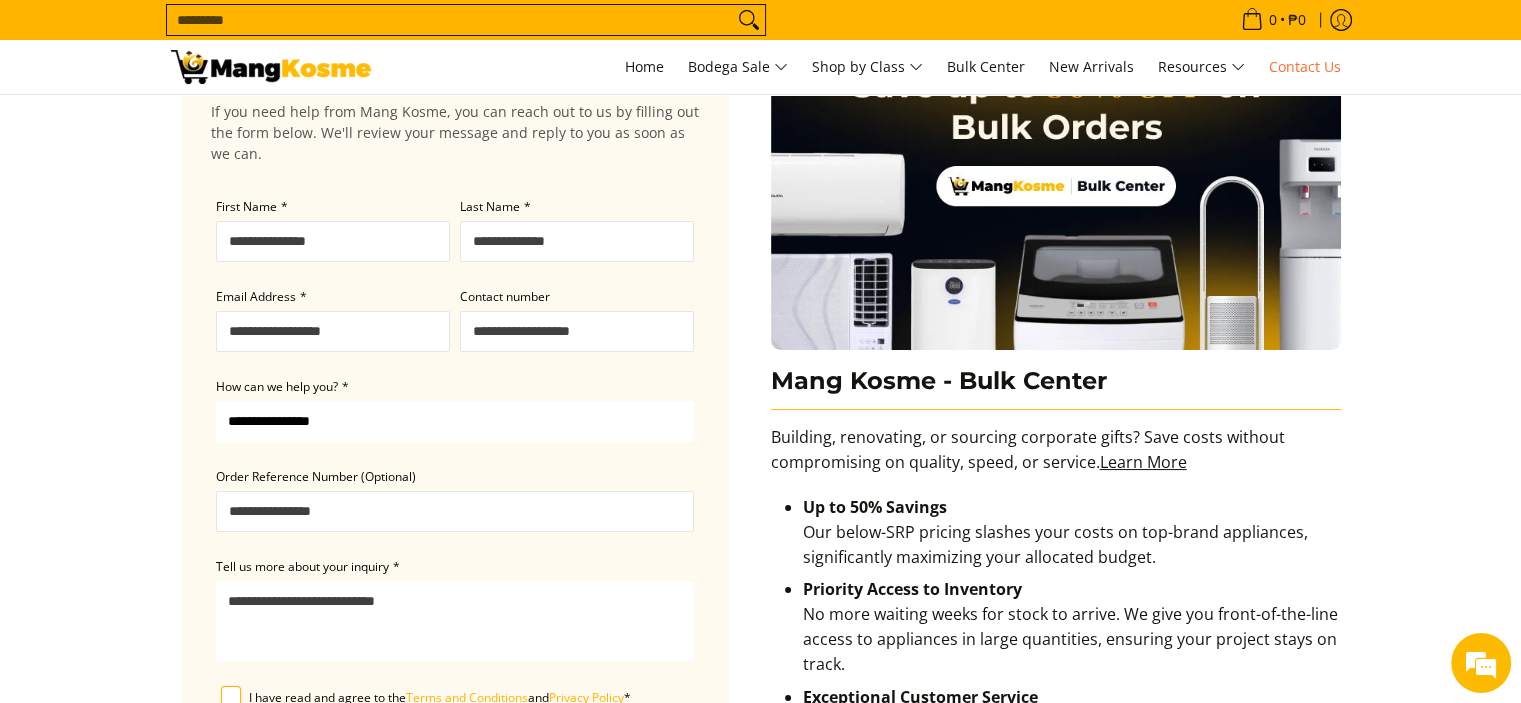 scroll, scrollTop: 200, scrollLeft: 0, axis: vertical 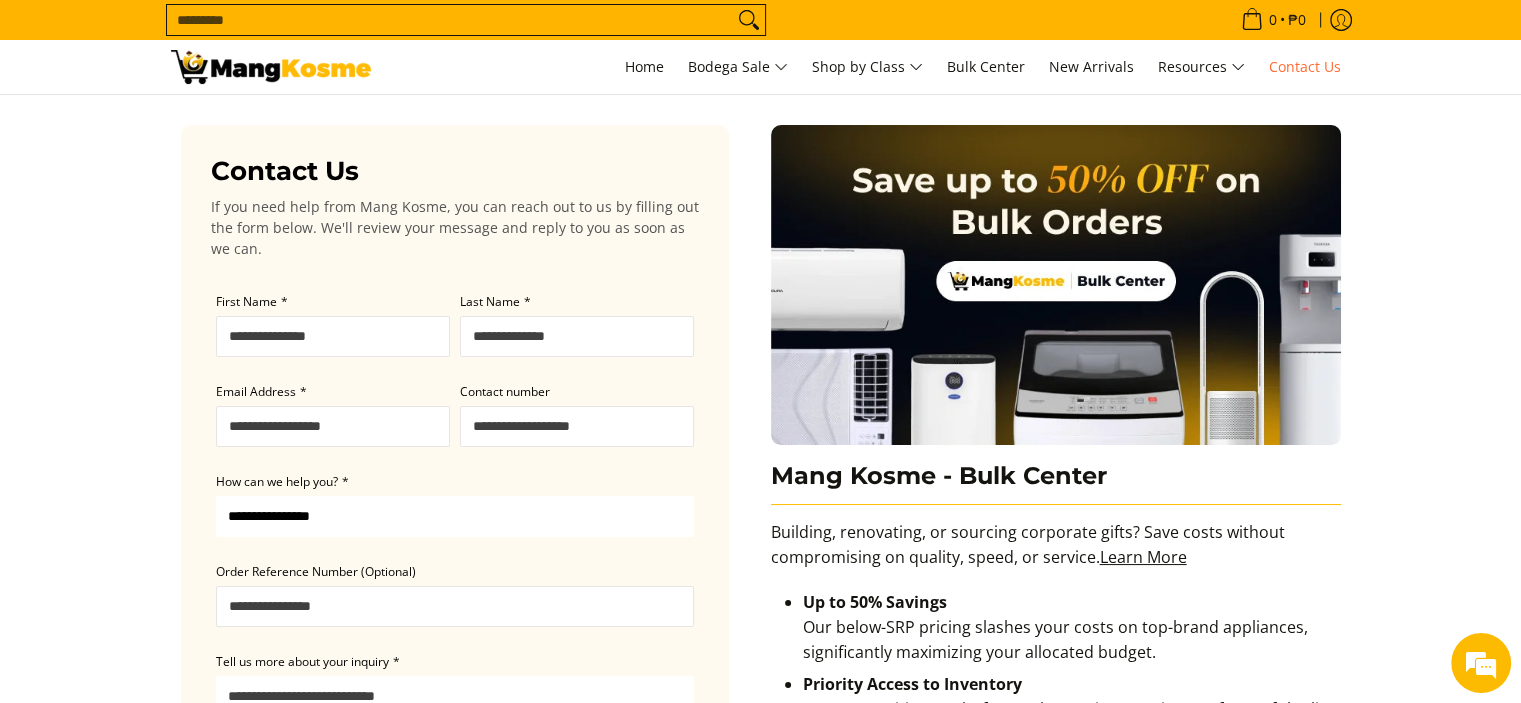 click on "First Name
*" at bounding box center (333, 336) 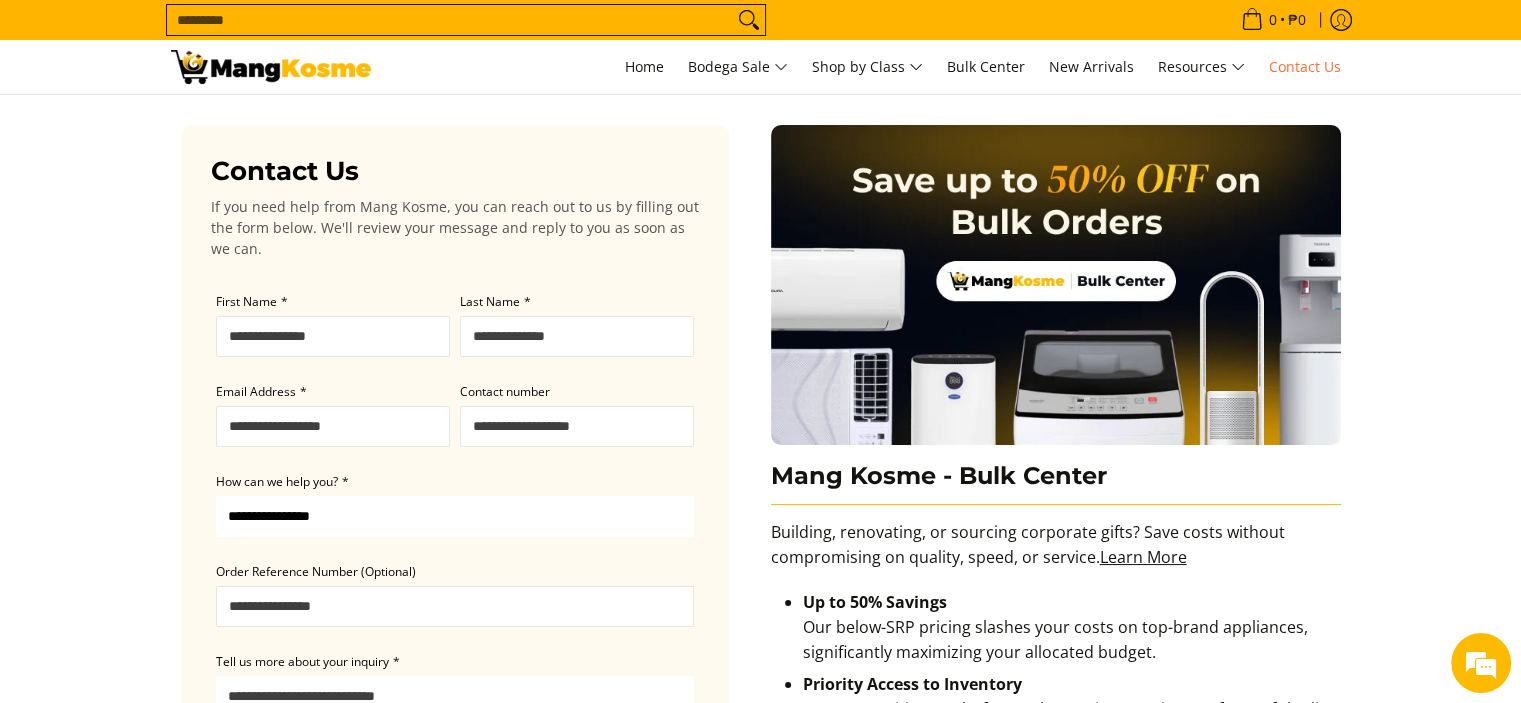 type on "******" 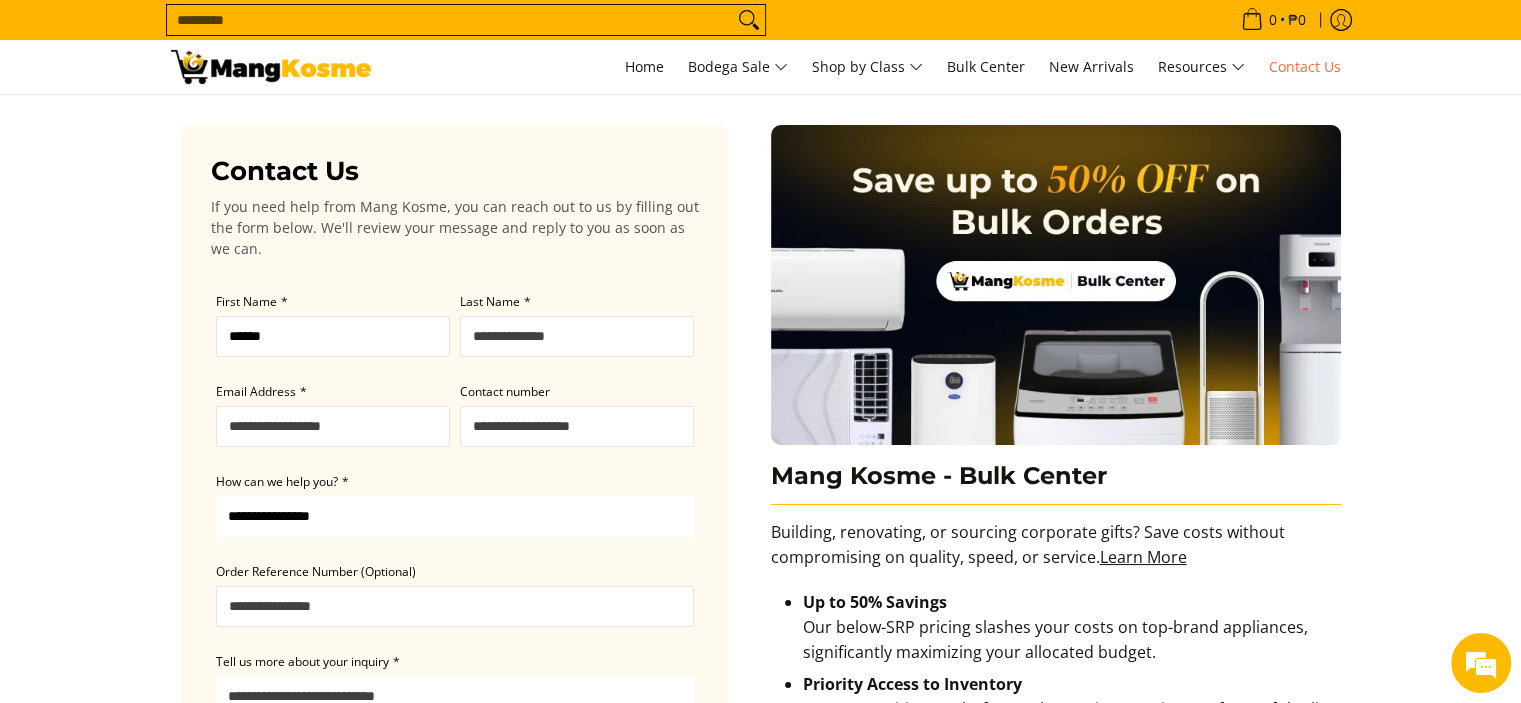 type on "*********" 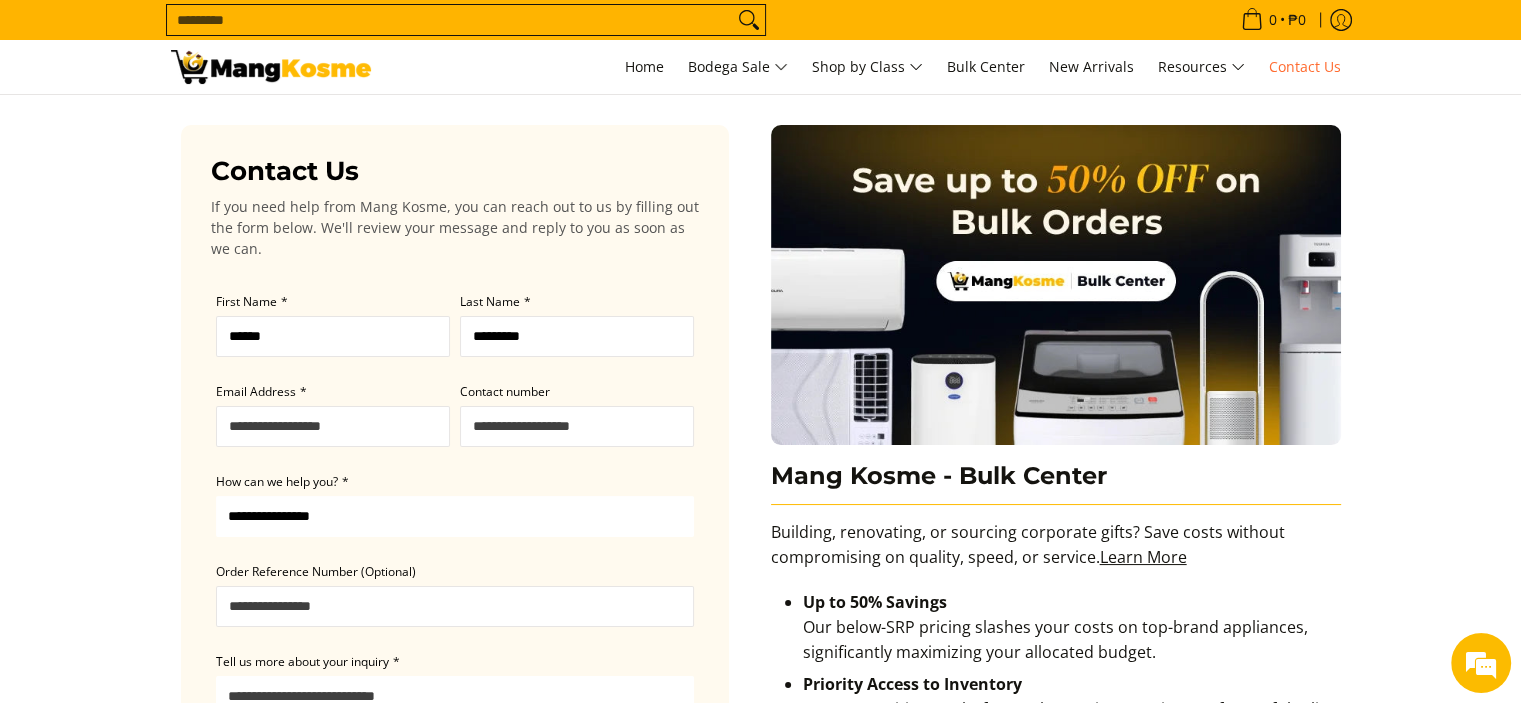 type on "**********" 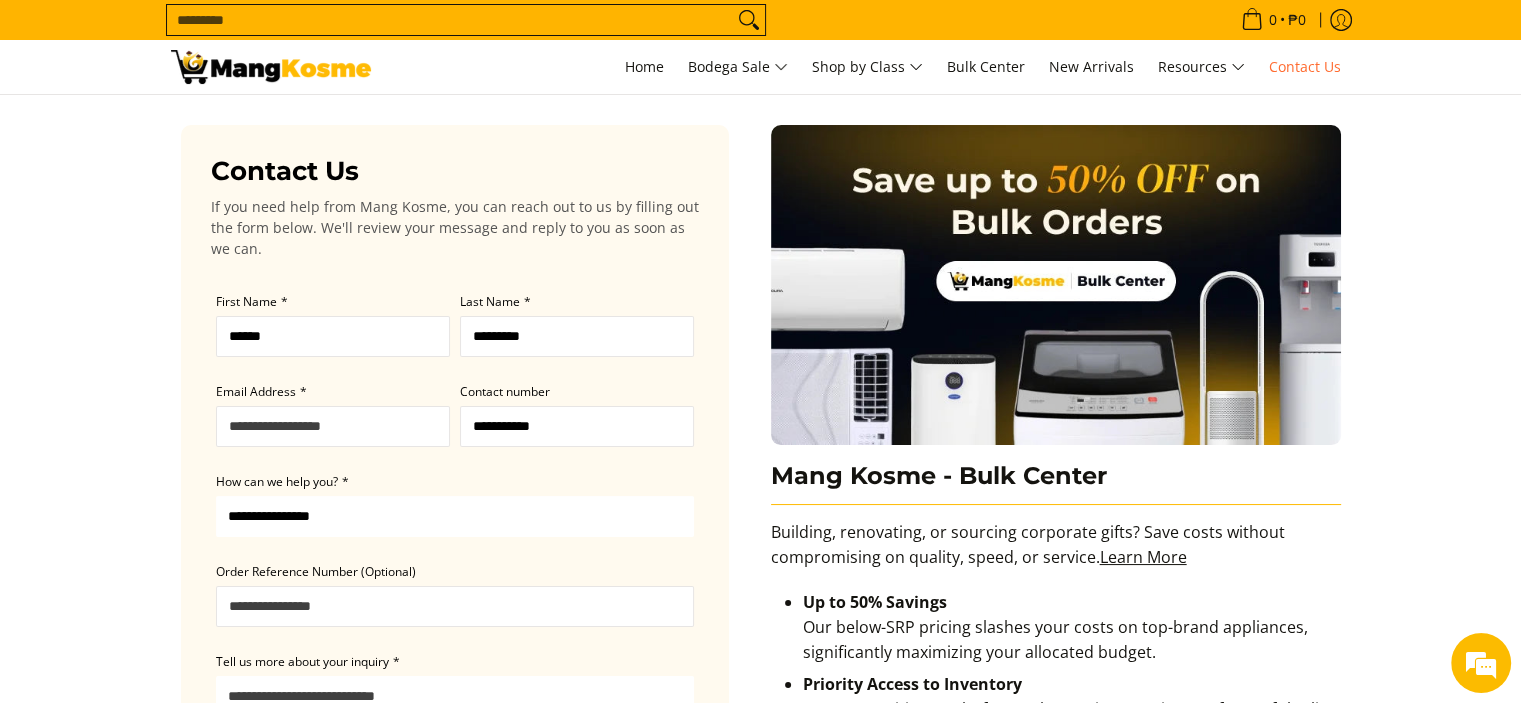 click on "Email Address
*" at bounding box center [333, 426] 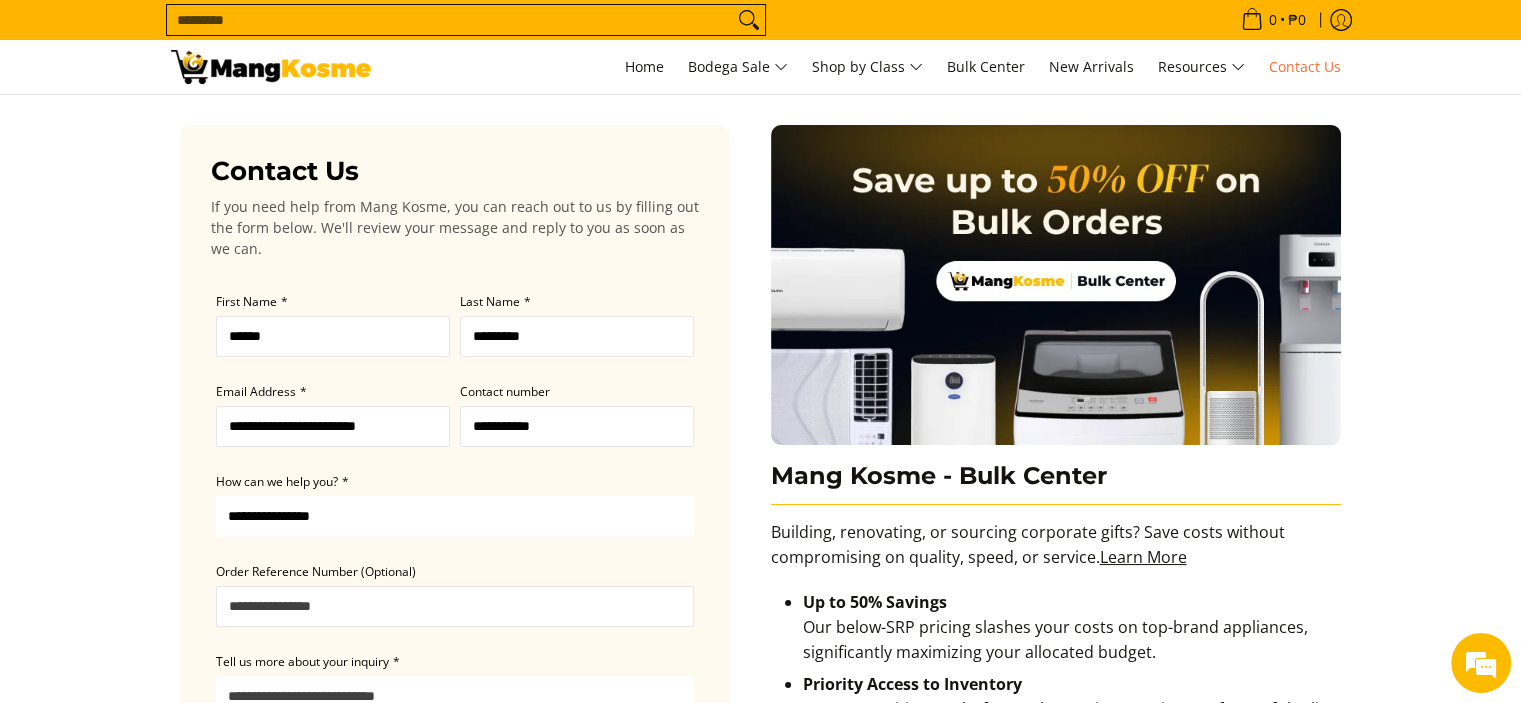 type on "**********" 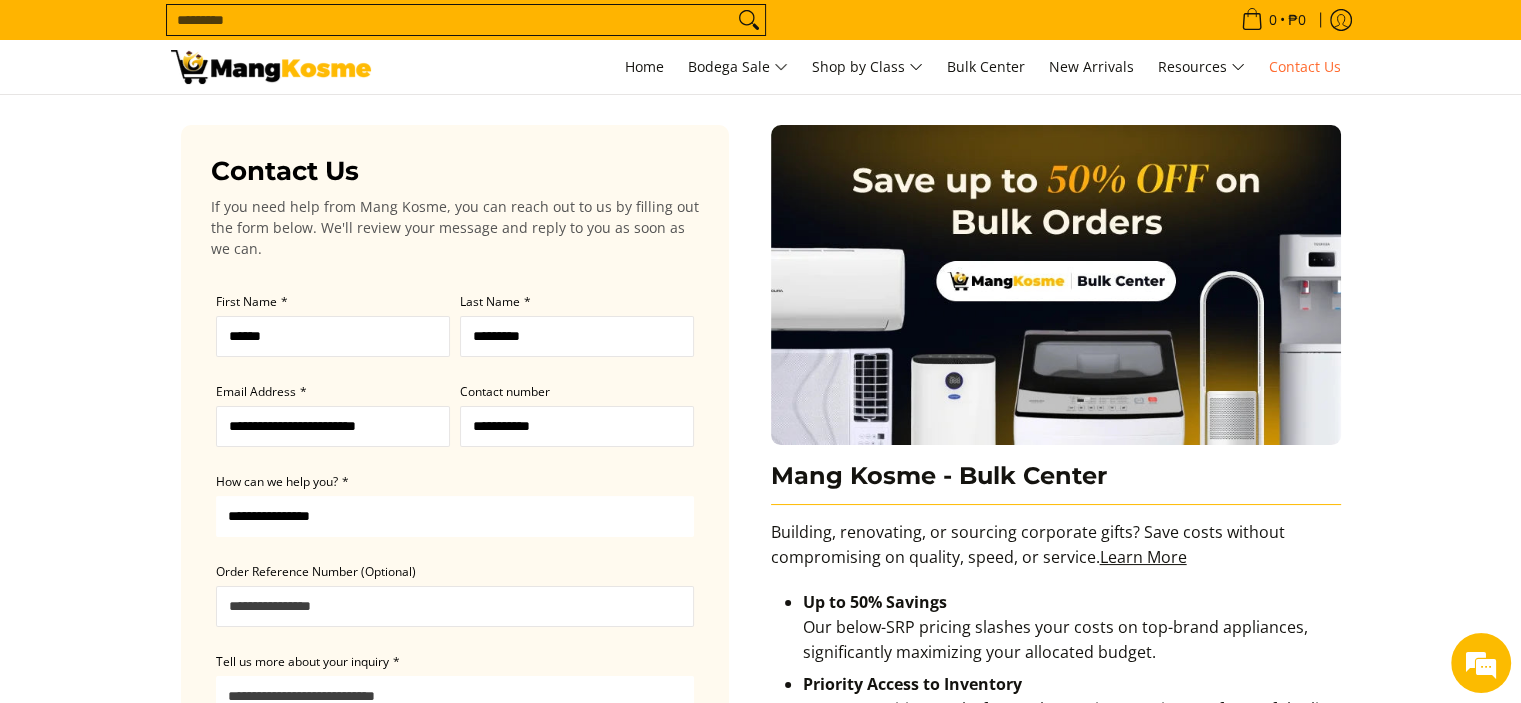 click on "**********" at bounding box center [455, 516] 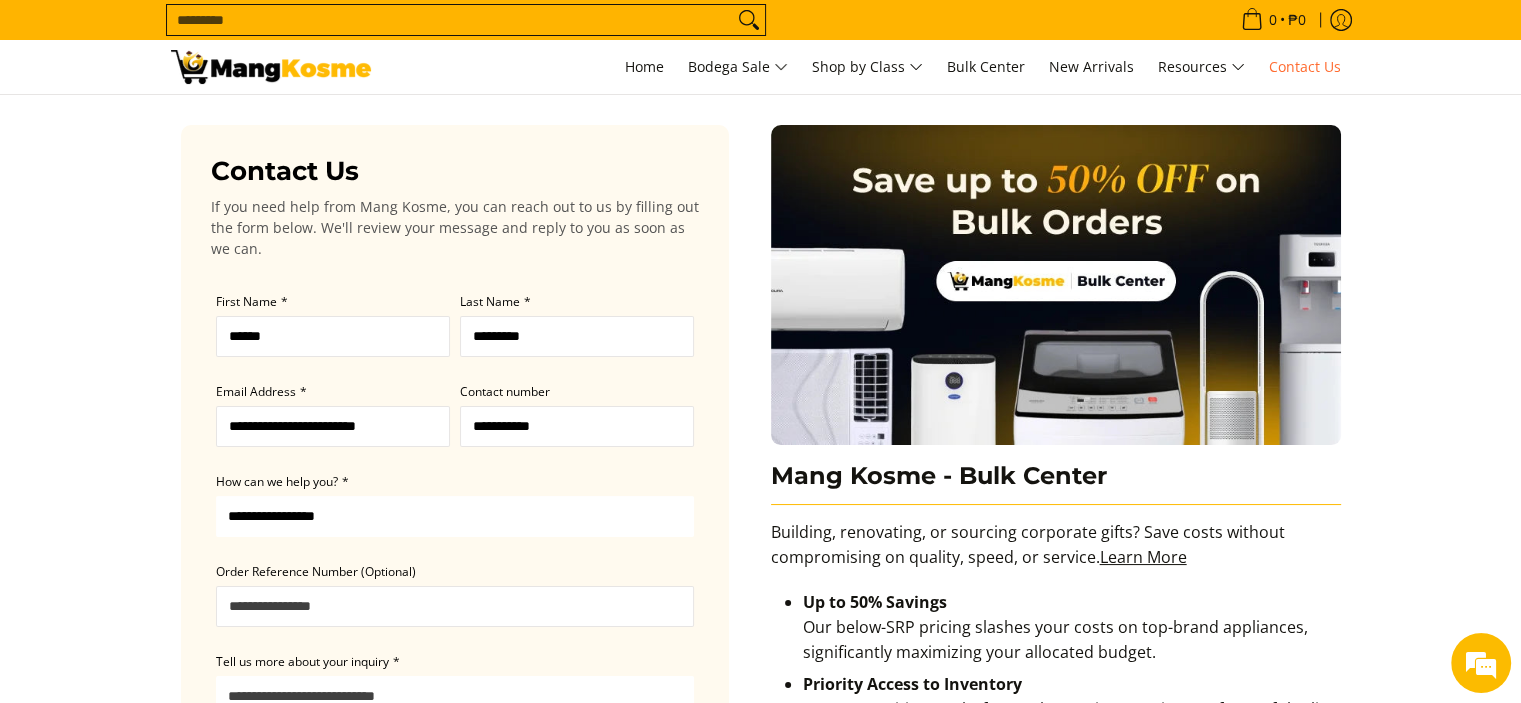 click on "**********" at bounding box center [455, 516] 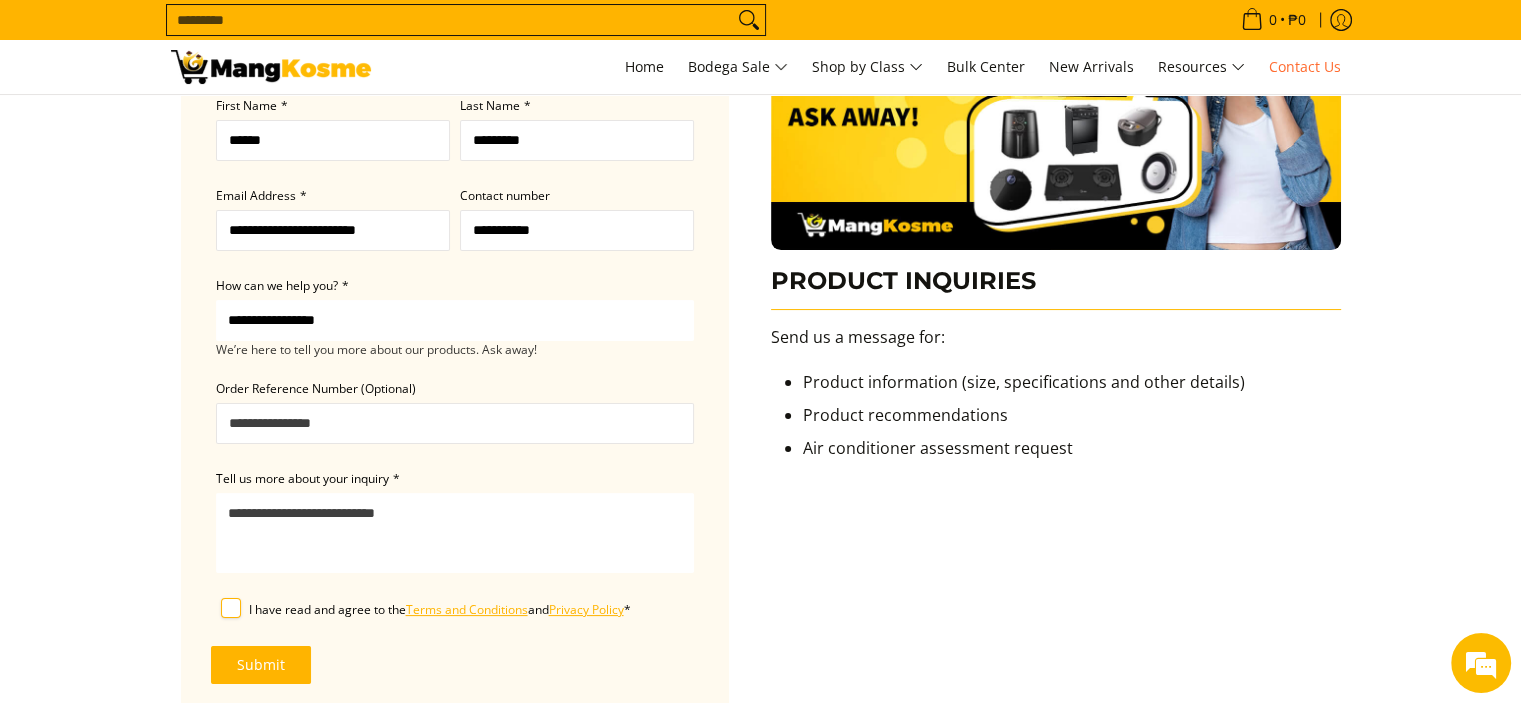 scroll, scrollTop: 200, scrollLeft: 0, axis: vertical 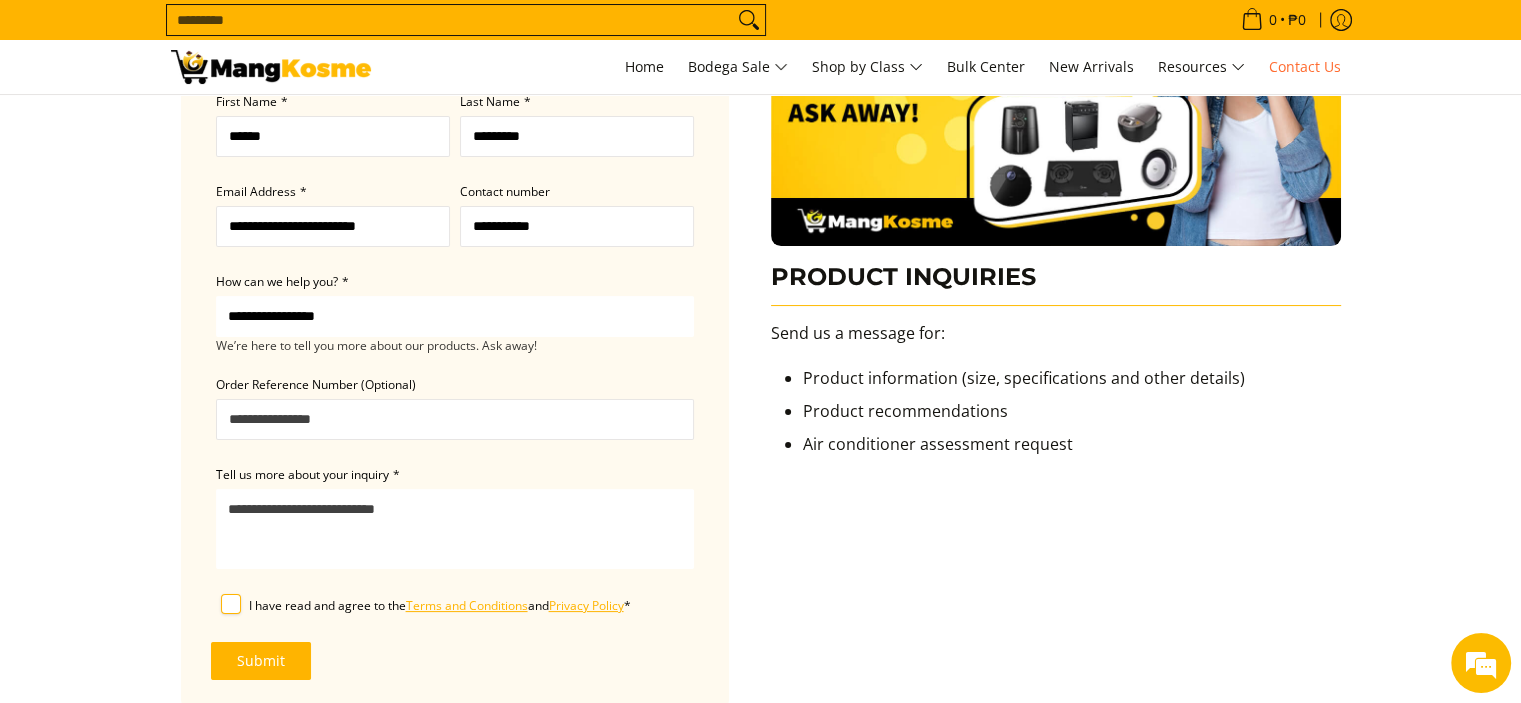 click on "Order Reference Number (Optional)" at bounding box center (455, 419) 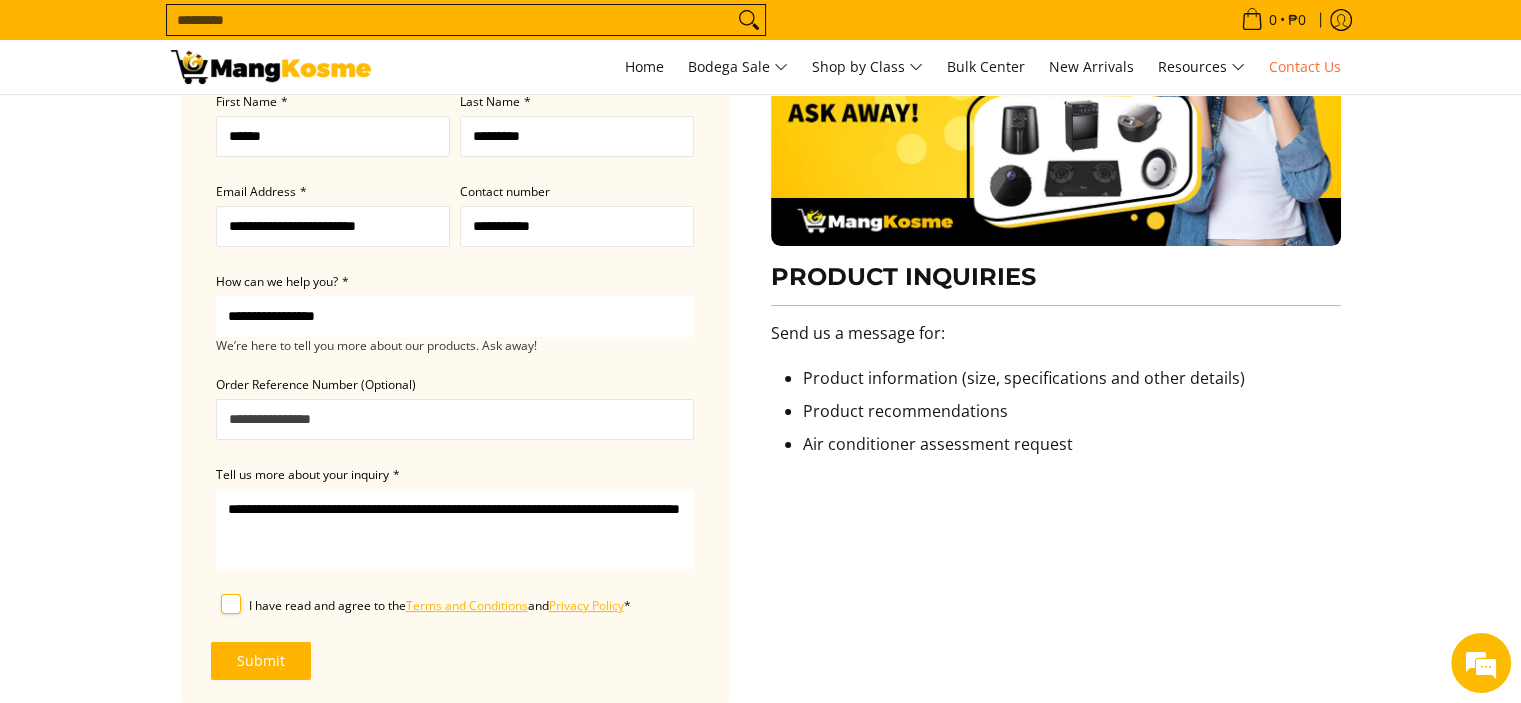click on "**********" at bounding box center (455, 529) 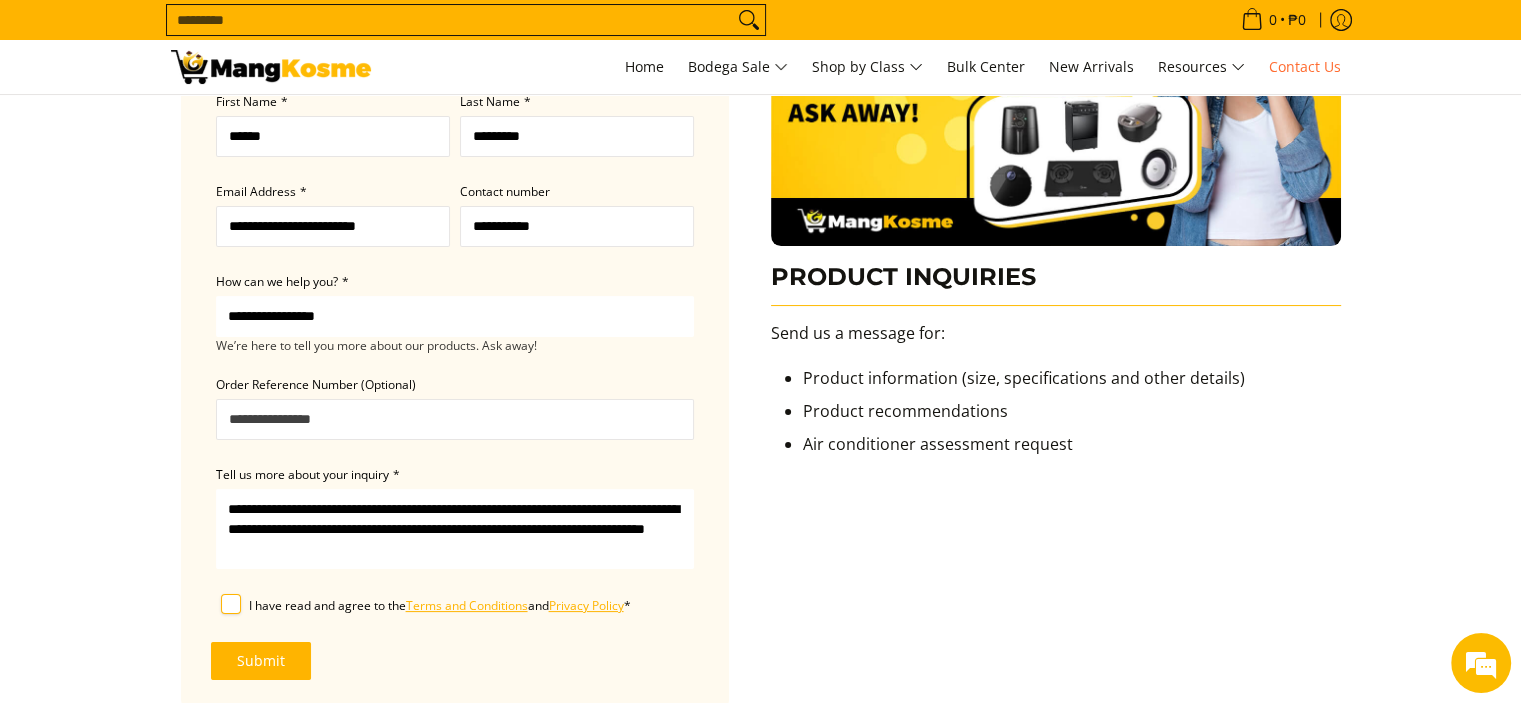 type on "**********" 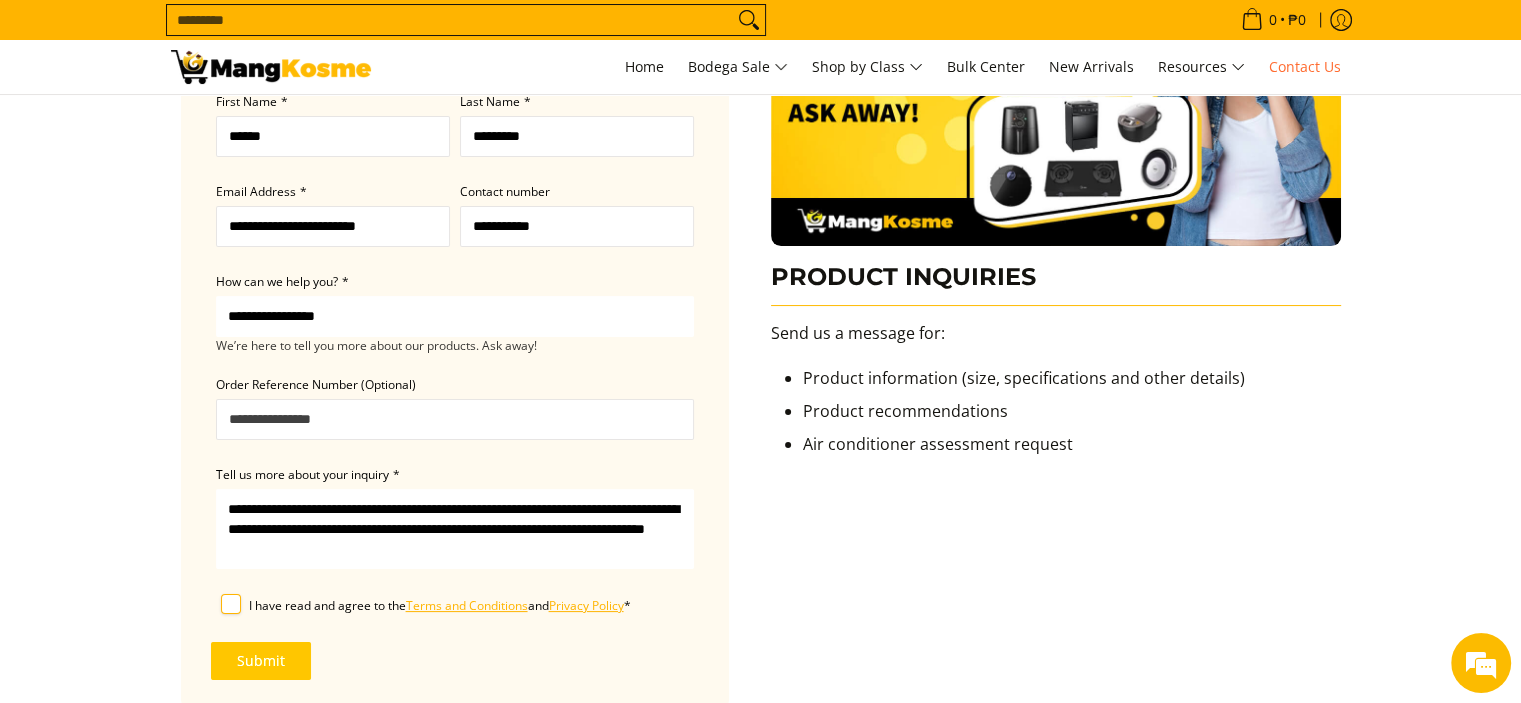 click on "Submit" at bounding box center (261, 661) 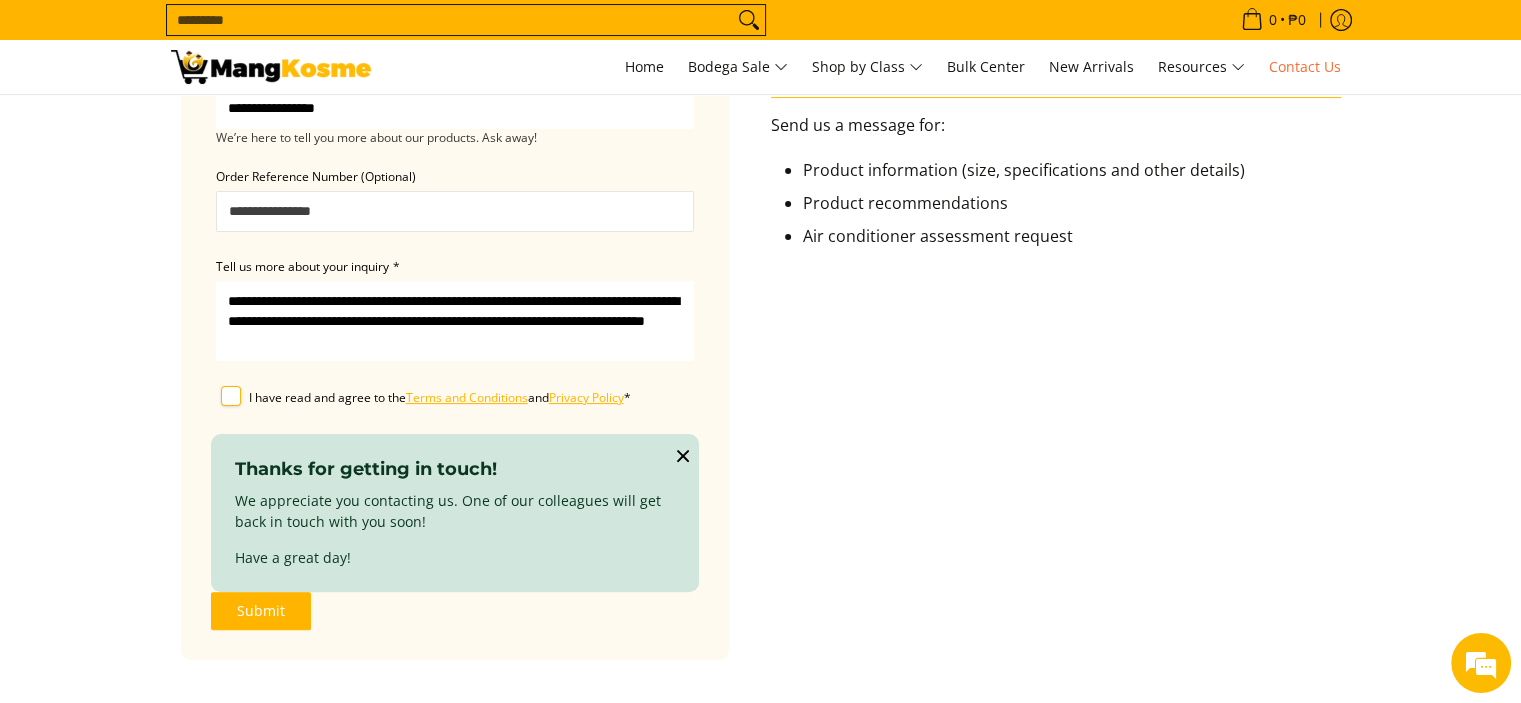 scroll, scrollTop: 600, scrollLeft: 0, axis: vertical 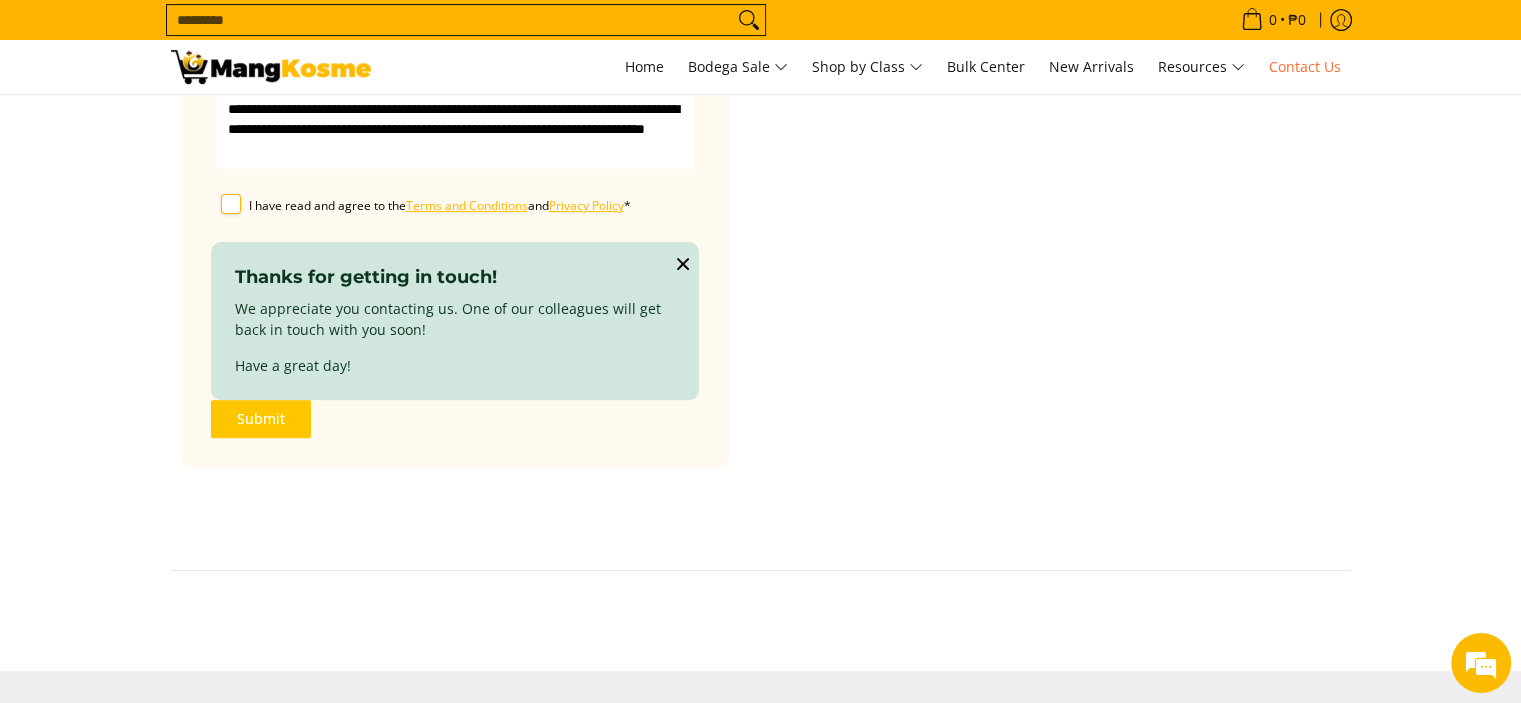 click on "Submit" at bounding box center [261, 419] 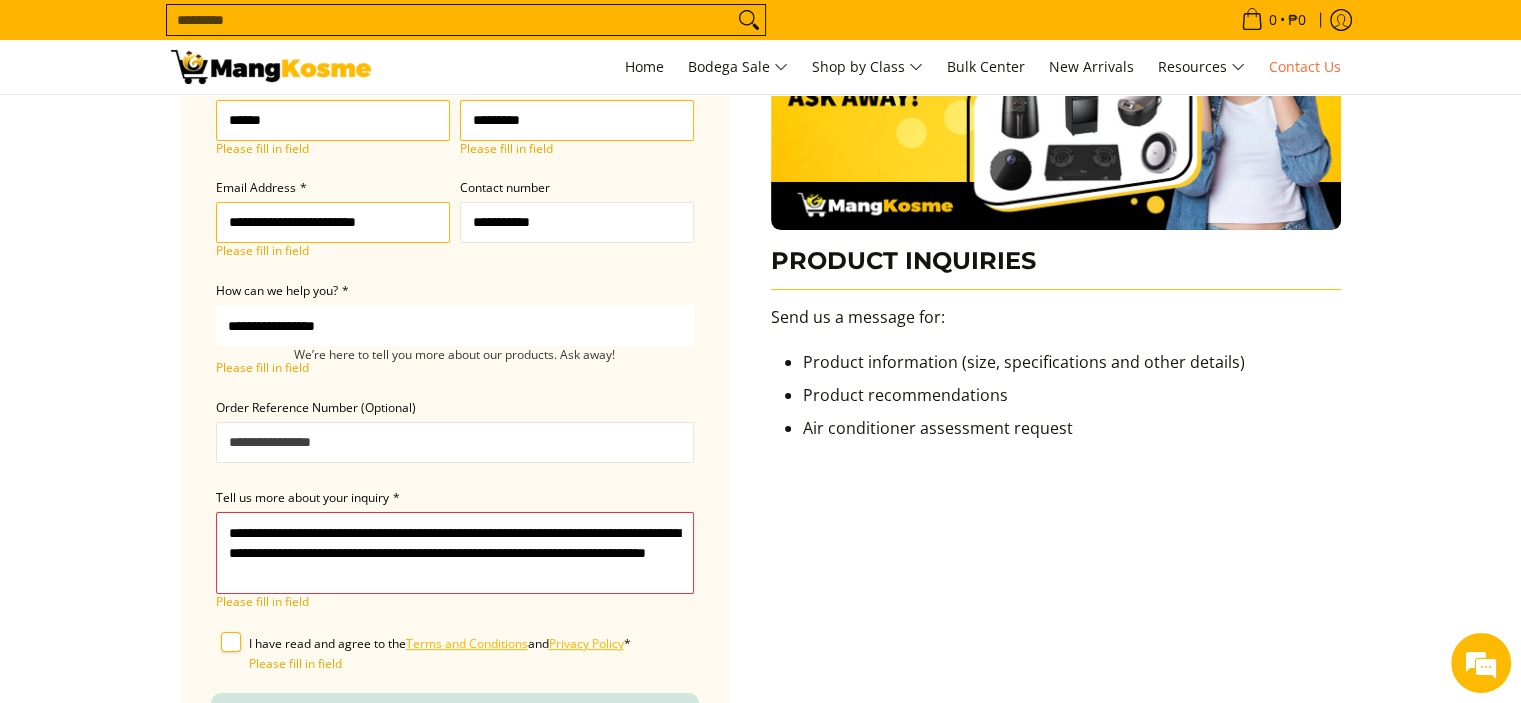 scroll, scrollTop: 195, scrollLeft: 0, axis: vertical 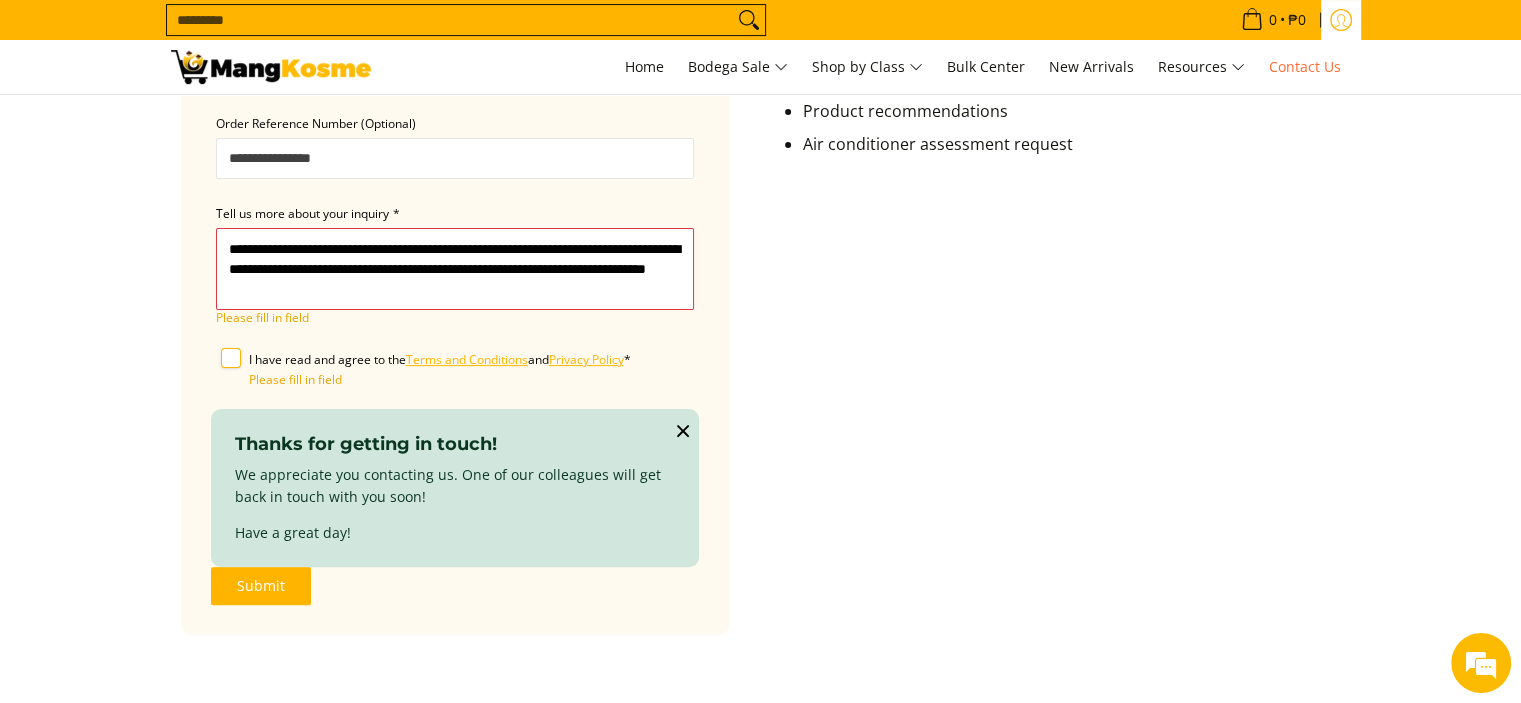 click 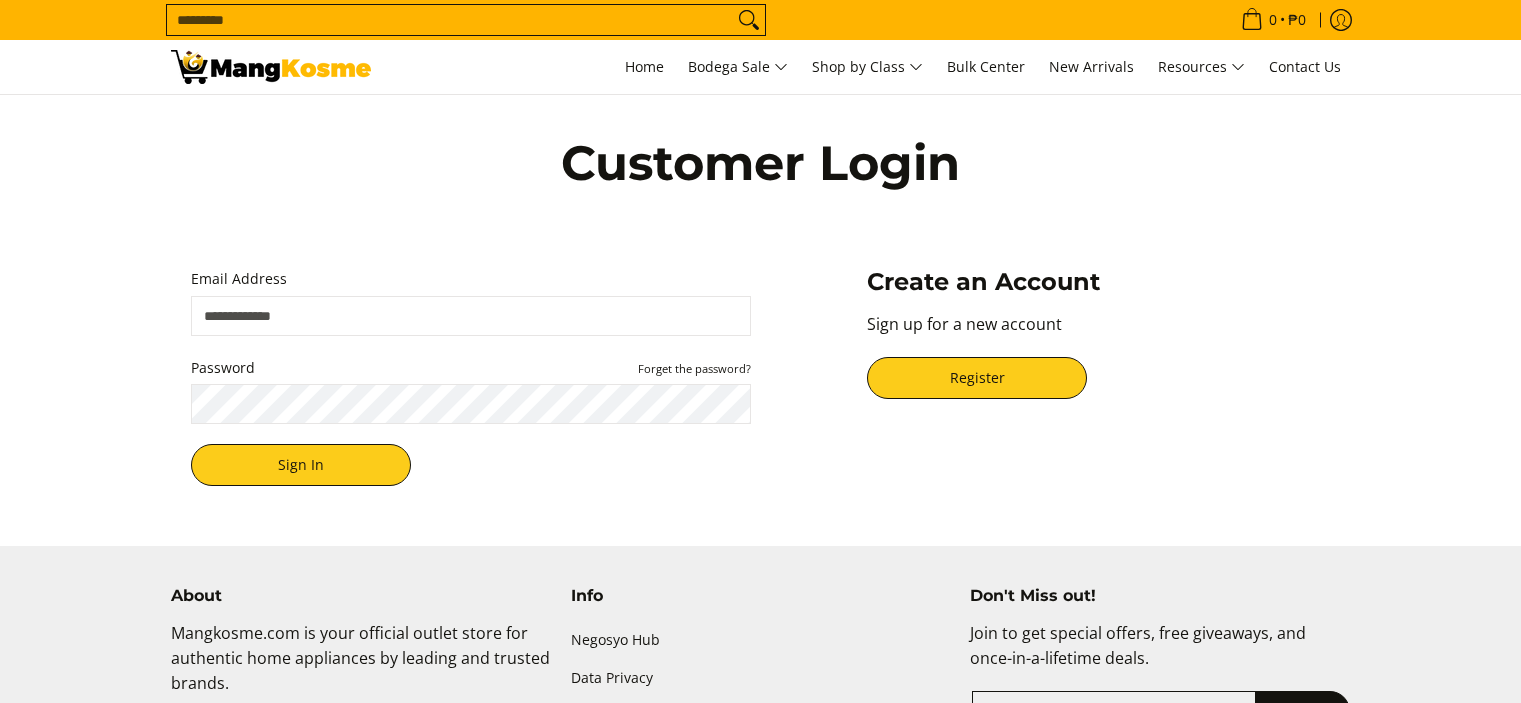scroll, scrollTop: 0, scrollLeft: 0, axis: both 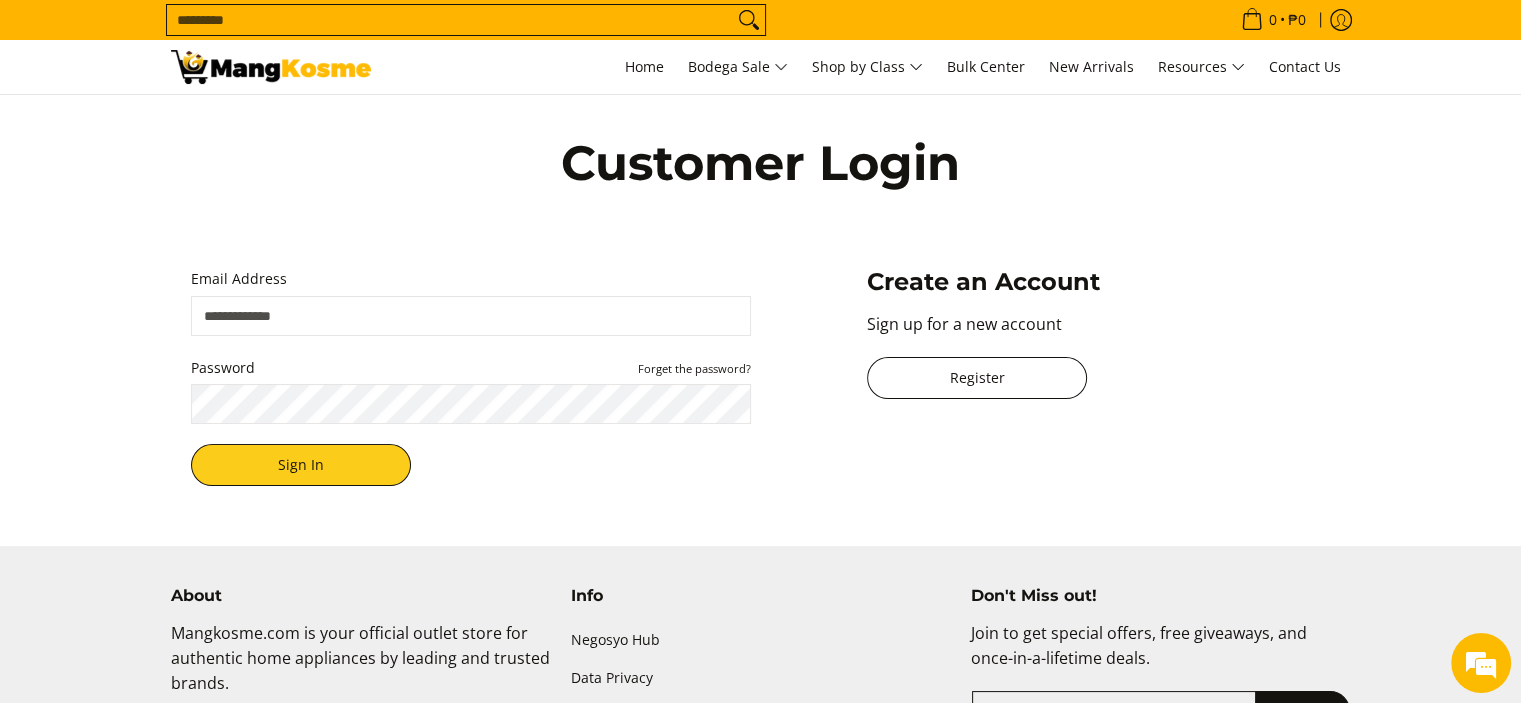 click on "Register" at bounding box center [977, 378] 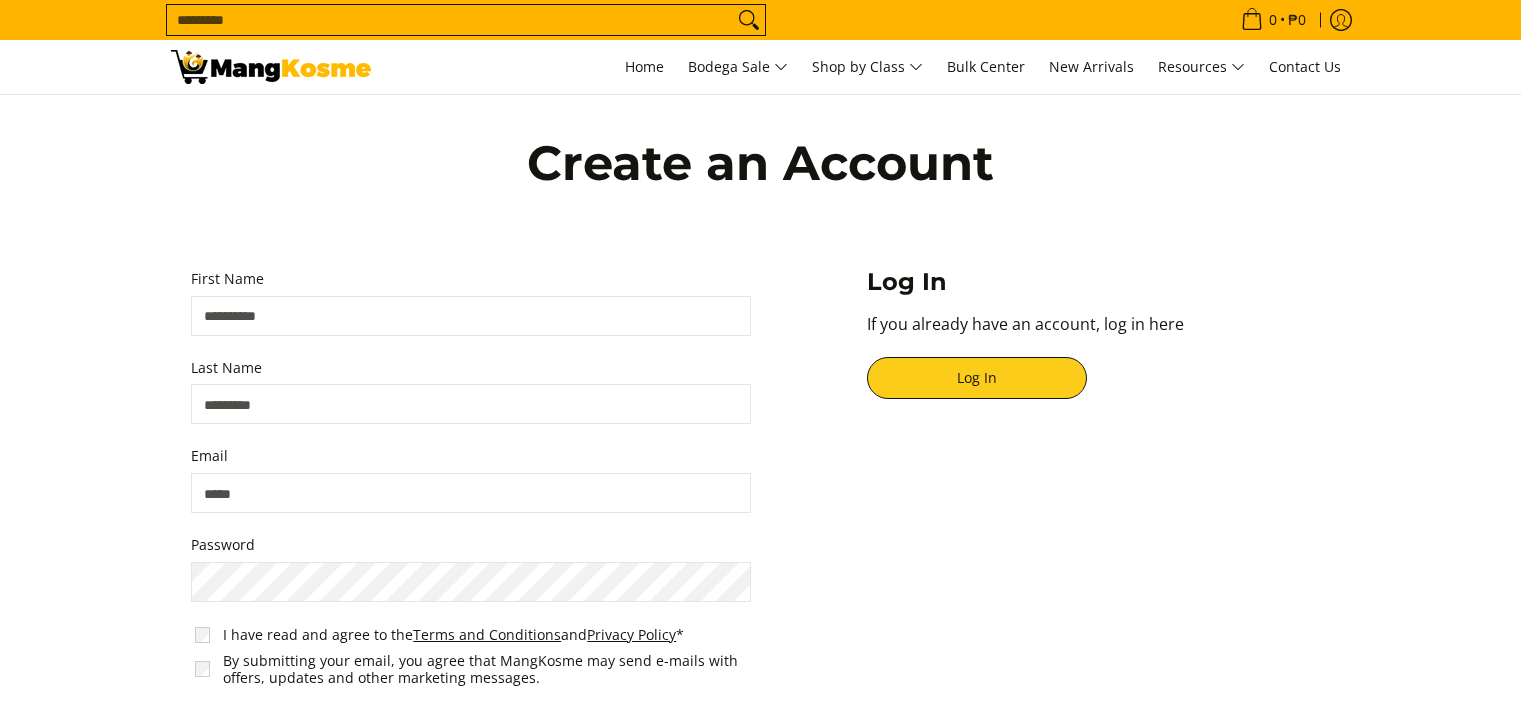 scroll, scrollTop: 0, scrollLeft: 0, axis: both 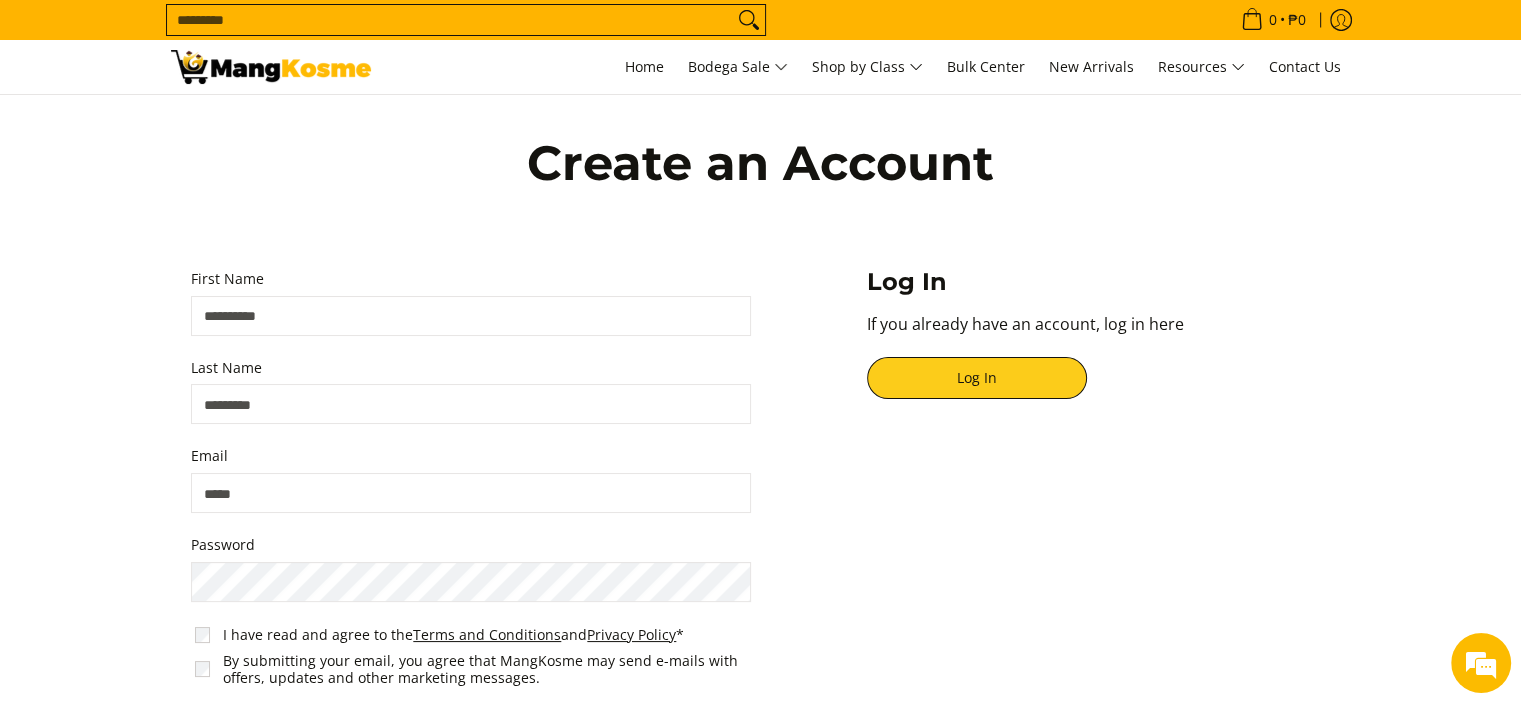 click on "First Name" at bounding box center [471, 316] 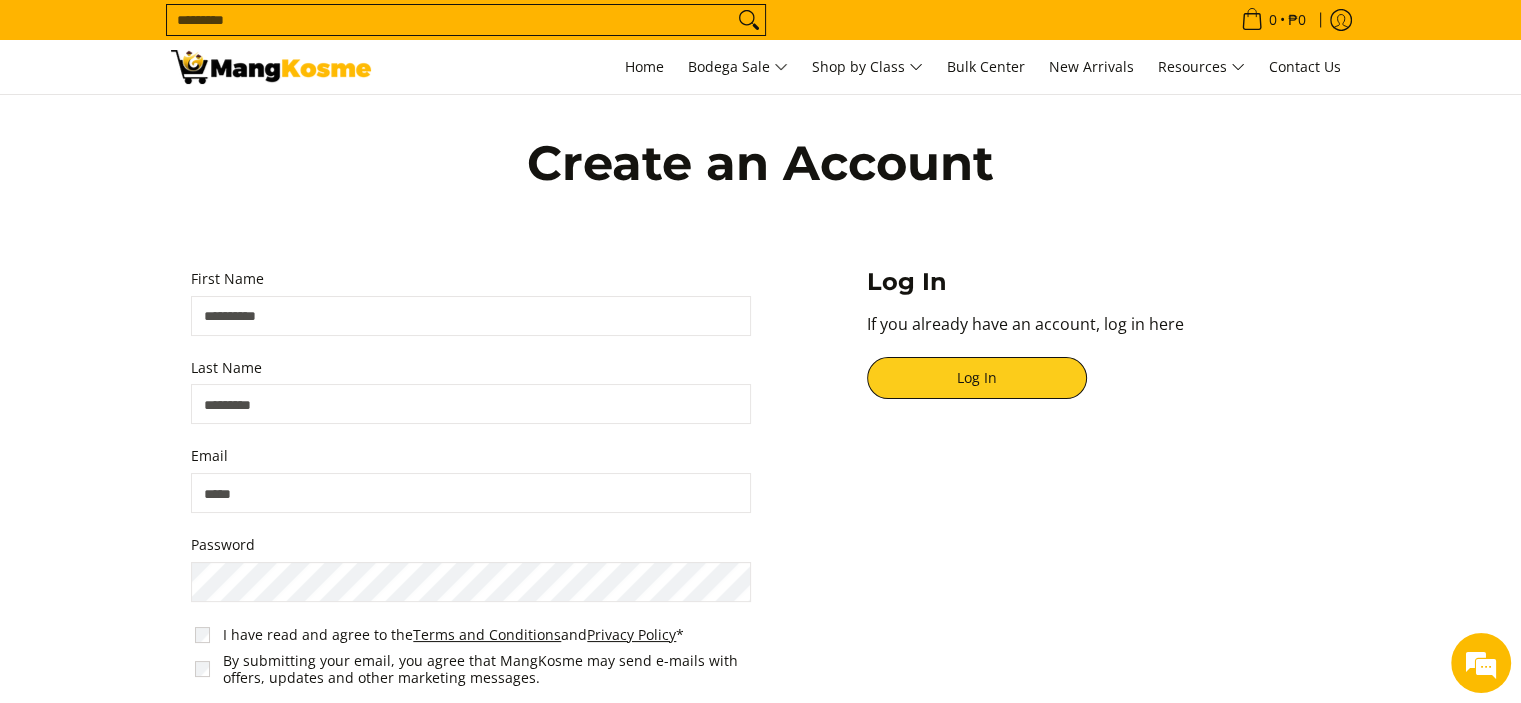 click on "First Name" at bounding box center (471, 316) 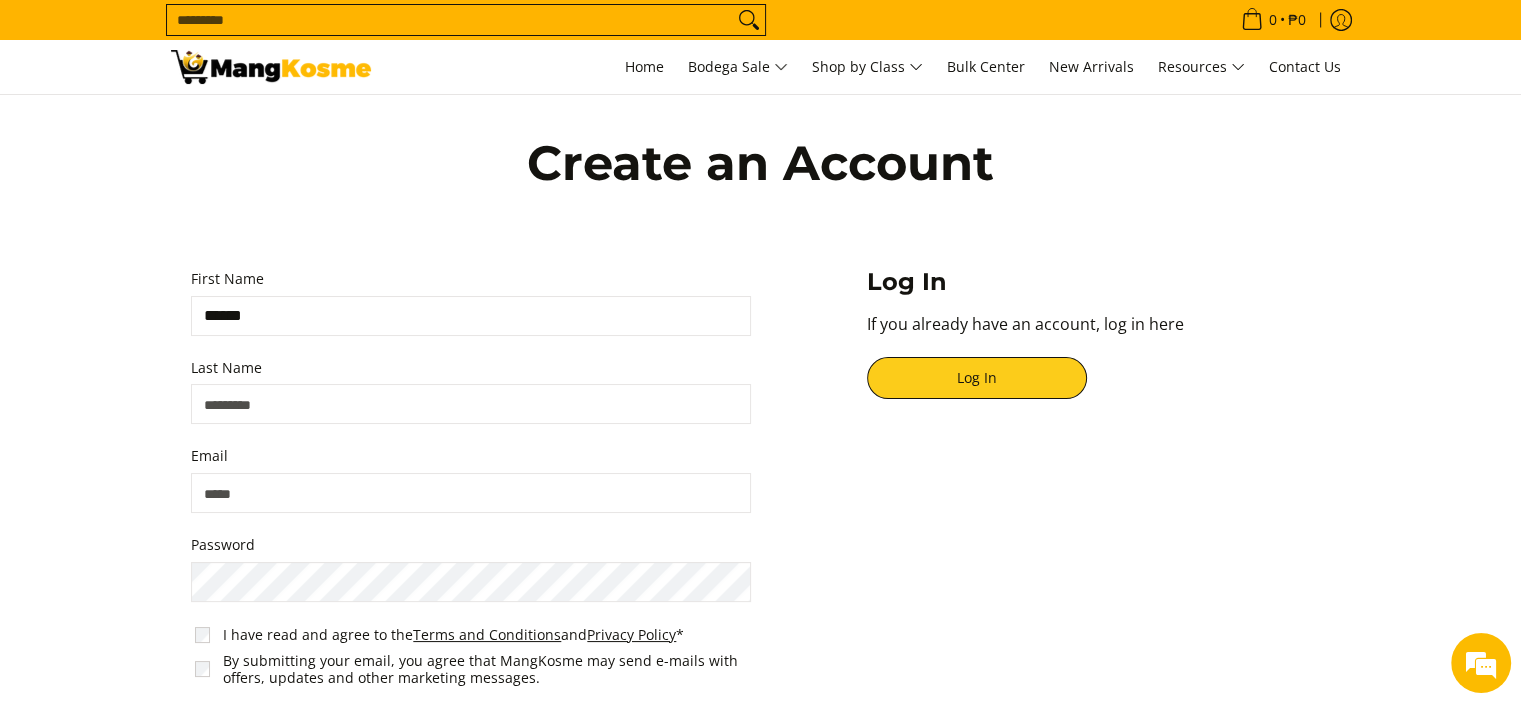 type on "******" 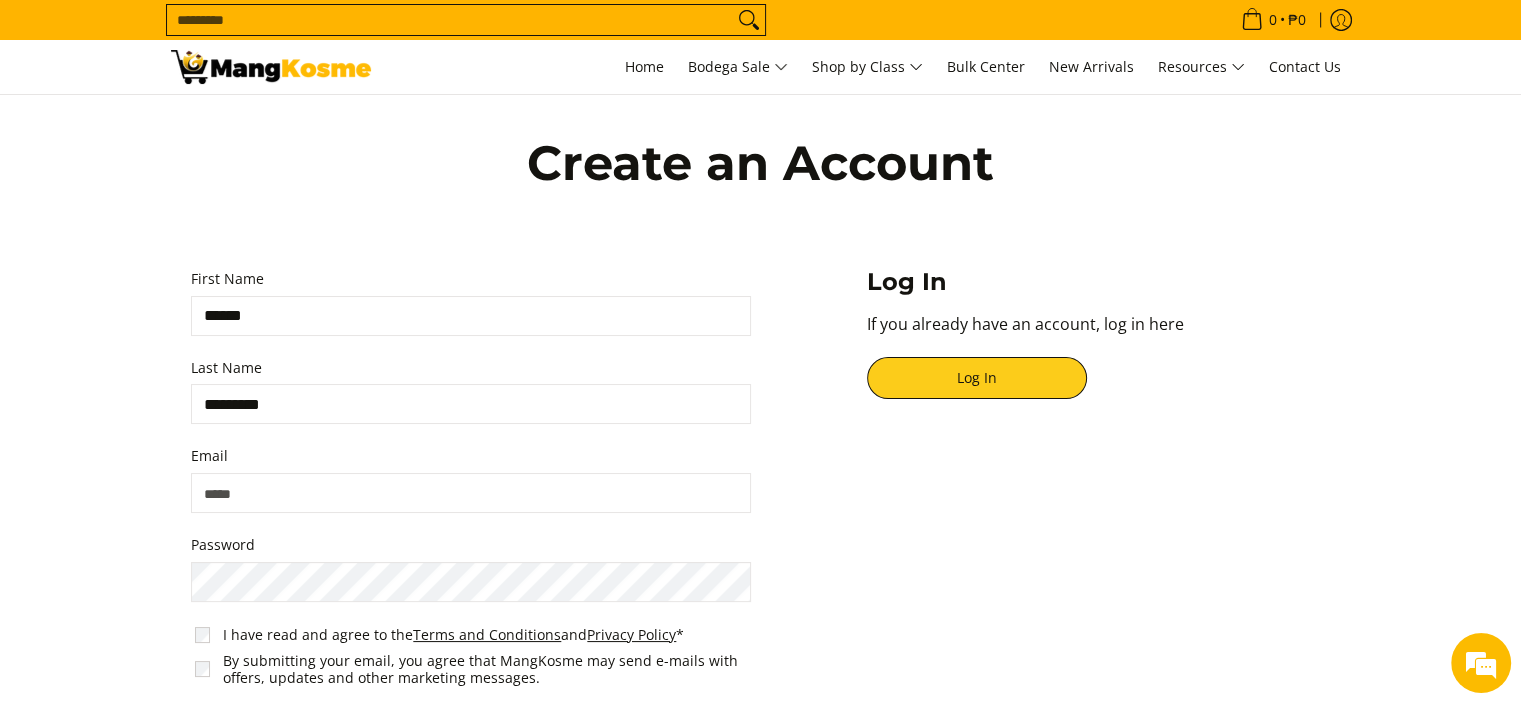 scroll, scrollTop: 0, scrollLeft: 0, axis: both 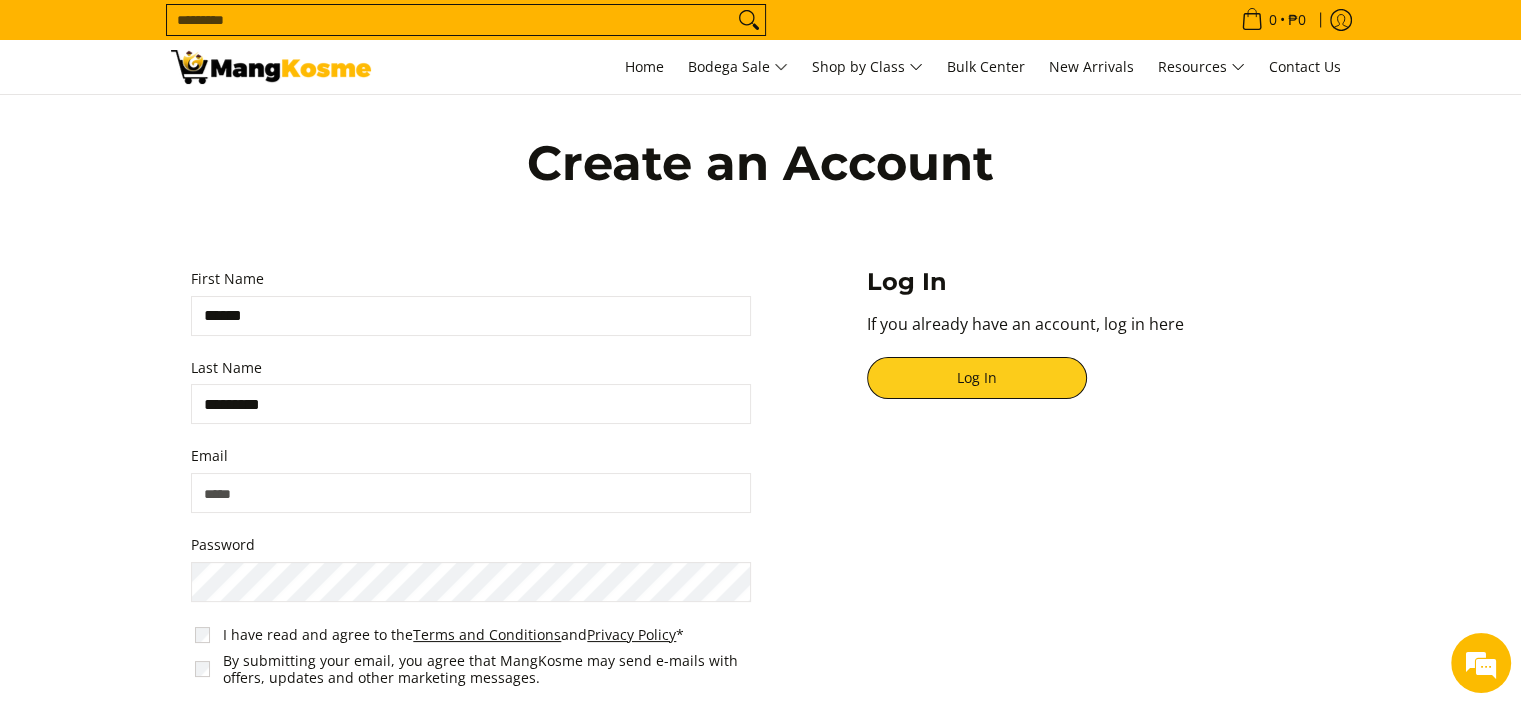 type on "*********" 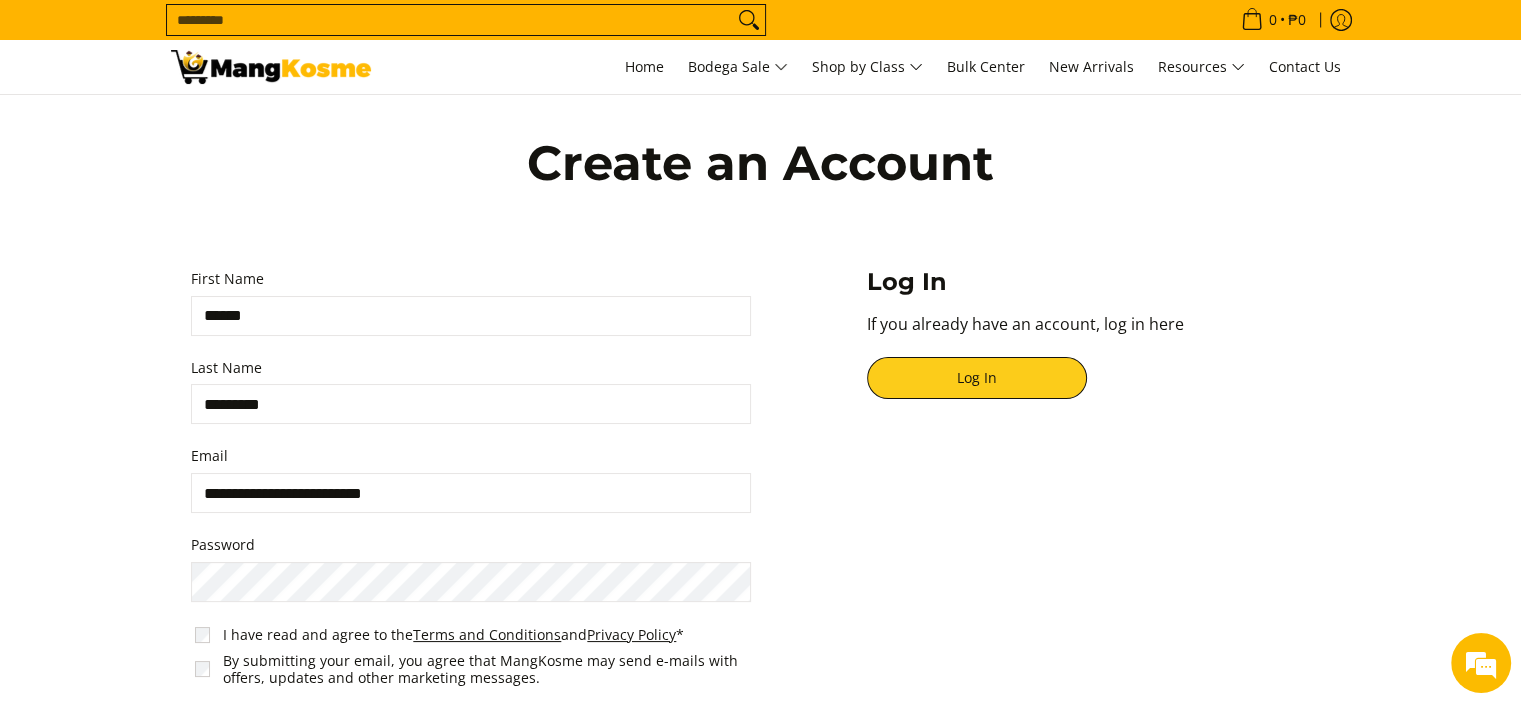drag, startPoint x: 342, startPoint y: 491, endPoint x: 327, endPoint y: 495, distance: 15.524175 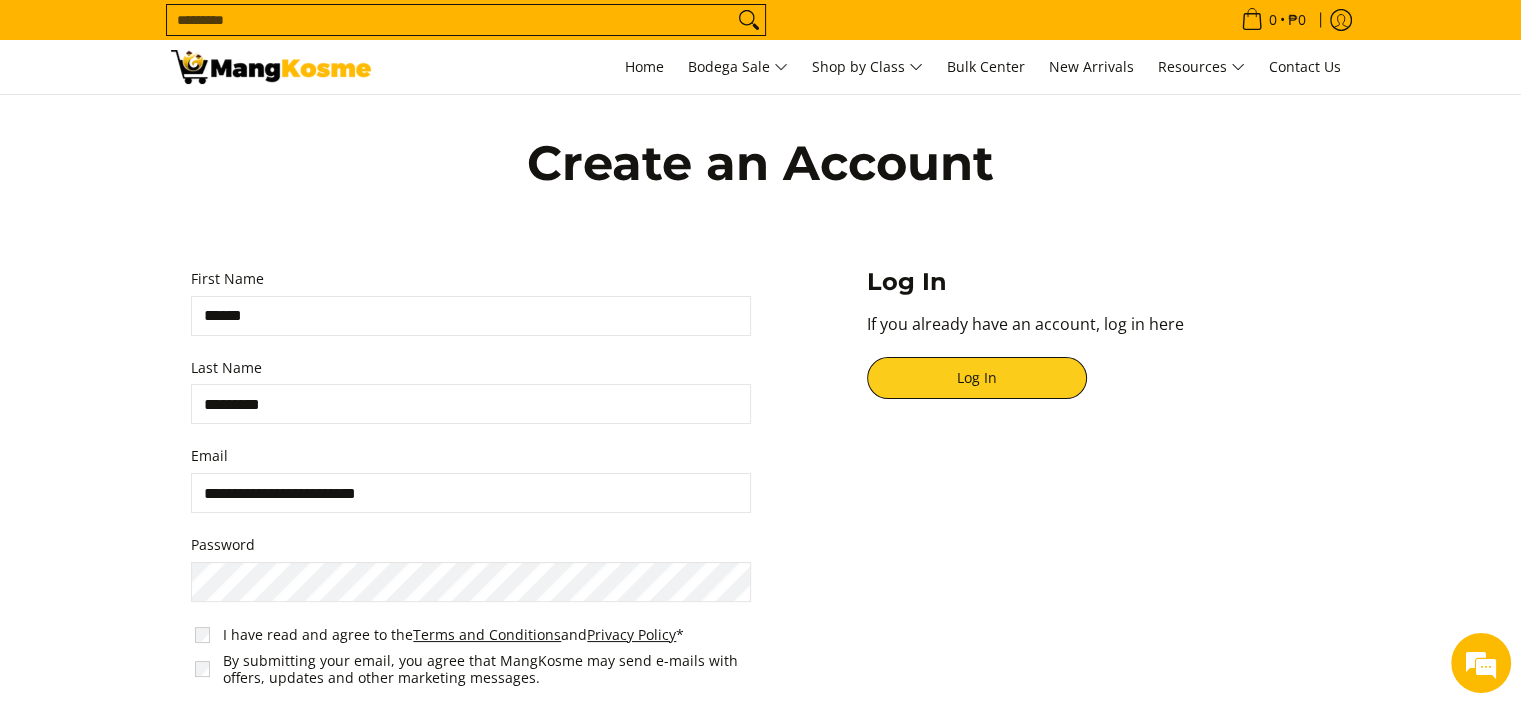 type on "**********" 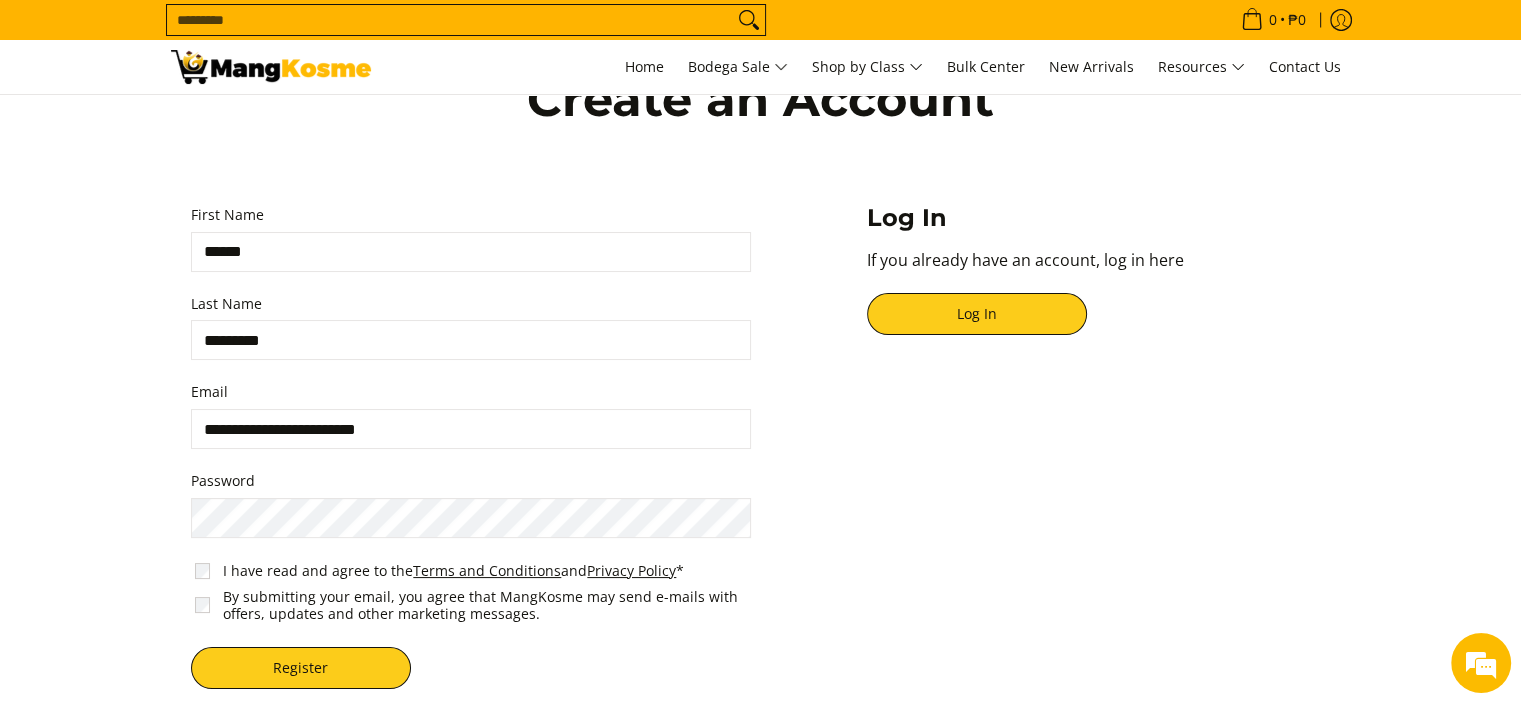 scroll, scrollTop: 100, scrollLeft: 0, axis: vertical 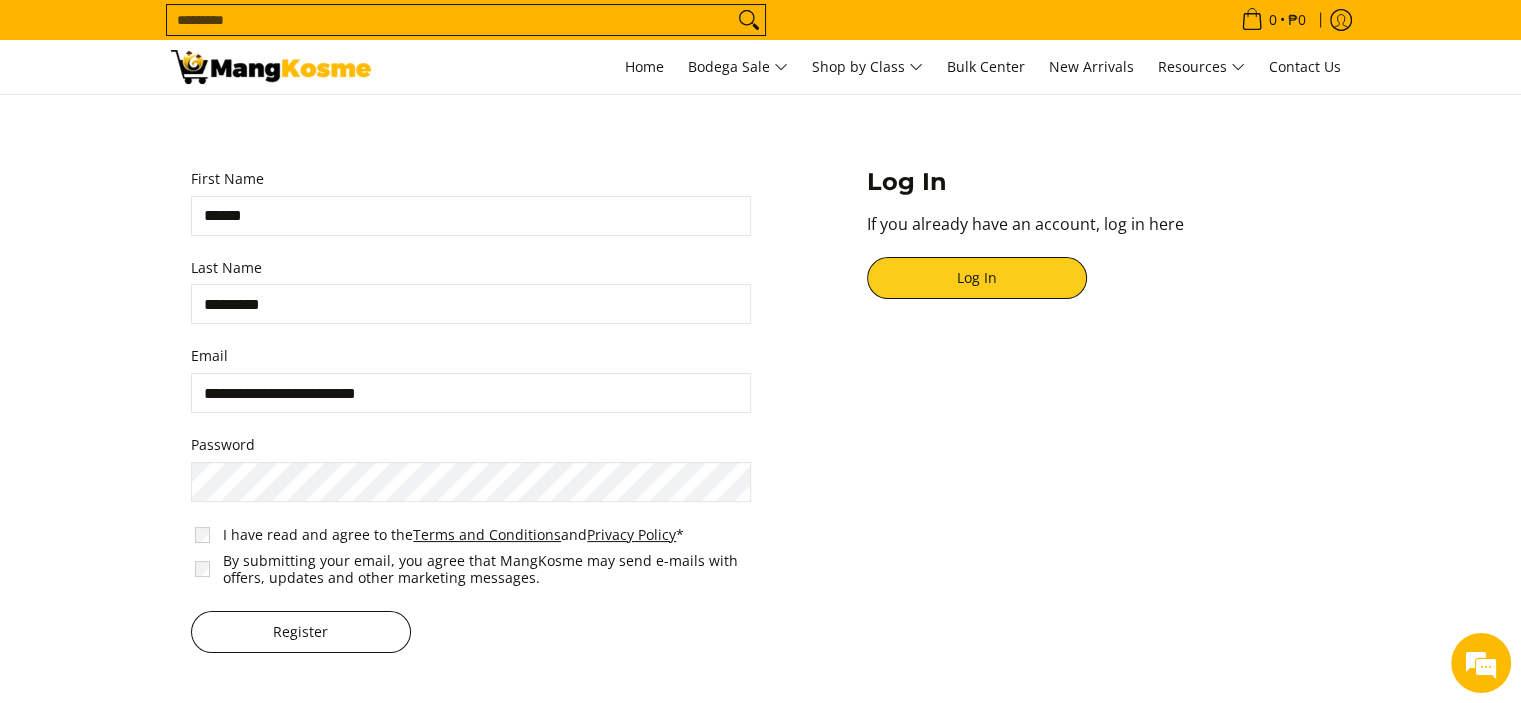 click on "Register" at bounding box center [301, 632] 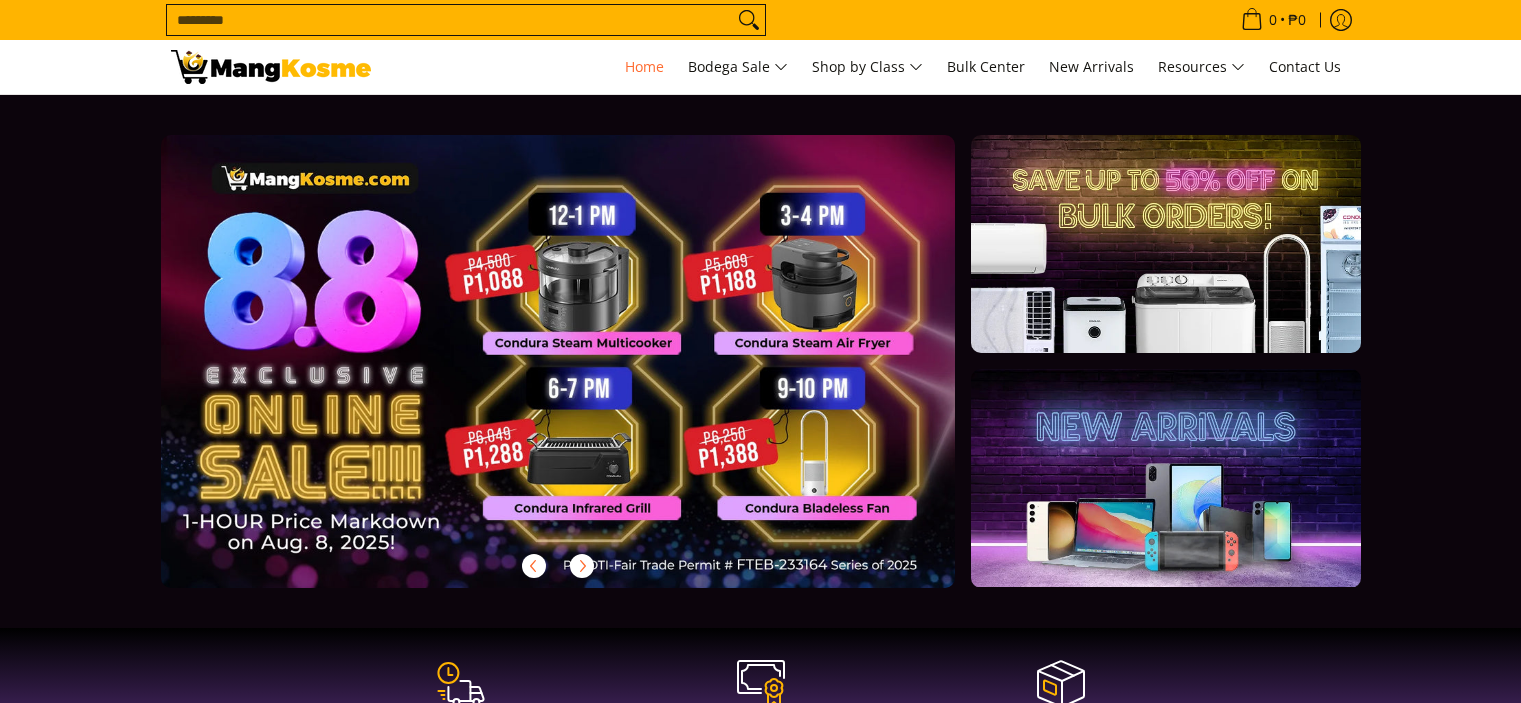 scroll, scrollTop: 0, scrollLeft: 0, axis: both 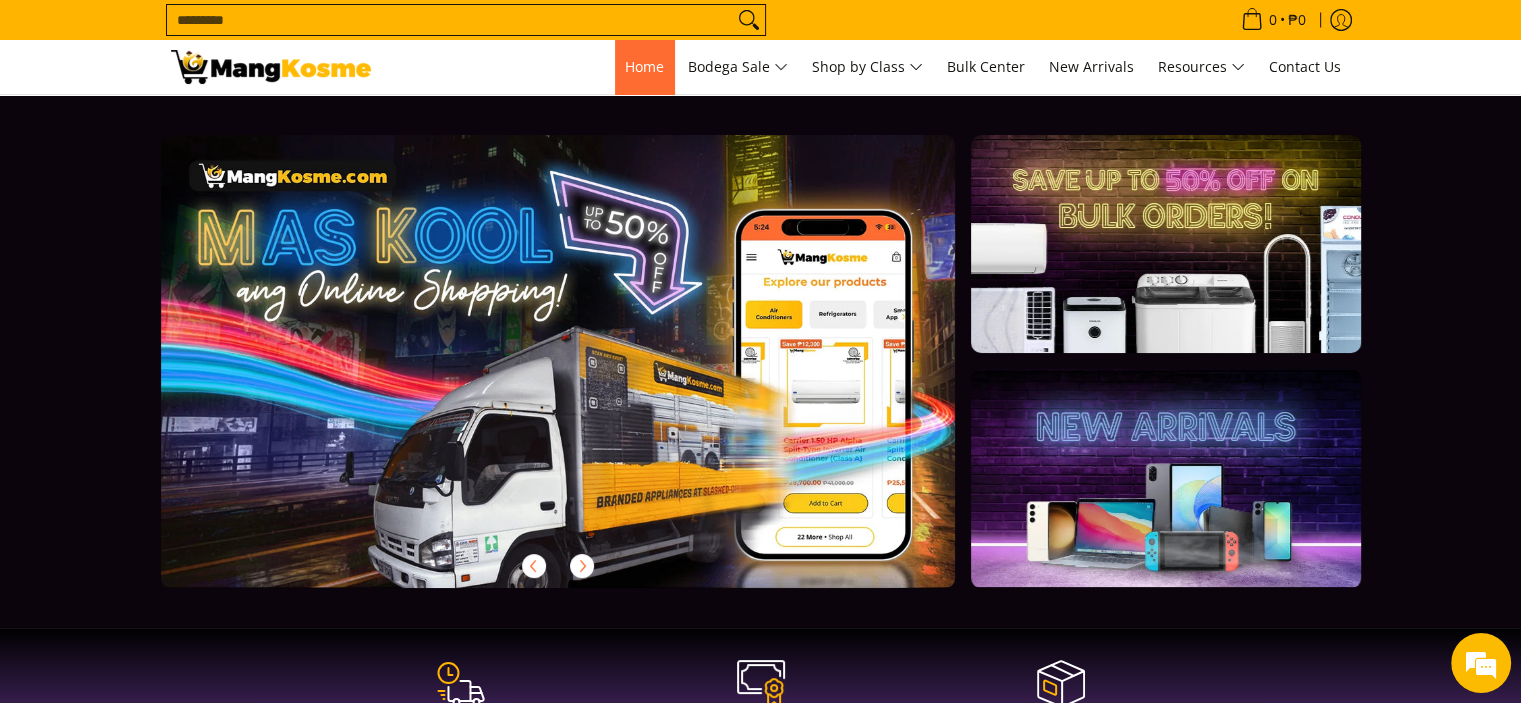 click on "Home" at bounding box center (644, 66) 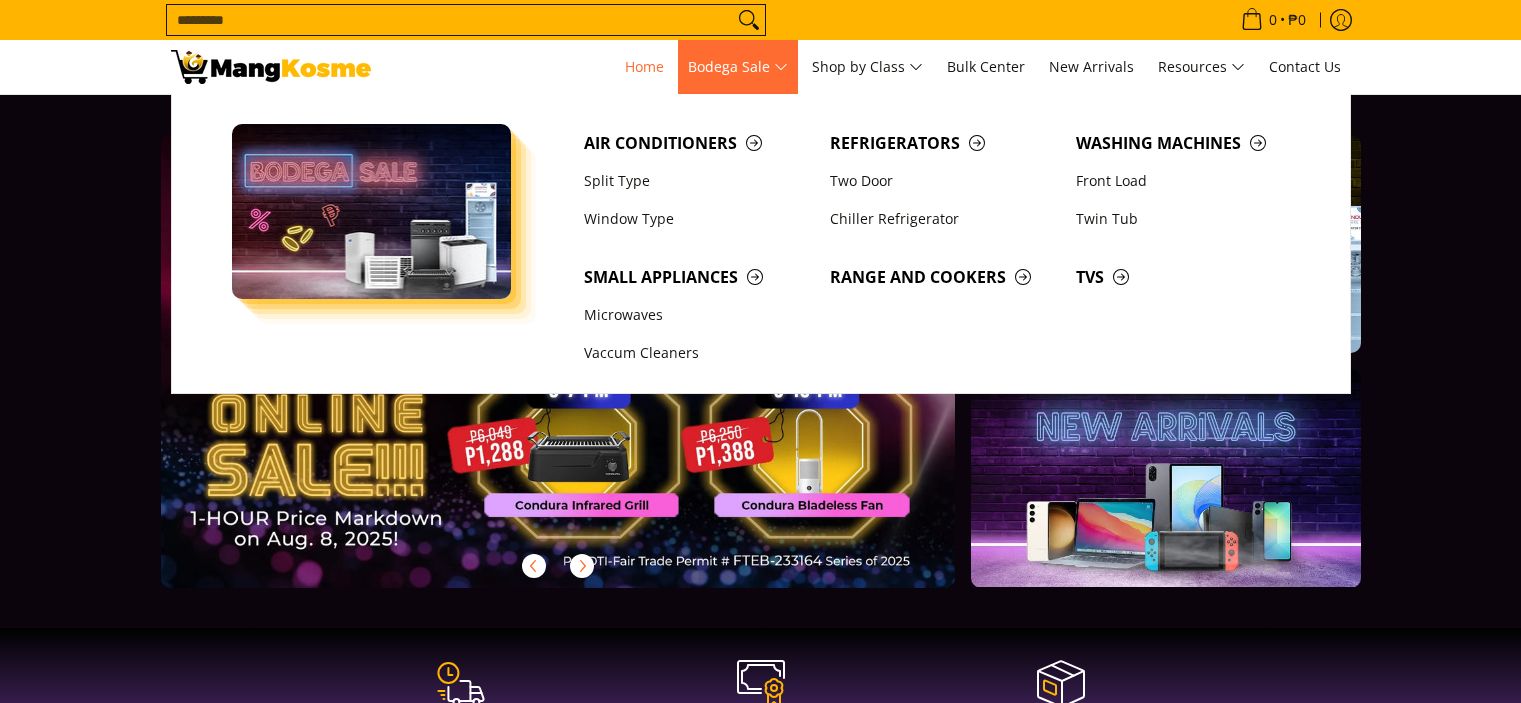 scroll, scrollTop: 0, scrollLeft: 0, axis: both 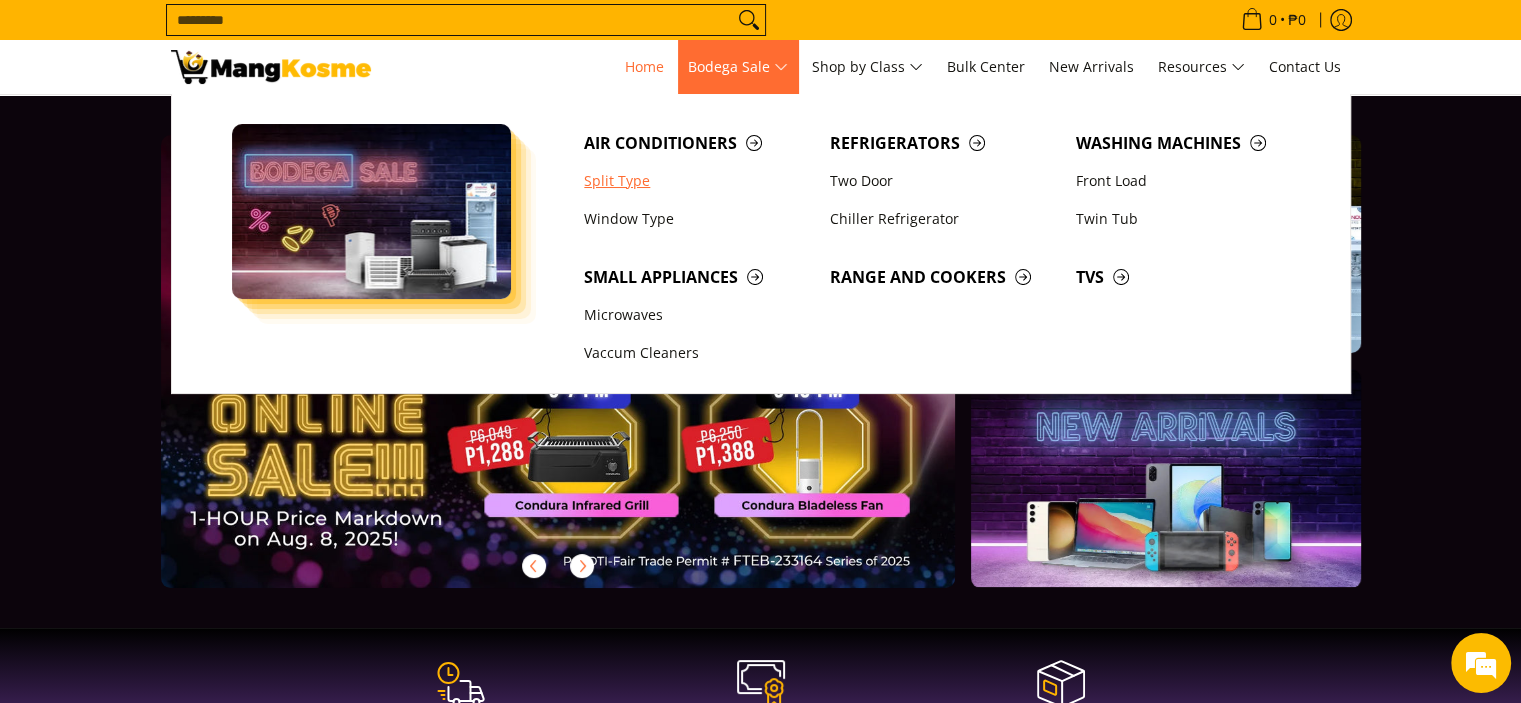 click on "Split Type" at bounding box center [697, 181] 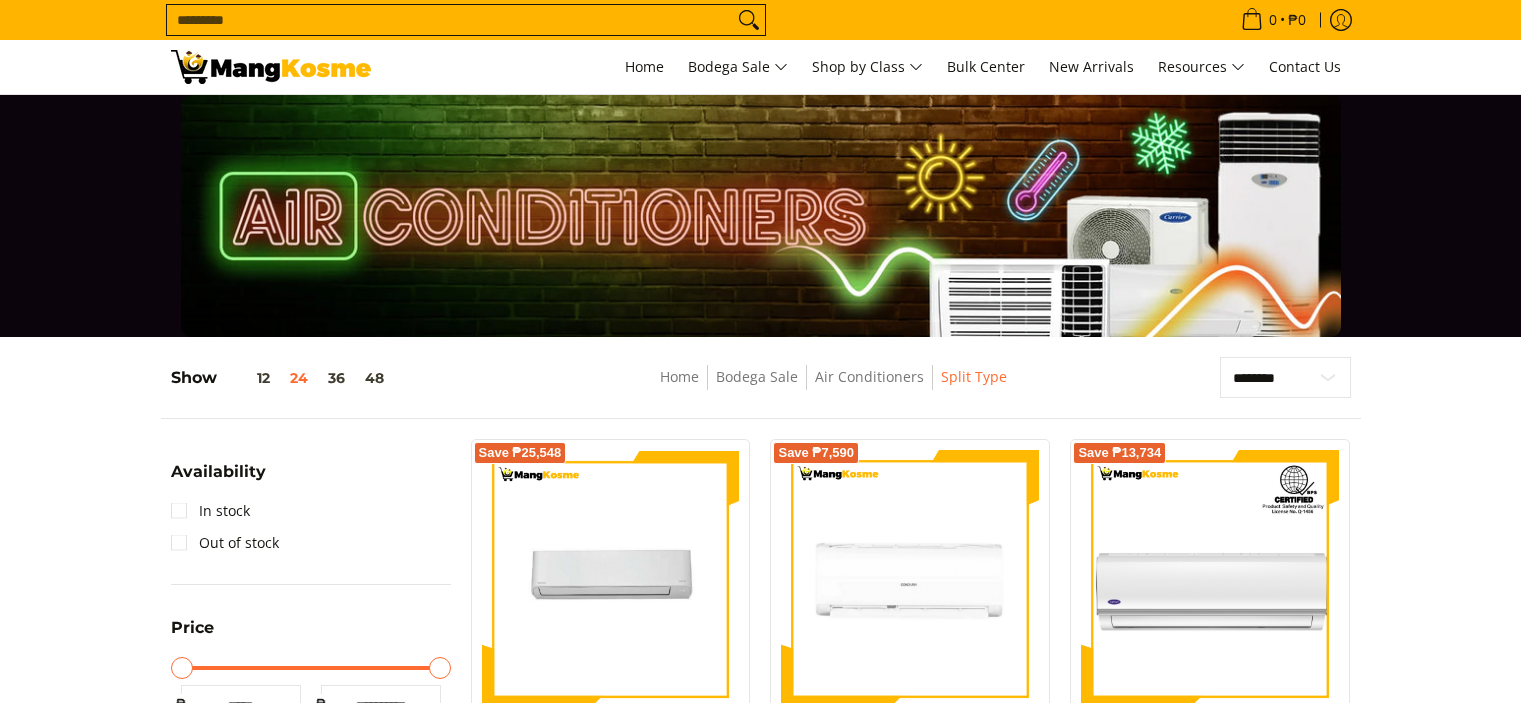 scroll, scrollTop: 300, scrollLeft: 0, axis: vertical 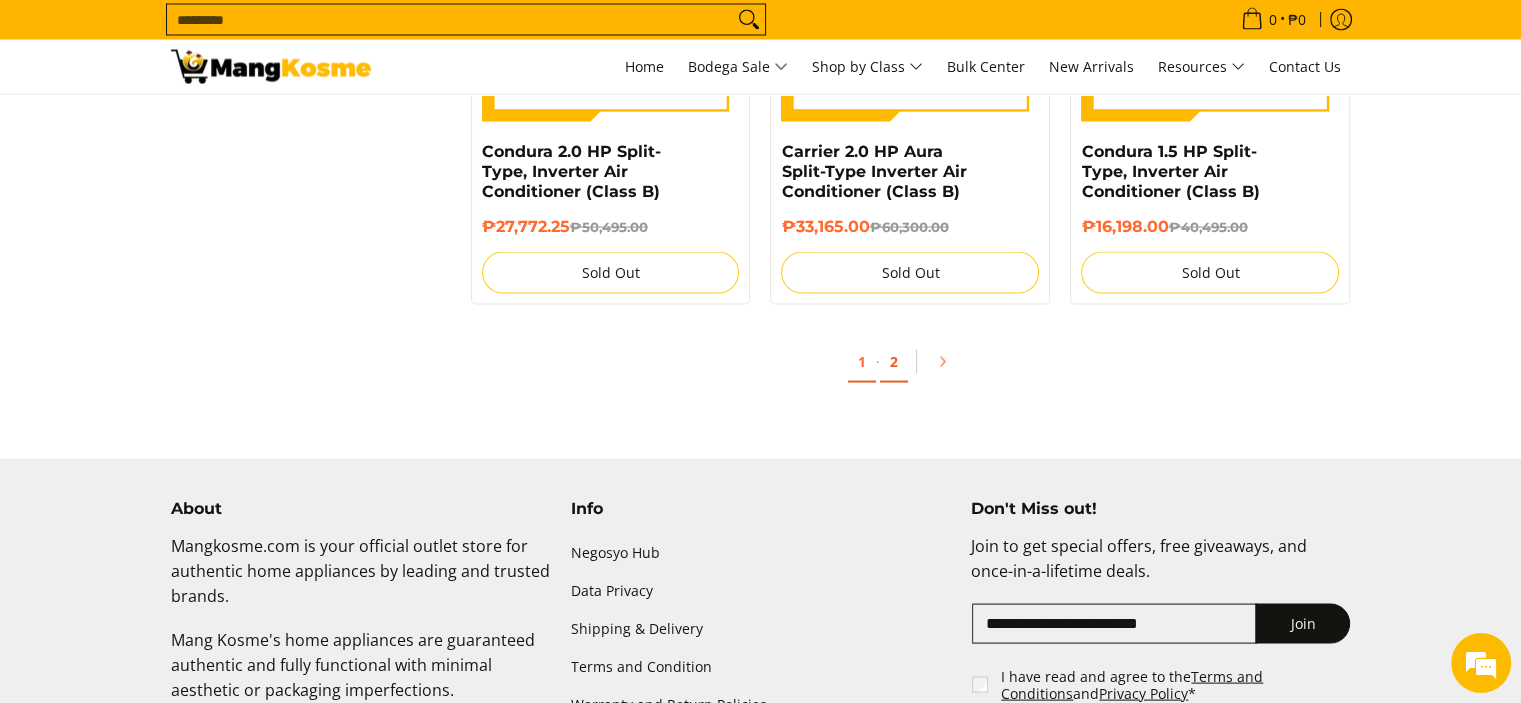 click on "2" at bounding box center (894, 362) 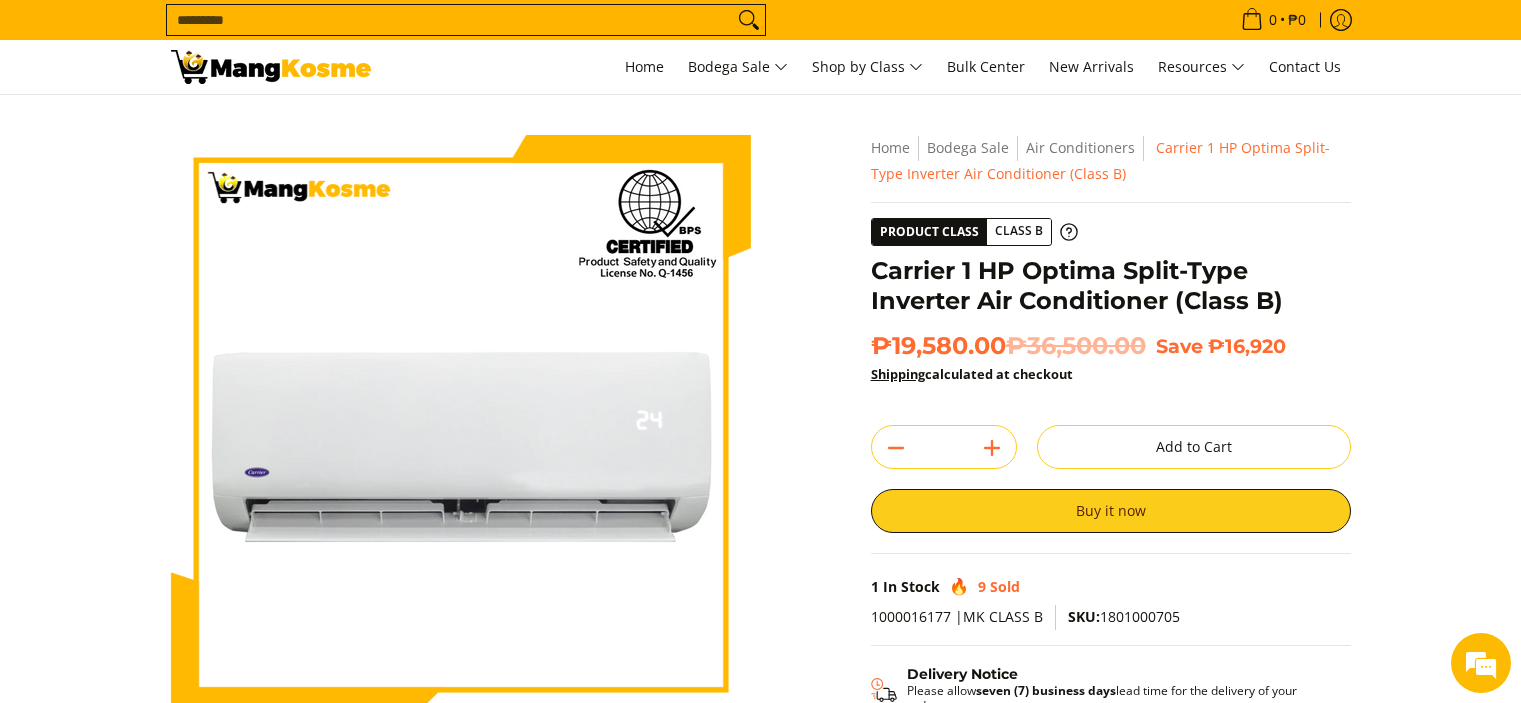 scroll, scrollTop: 0, scrollLeft: 0, axis: both 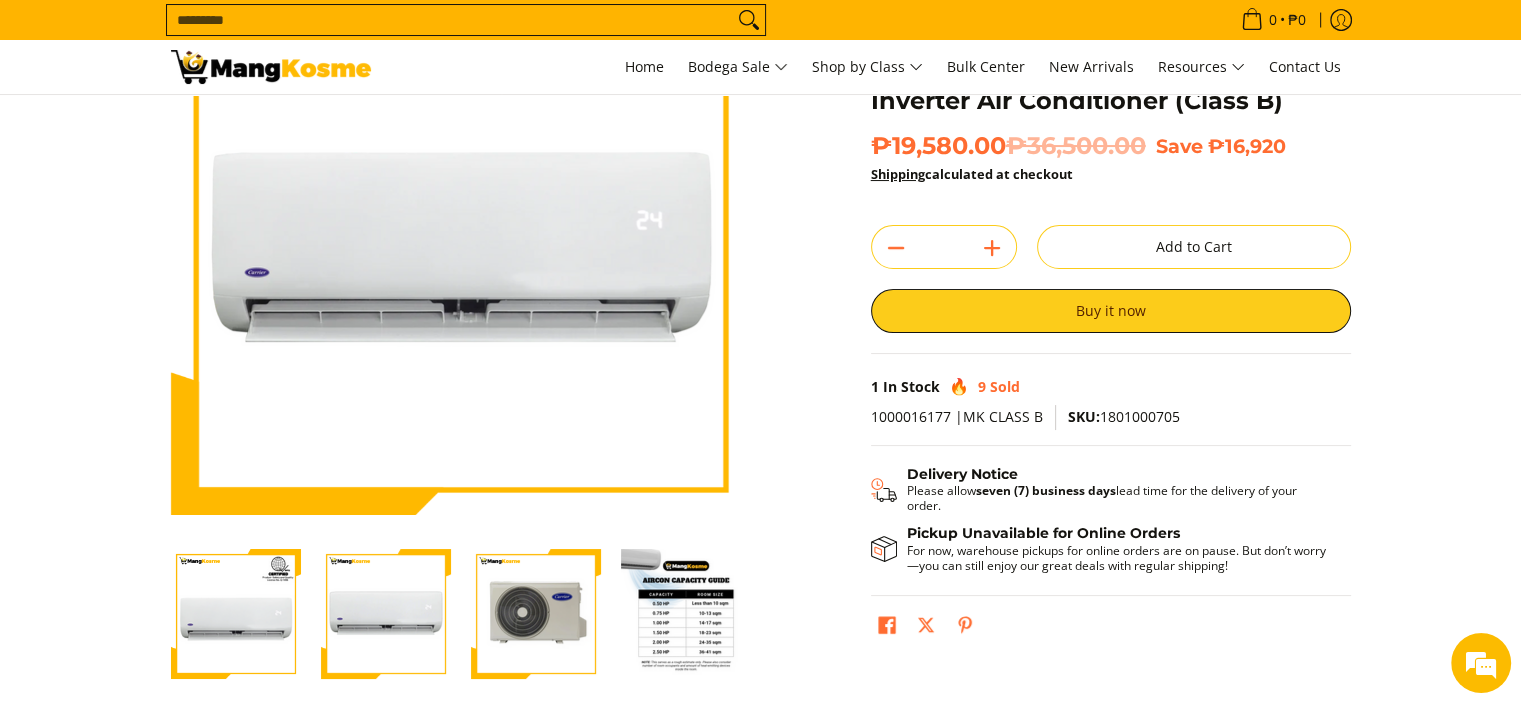 click at bounding box center (386, 614) 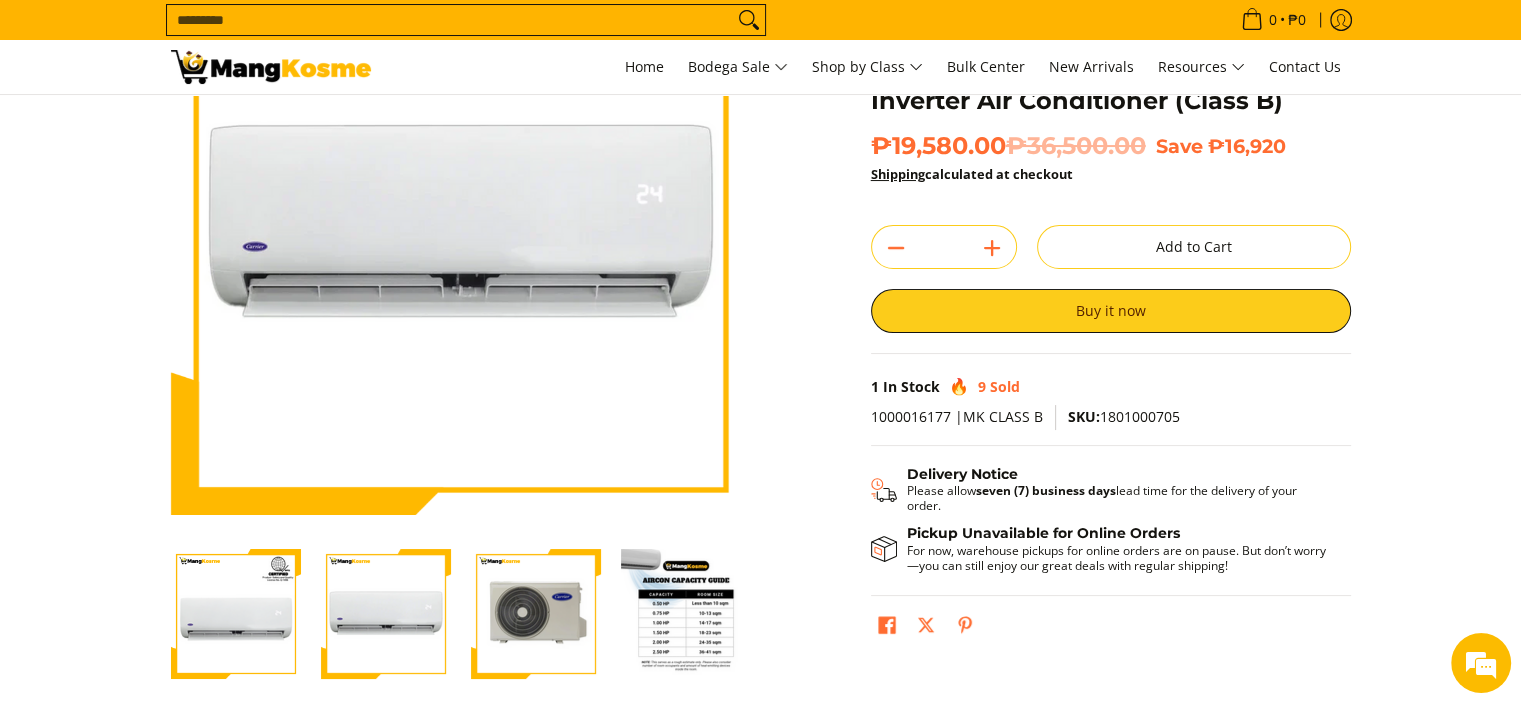 click at bounding box center (536, 614) 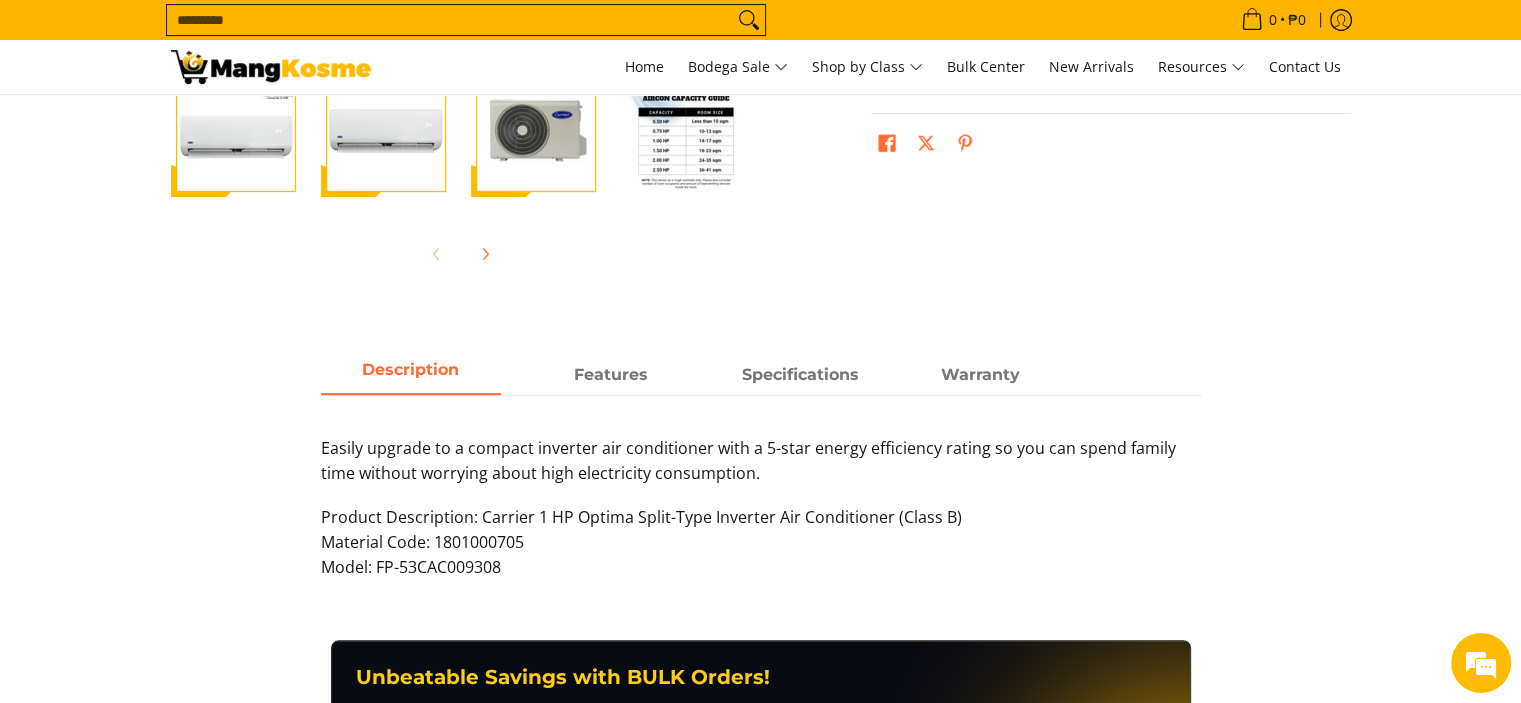 scroll, scrollTop: 800, scrollLeft: 0, axis: vertical 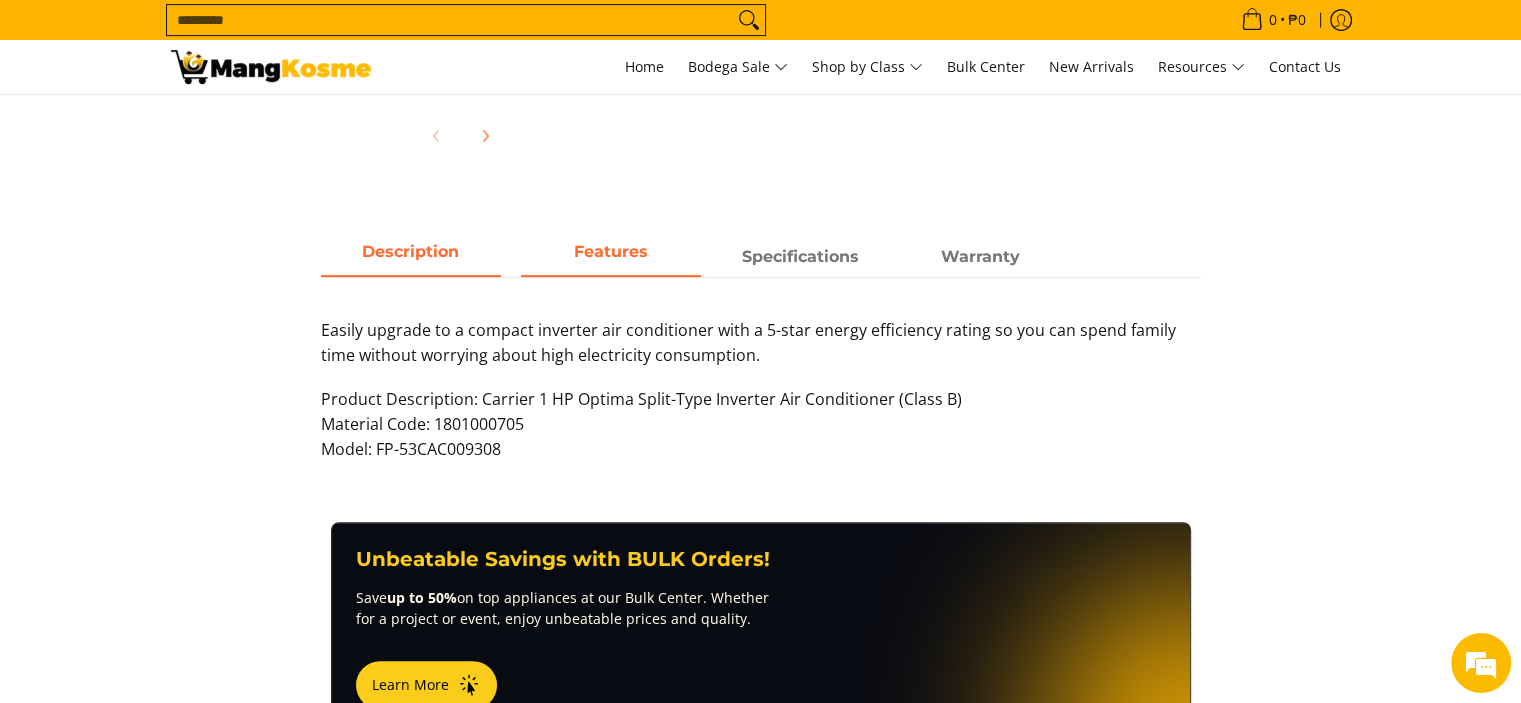 click on "Features" at bounding box center [611, 257] 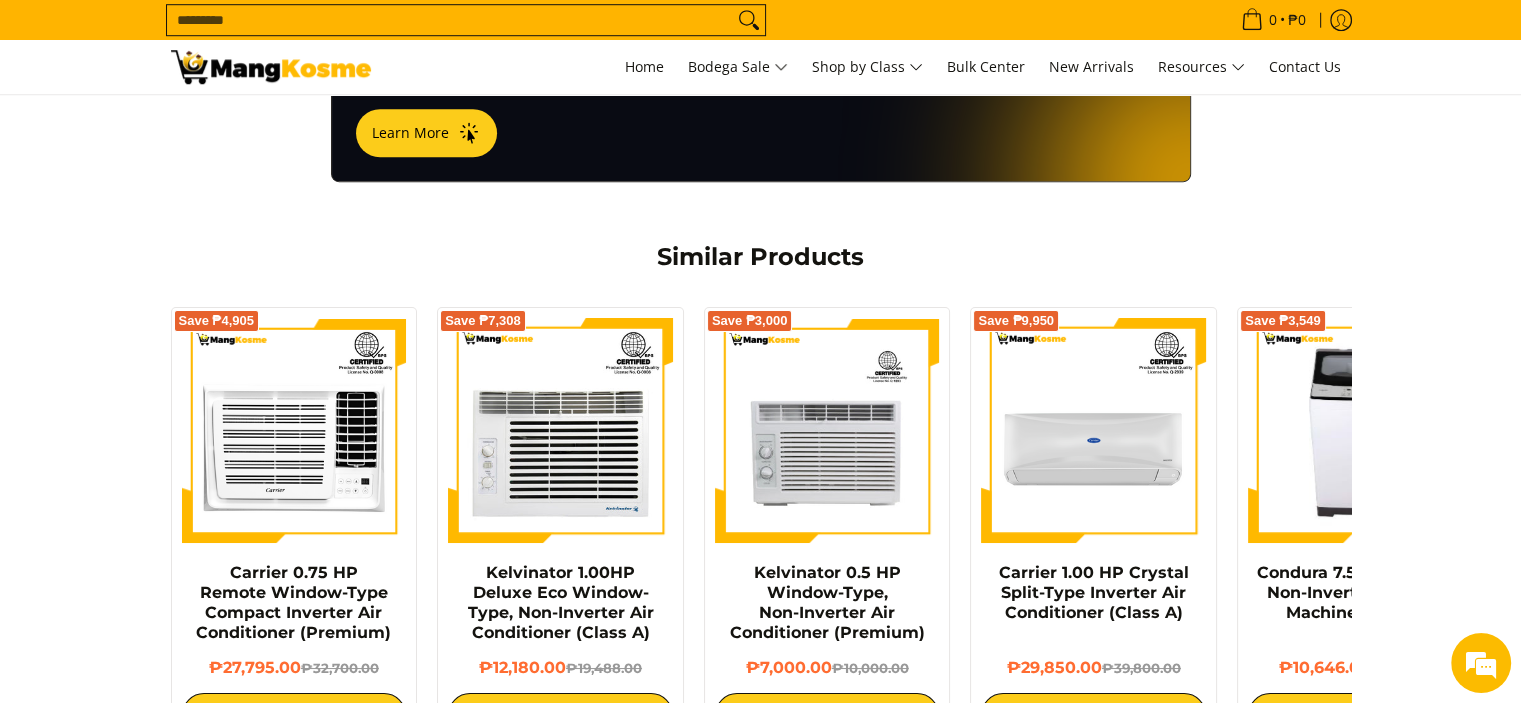 scroll, scrollTop: 1600, scrollLeft: 0, axis: vertical 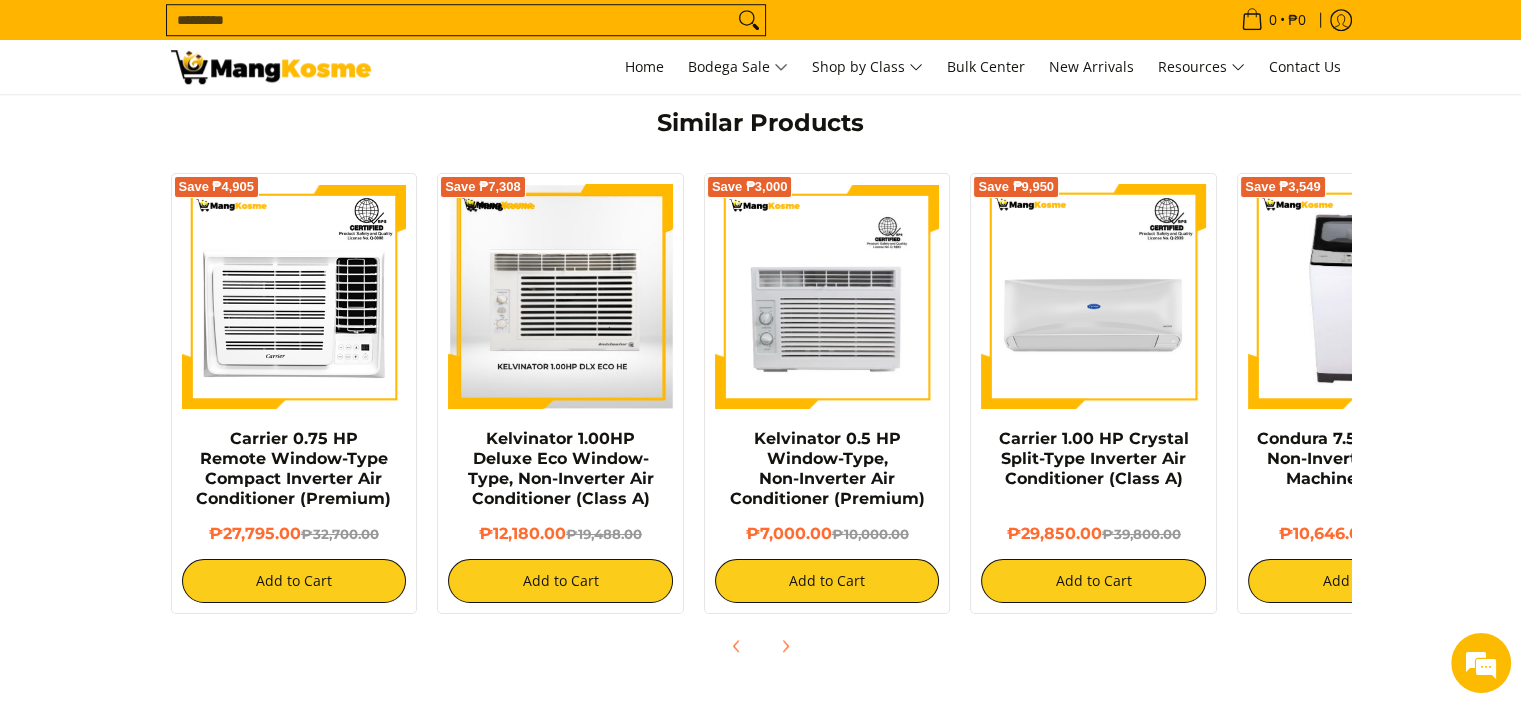 click at bounding box center (560, 296) 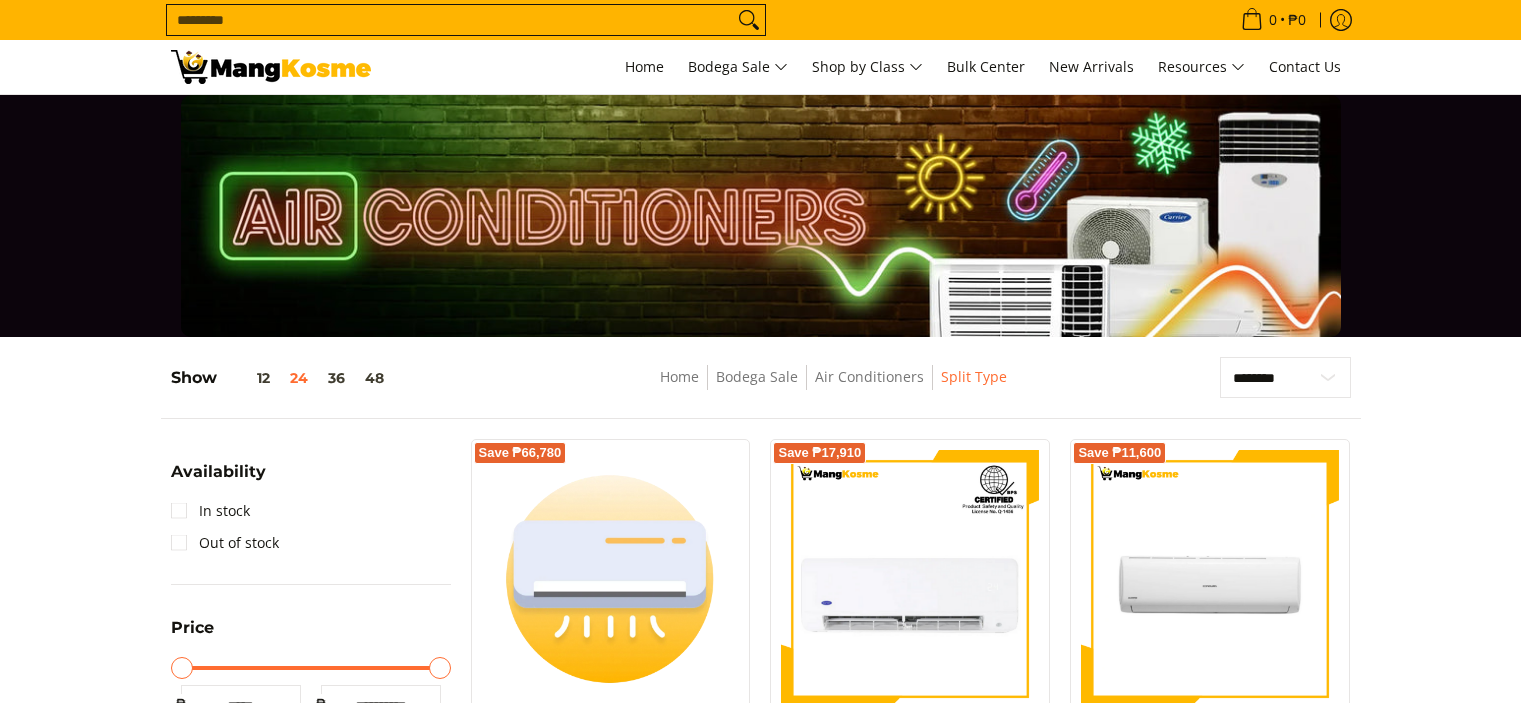scroll, scrollTop: 400, scrollLeft: 0, axis: vertical 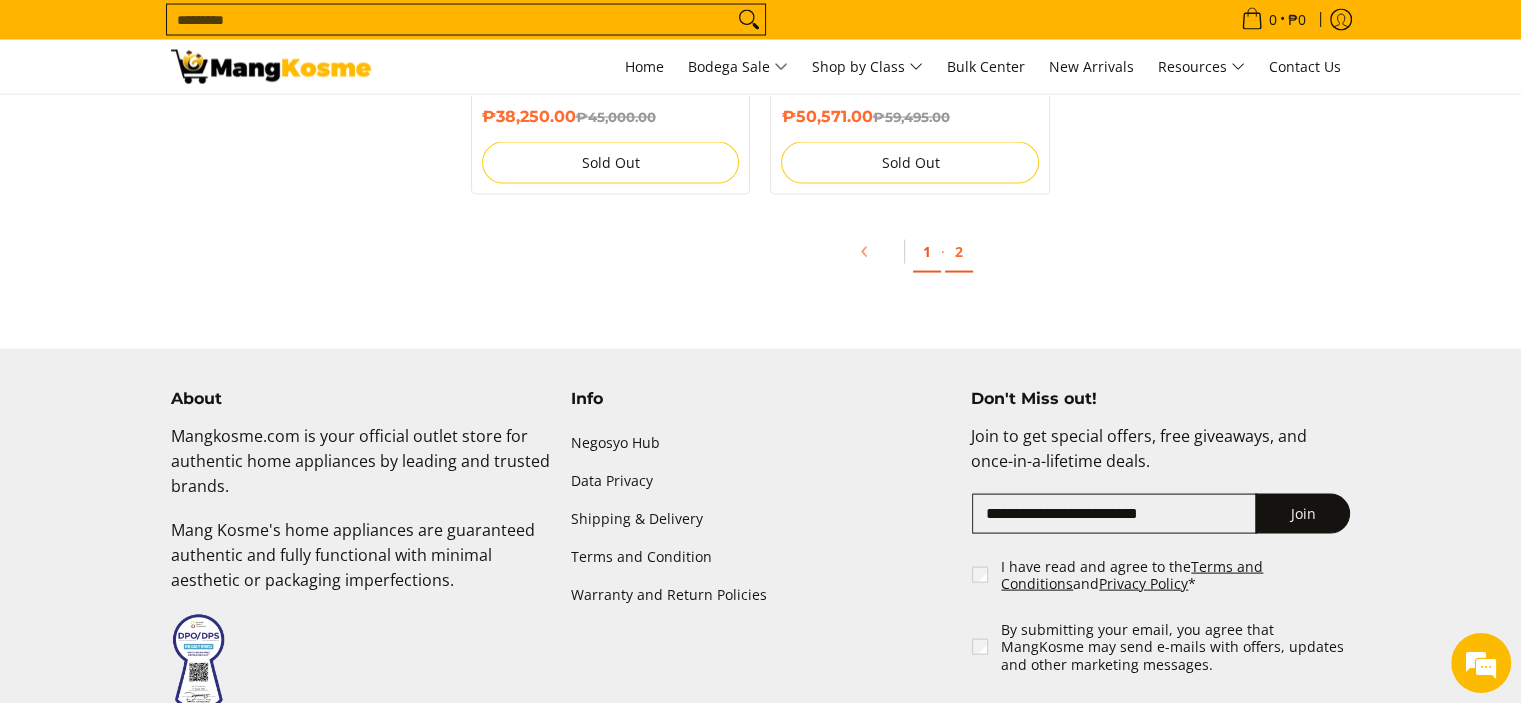 click on "1" at bounding box center [927, 252] 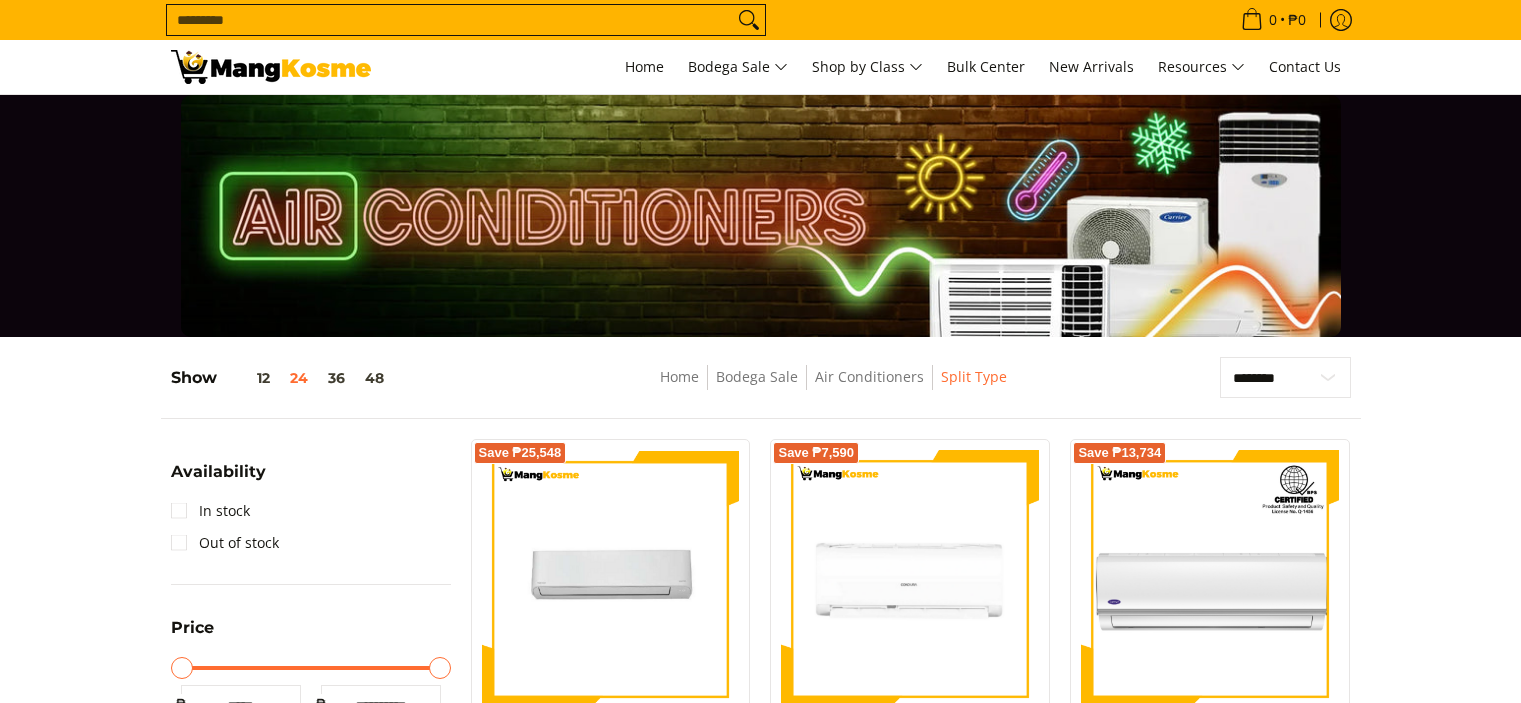scroll, scrollTop: 0, scrollLeft: 0, axis: both 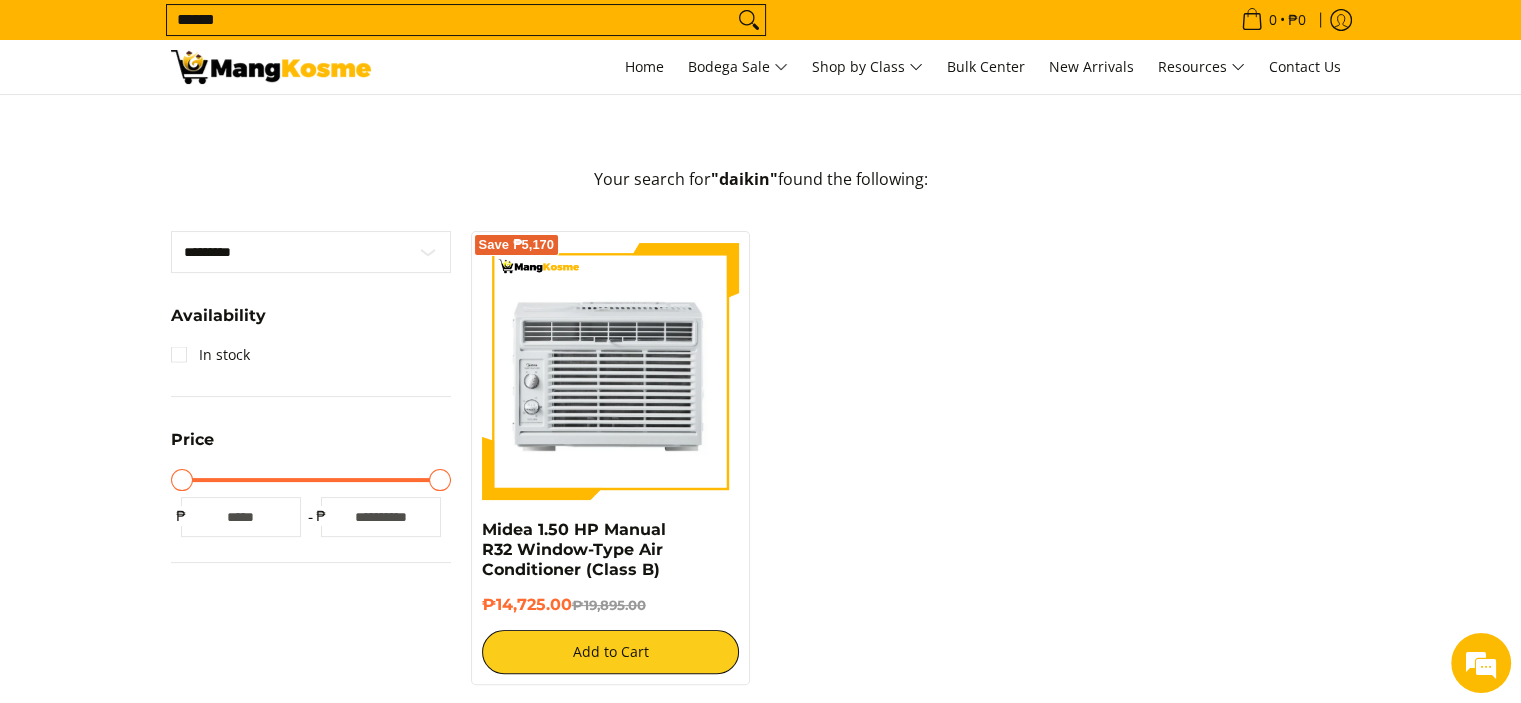 click at bounding box center [611, 371] 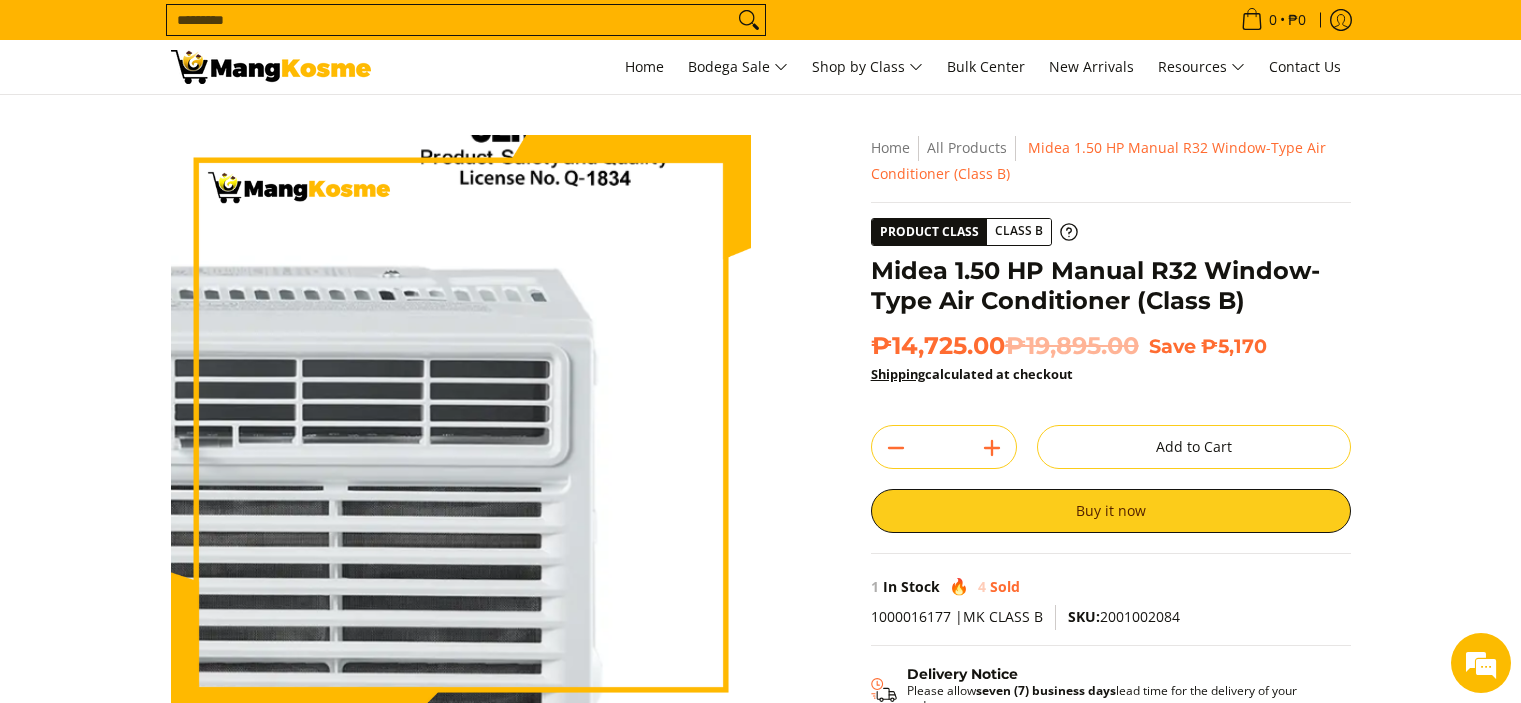 scroll, scrollTop: 0, scrollLeft: 0, axis: both 